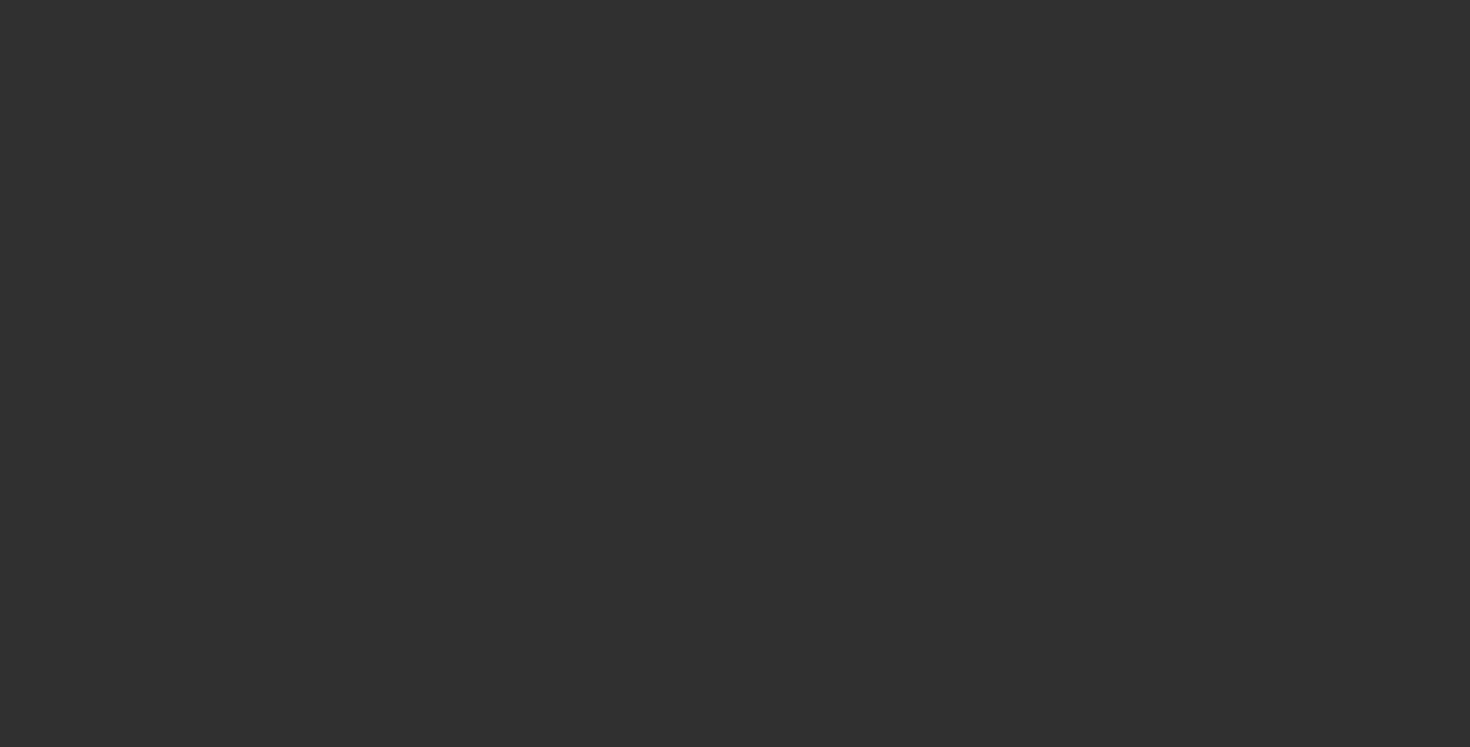 scroll, scrollTop: 0, scrollLeft: 0, axis: both 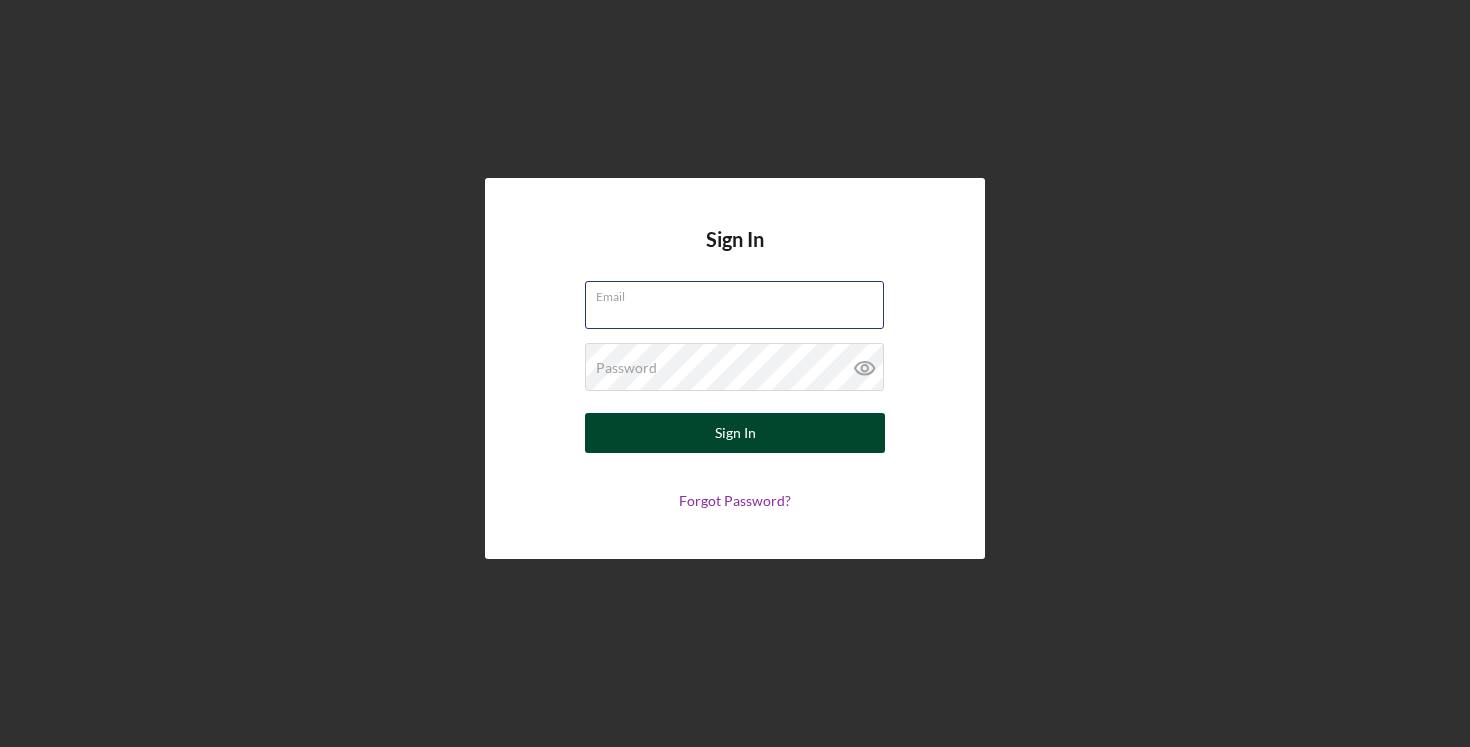 type on "[EMAIL]@[DOMAIN].com" 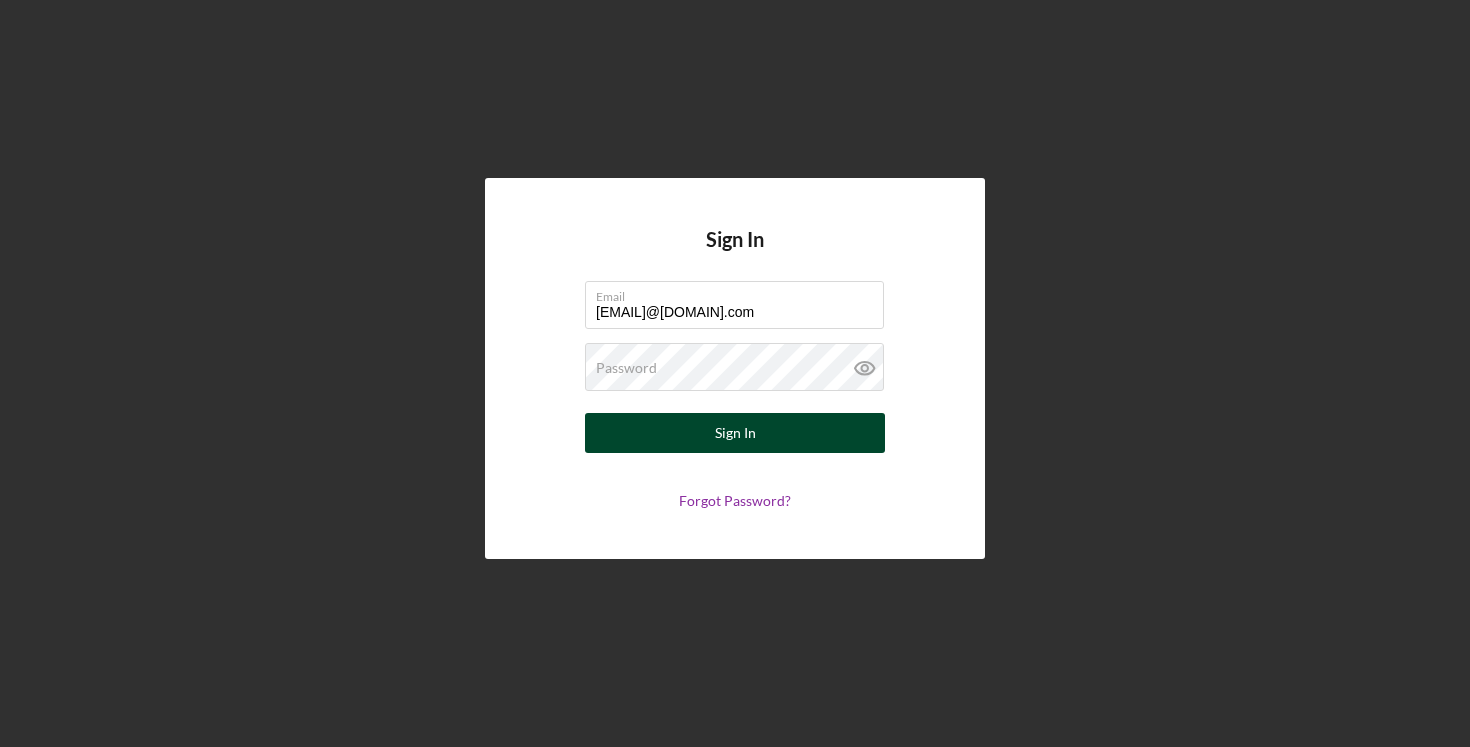 click on "Sign In" at bounding box center [735, 433] 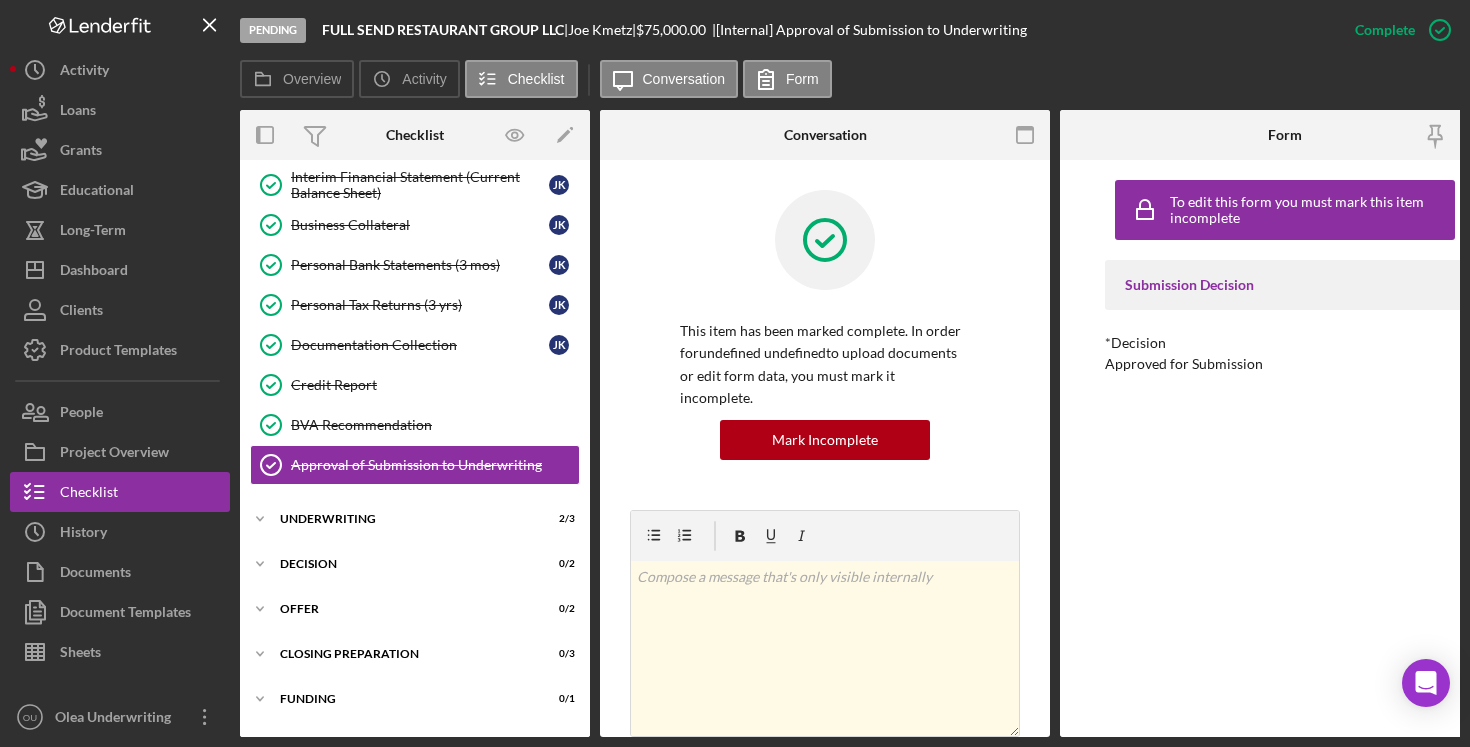 scroll, scrollTop: 320, scrollLeft: 0, axis: vertical 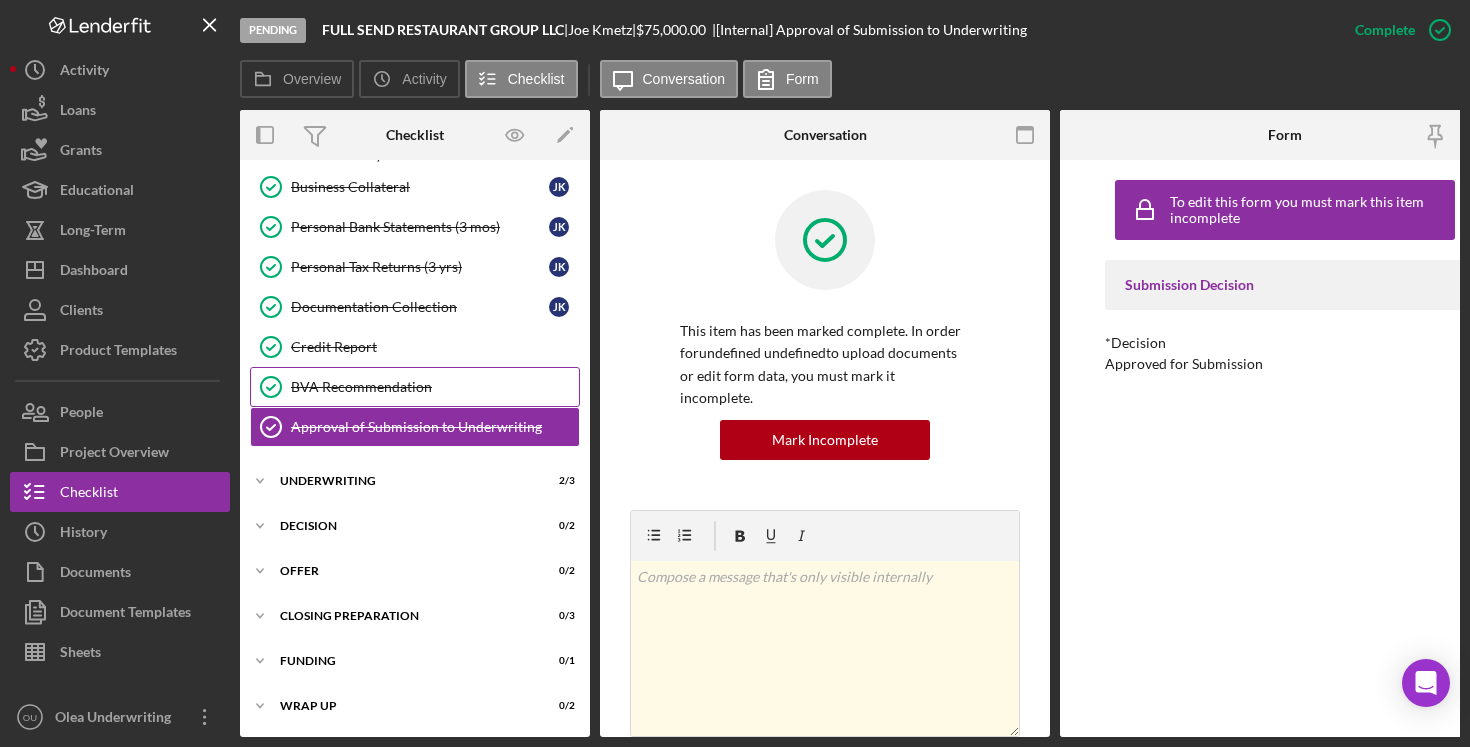 click on "BVA Recommendation" at bounding box center (435, 387) 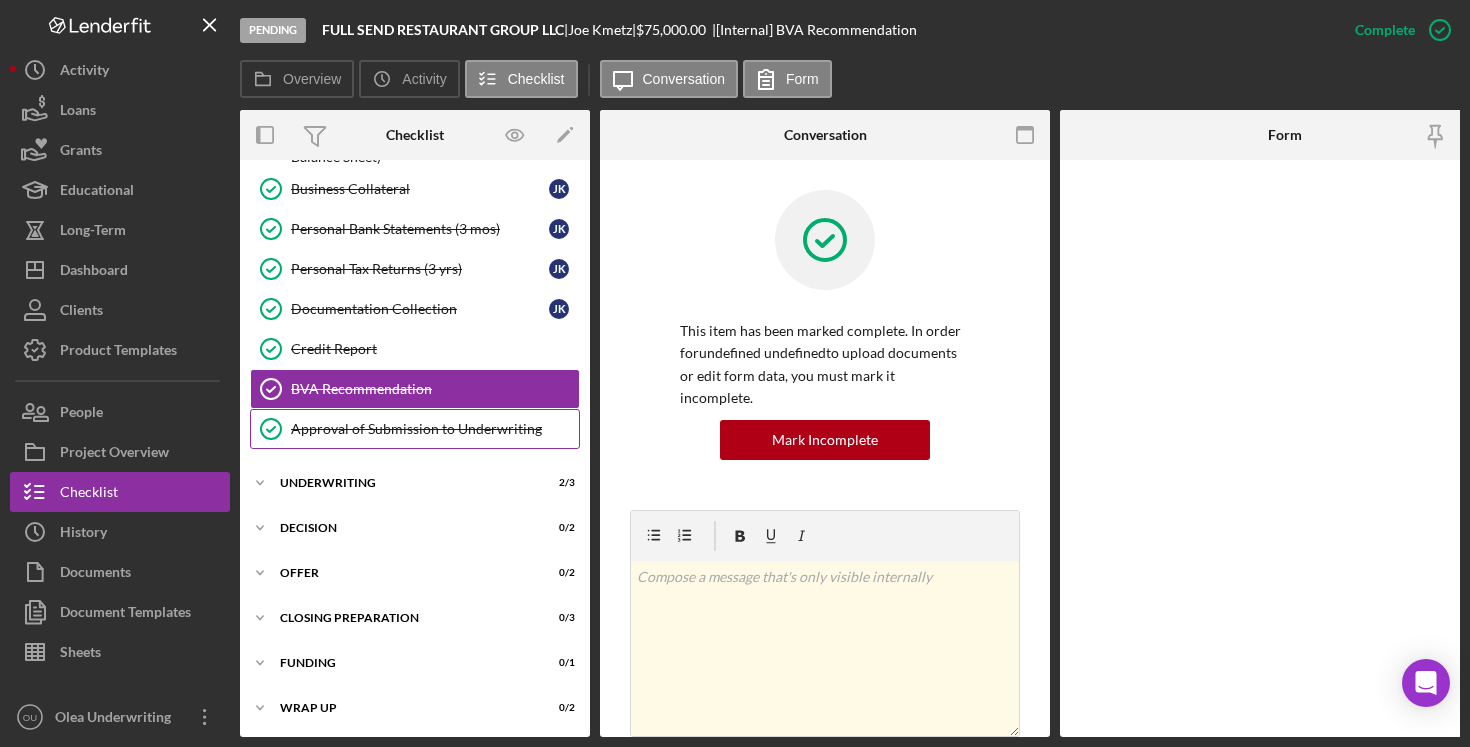 scroll, scrollTop: 345, scrollLeft: 0, axis: vertical 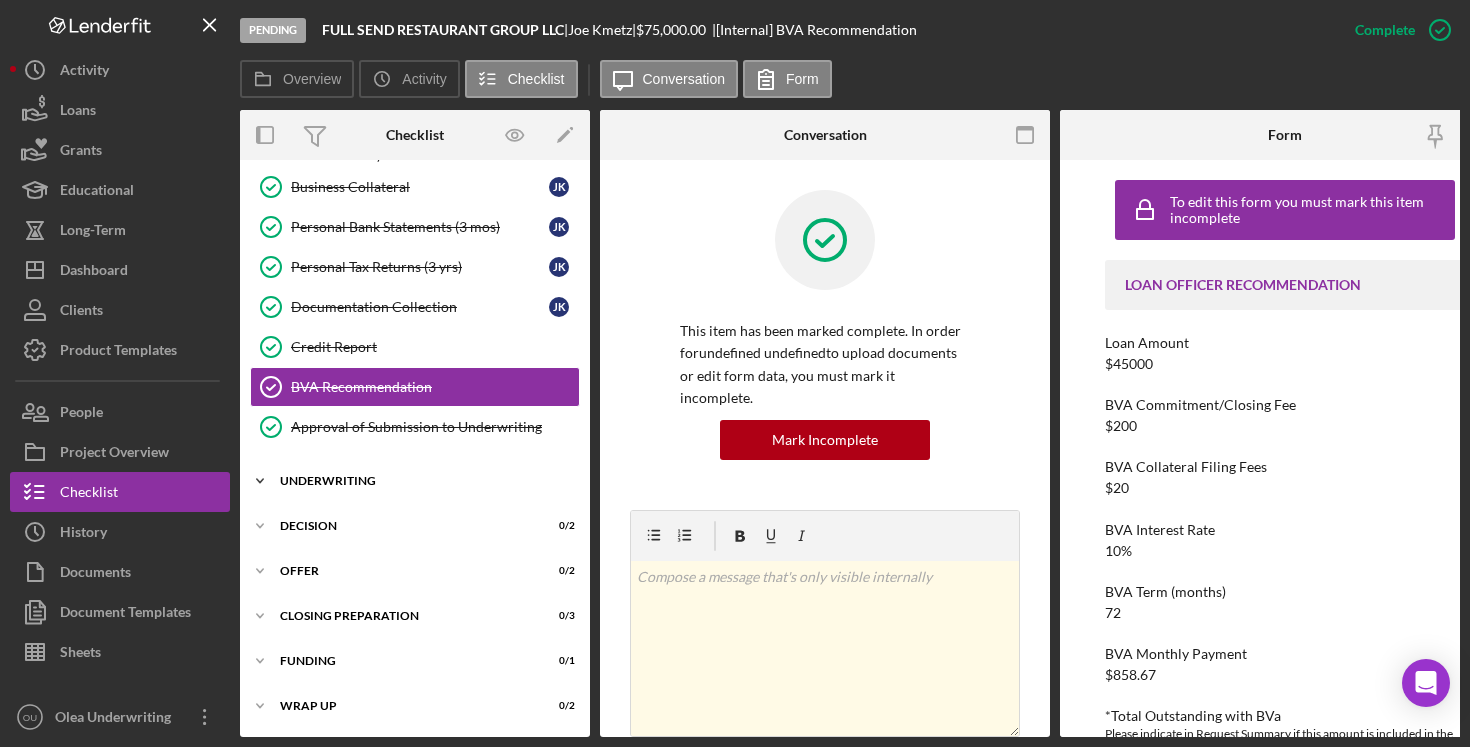 click on "Icon/Expander" 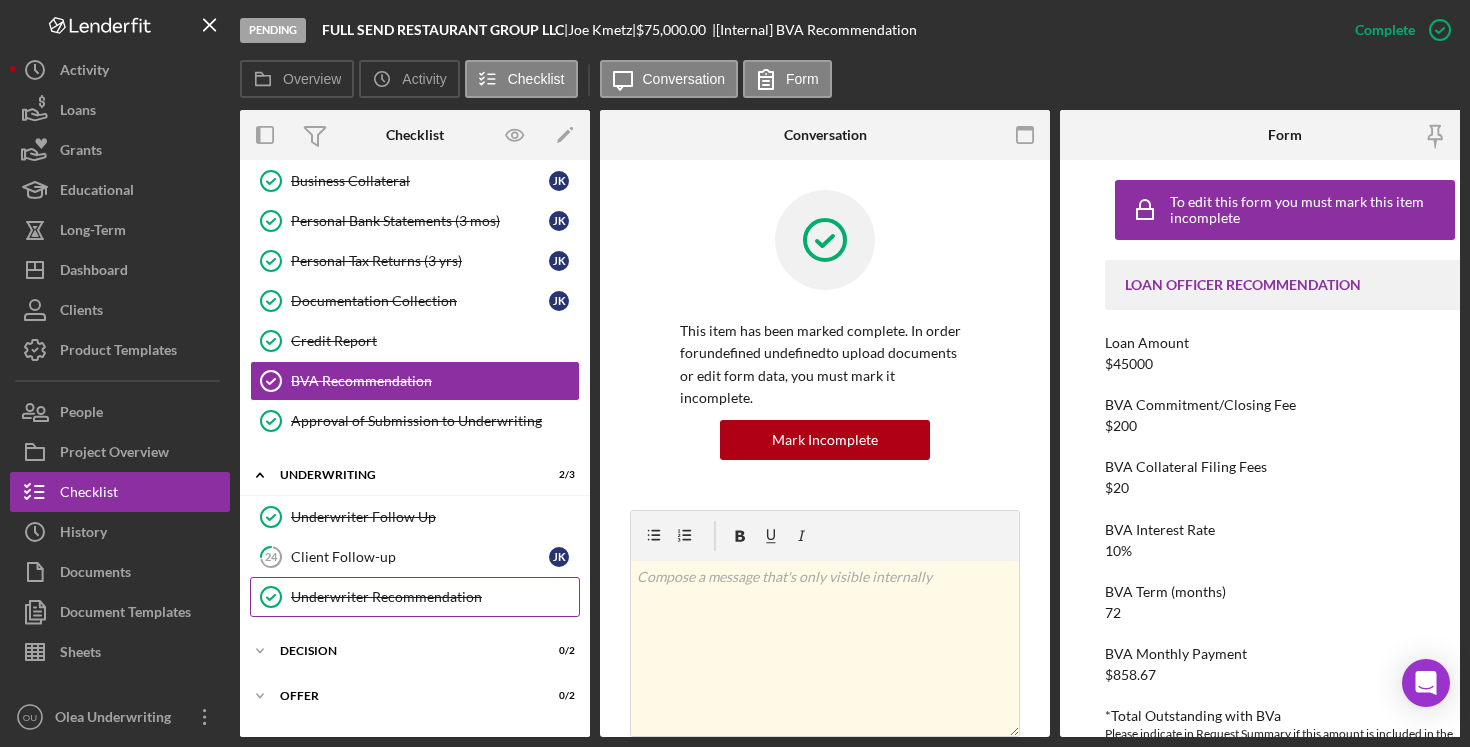 click on "Underwriter Recommendation" at bounding box center (435, 597) 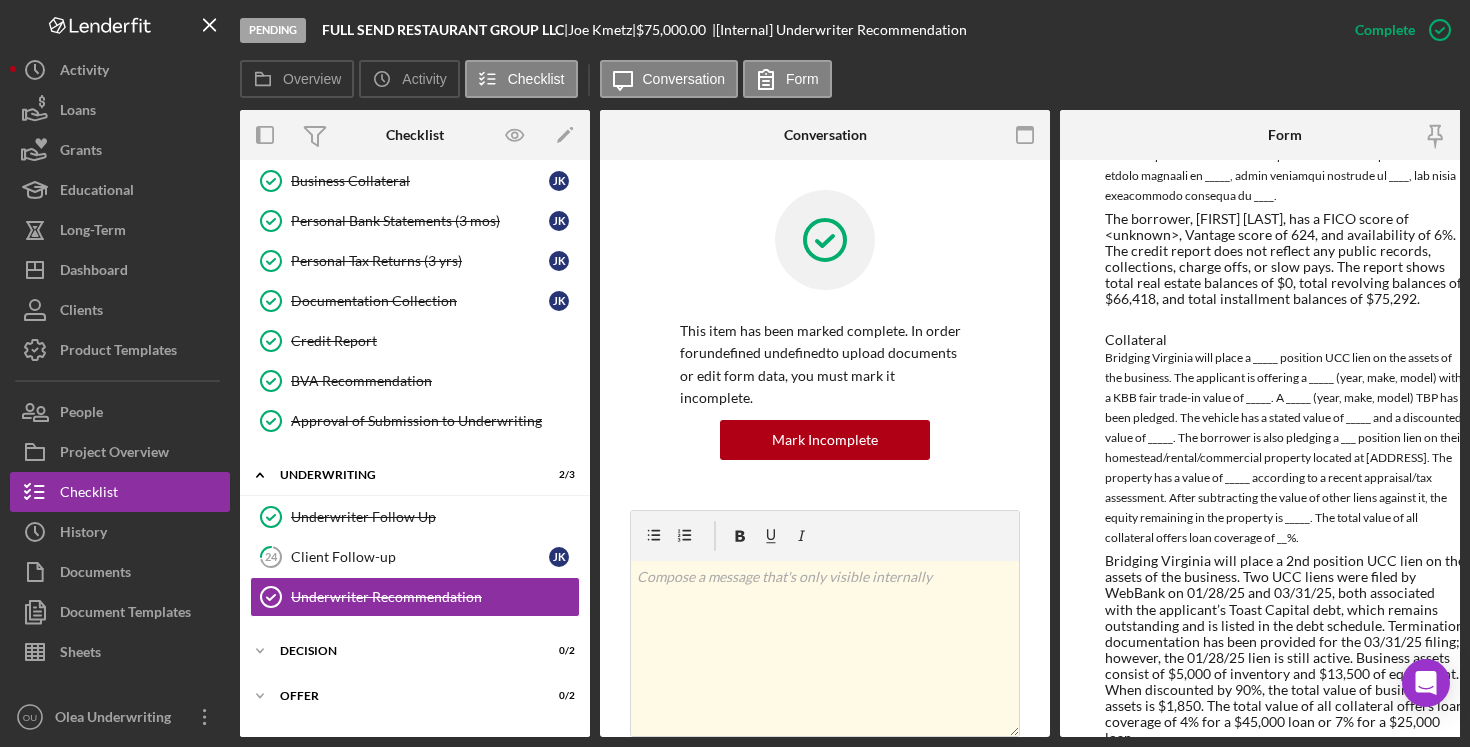 scroll, scrollTop: 2469, scrollLeft: 0, axis: vertical 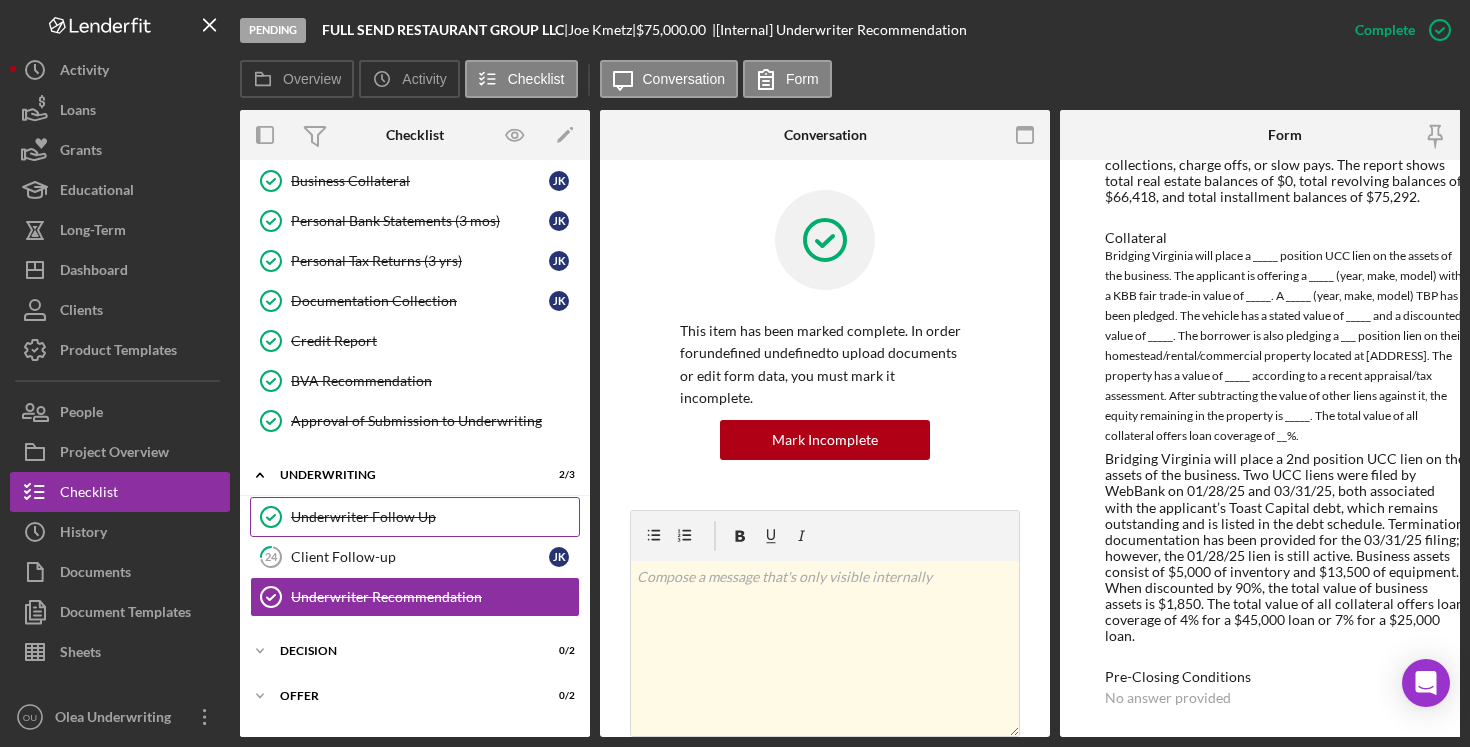 click on "Underwriter Follow Up" at bounding box center [435, 517] 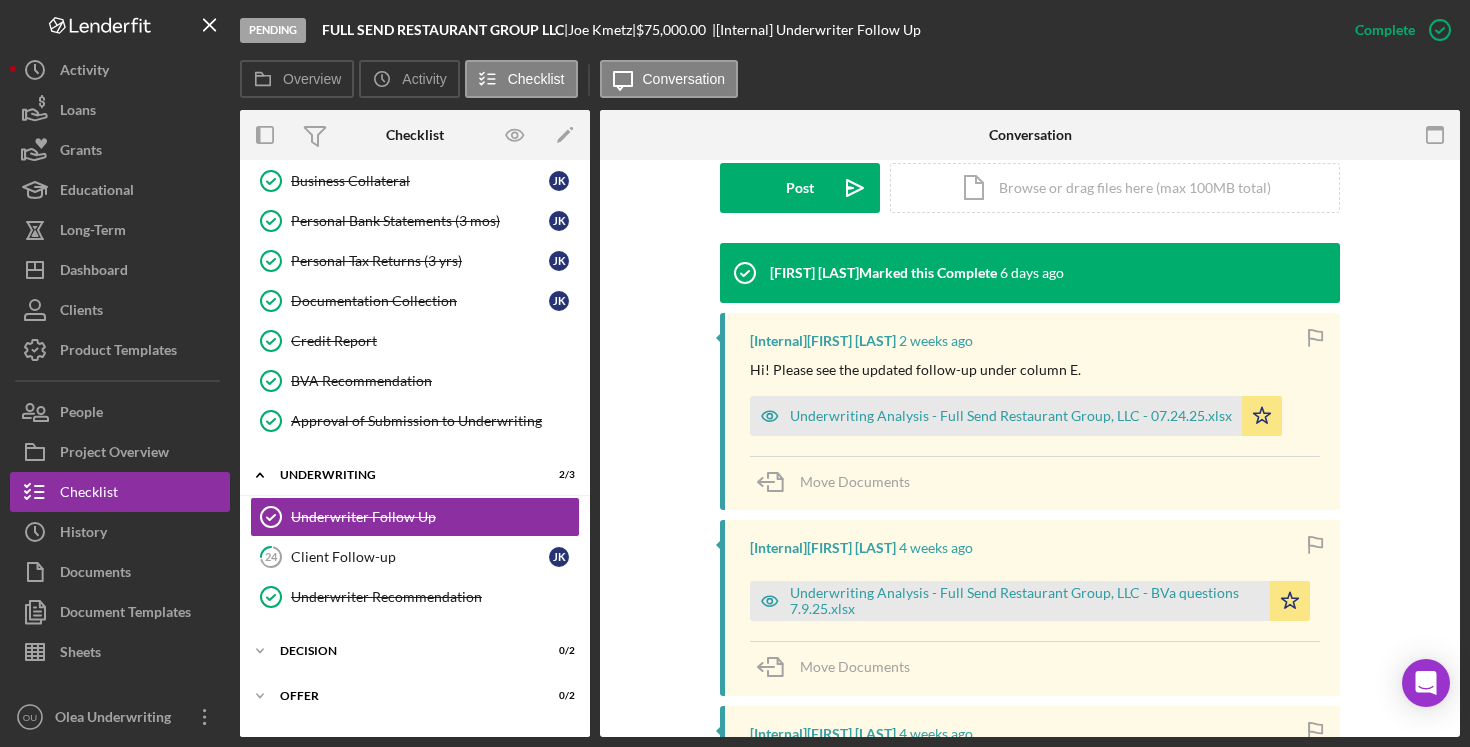 scroll, scrollTop: 532, scrollLeft: 0, axis: vertical 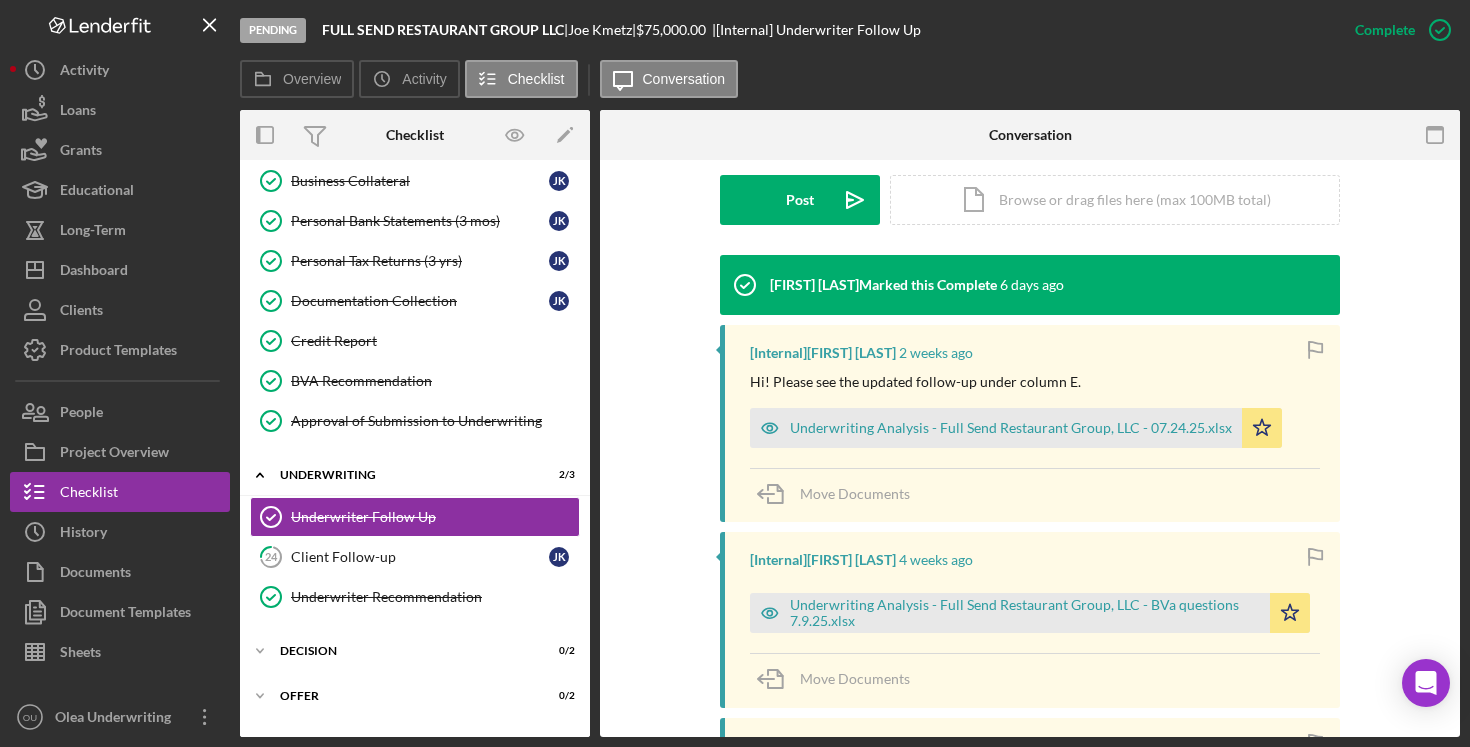 drag, startPoint x: 1077, startPoint y: 382, endPoint x: 739, endPoint y: 384, distance: 338.00592 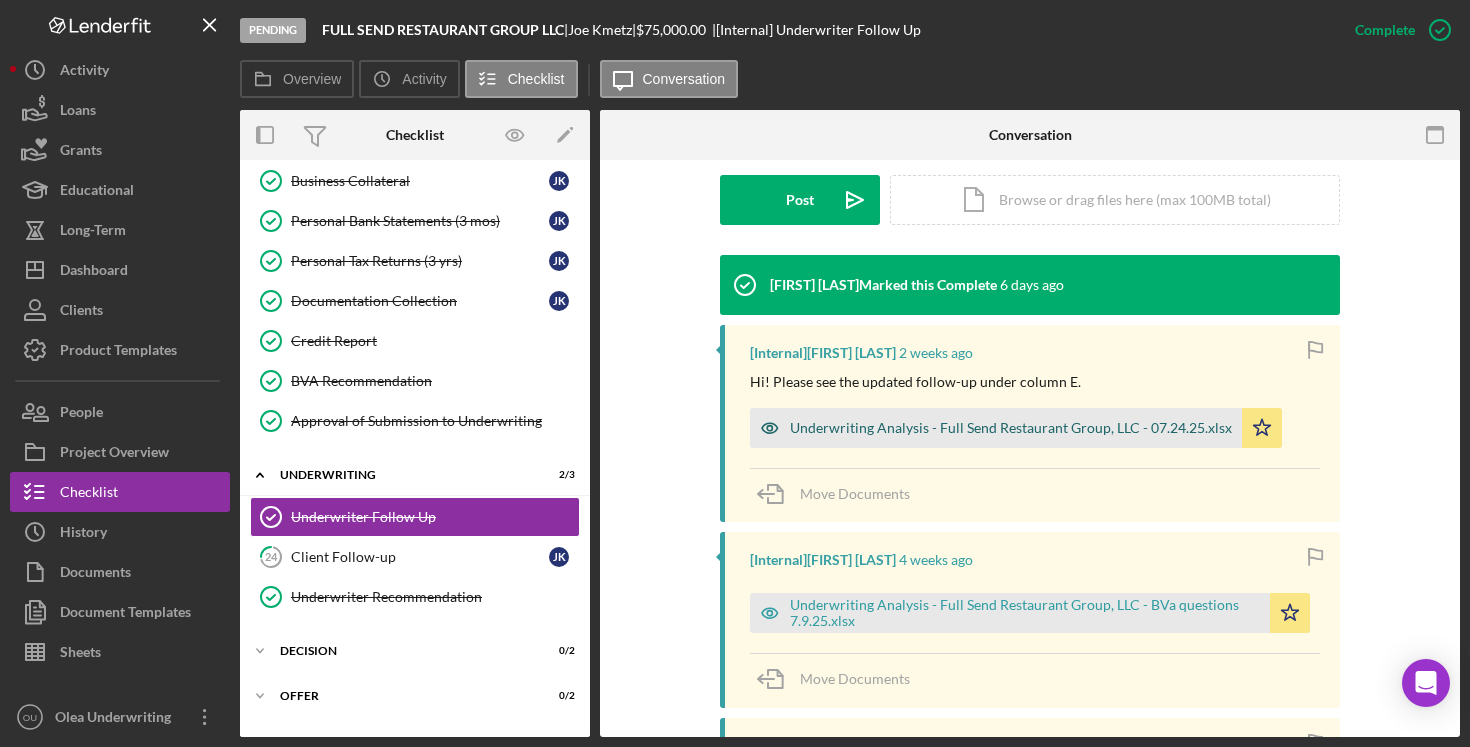 click on "Underwriting Analysis - Full Send Restaurant Group, LLC - 07.24.25.xlsx" at bounding box center (1011, 428) 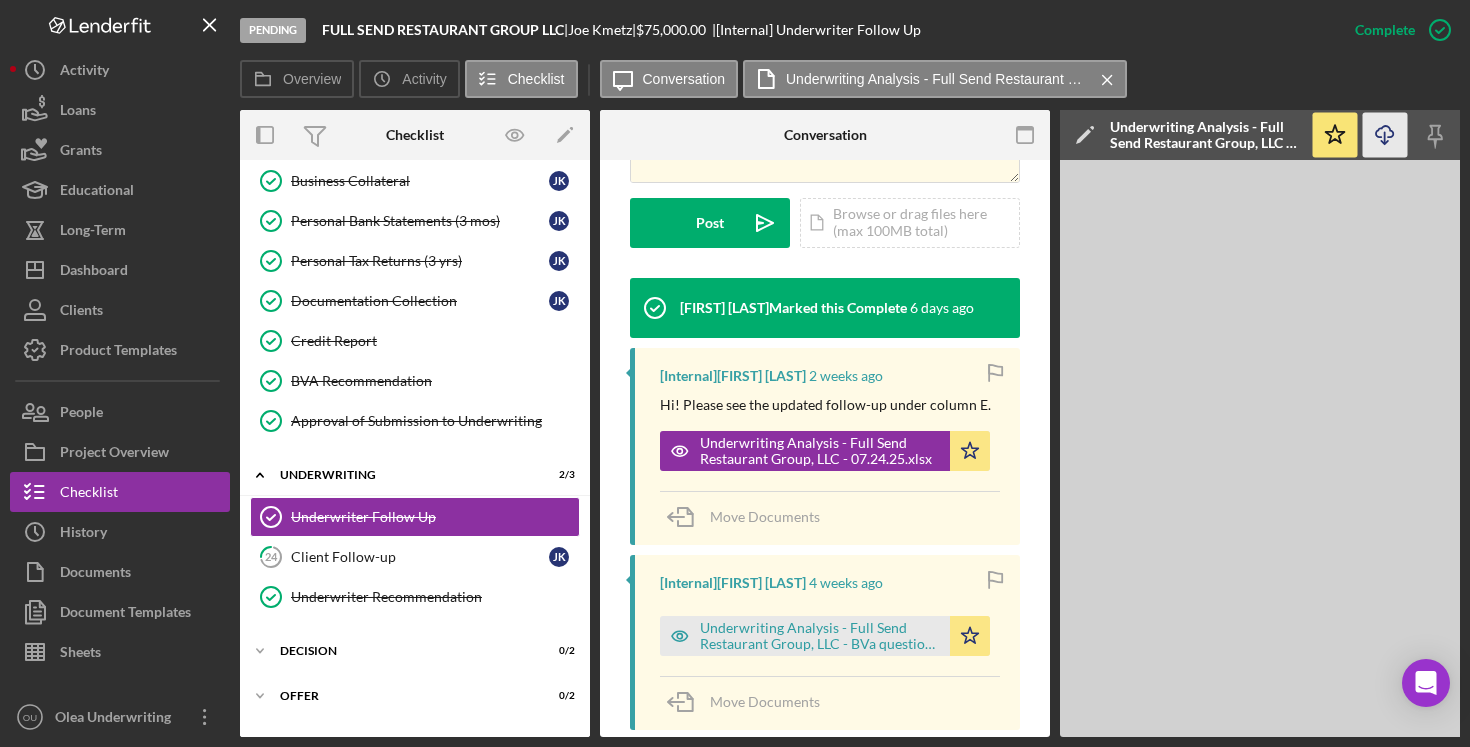click on "Icon/Download" 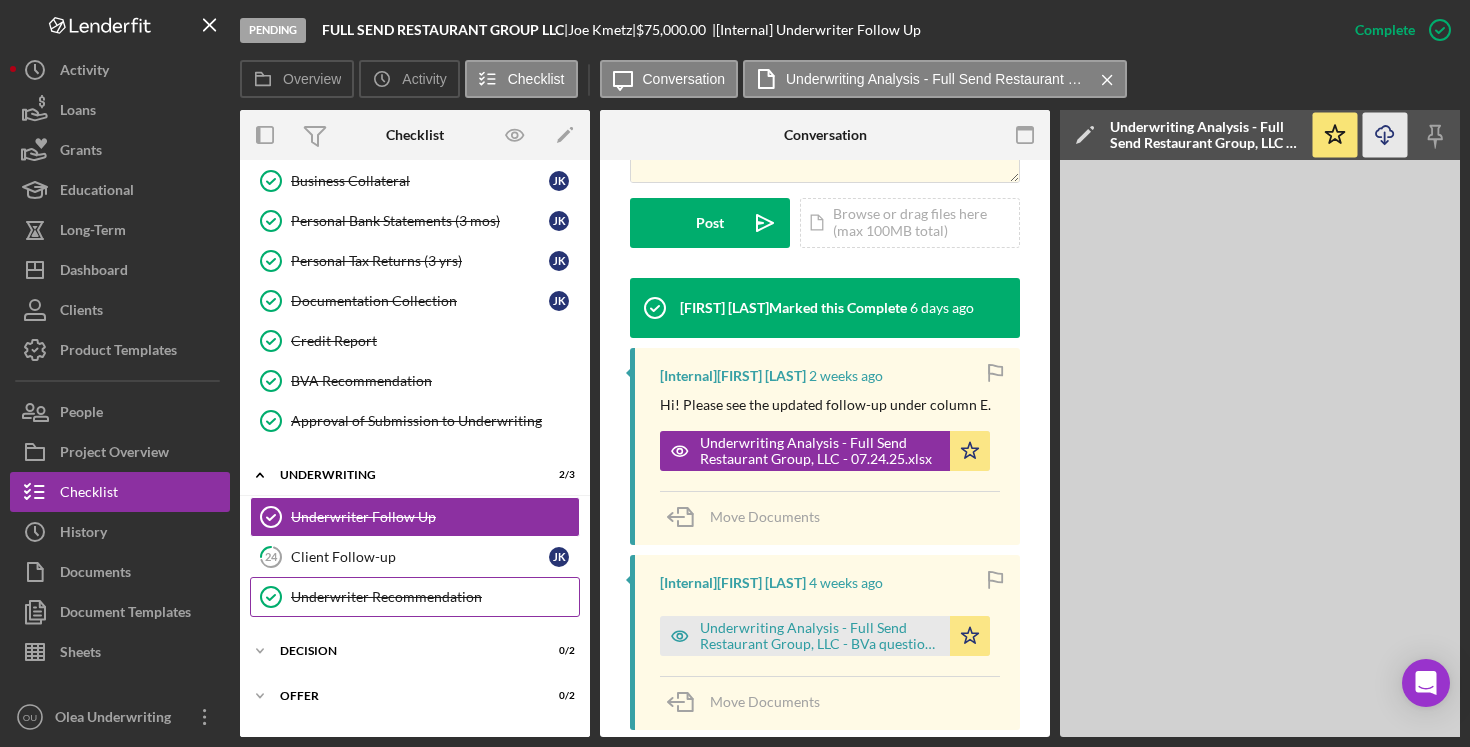 click on "Underwriter Recommendation" at bounding box center (435, 597) 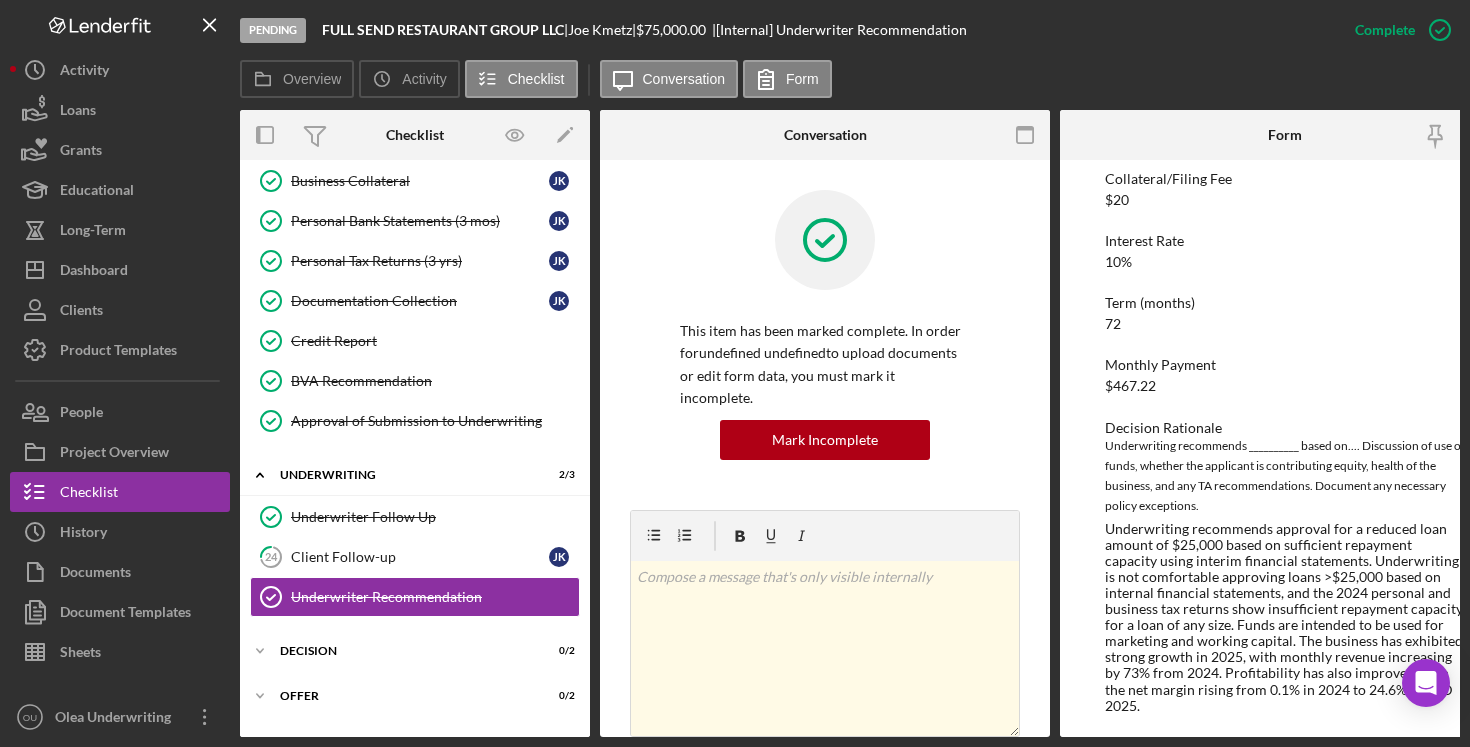 scroll, scrollTop: 353, scrollLeft: 0, axis: vertical 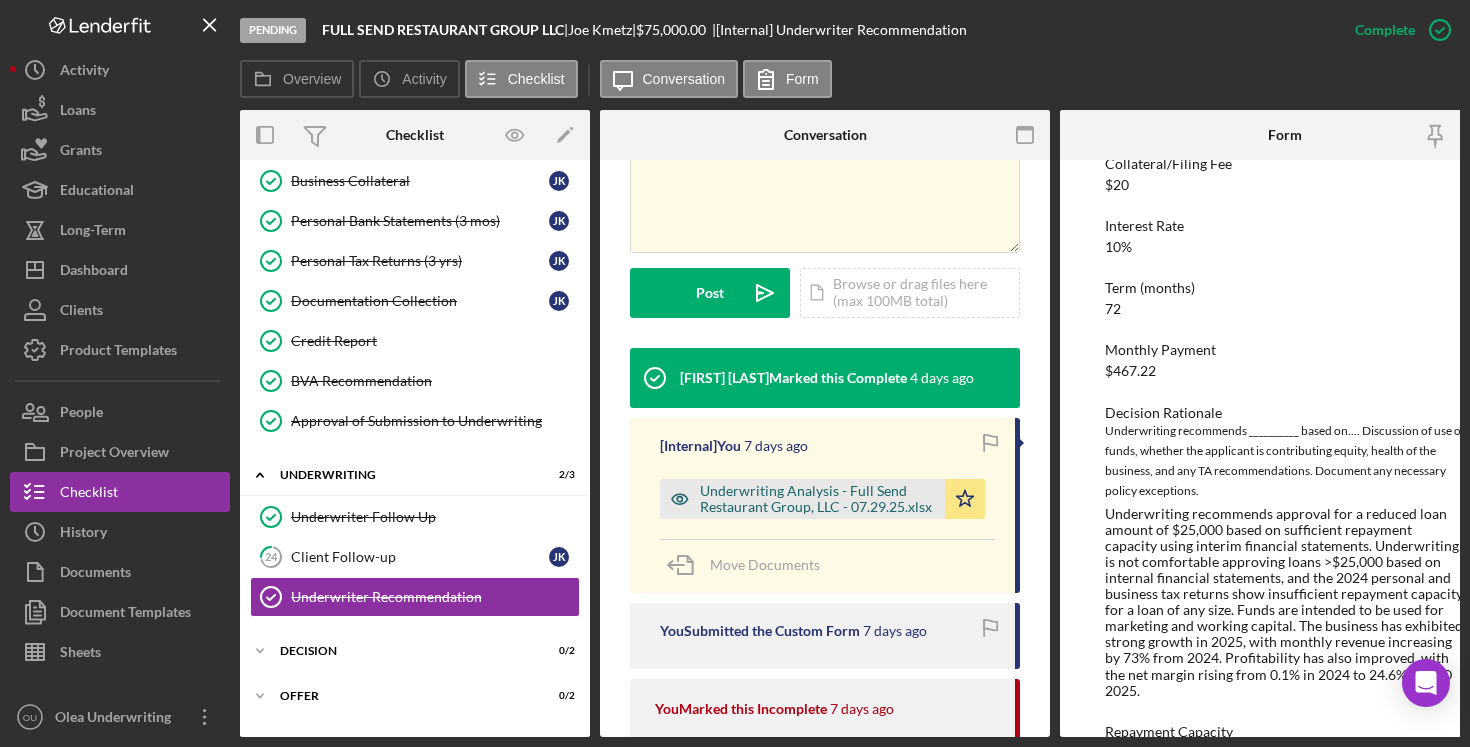 click on "Underwriting Analysis - Full Send Restaurant Group, LLC - 07.29.25.xlsx" at bounding box center [817, 499] 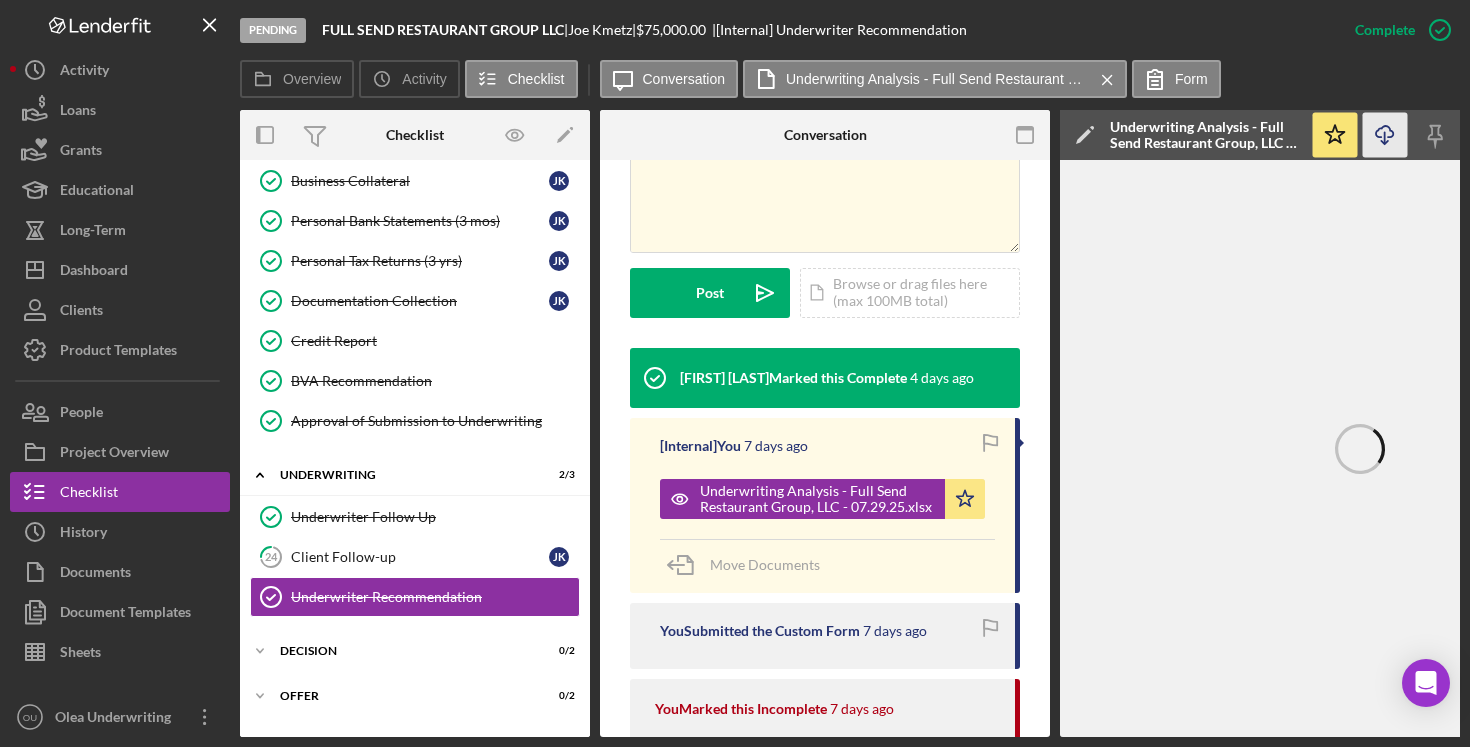 click 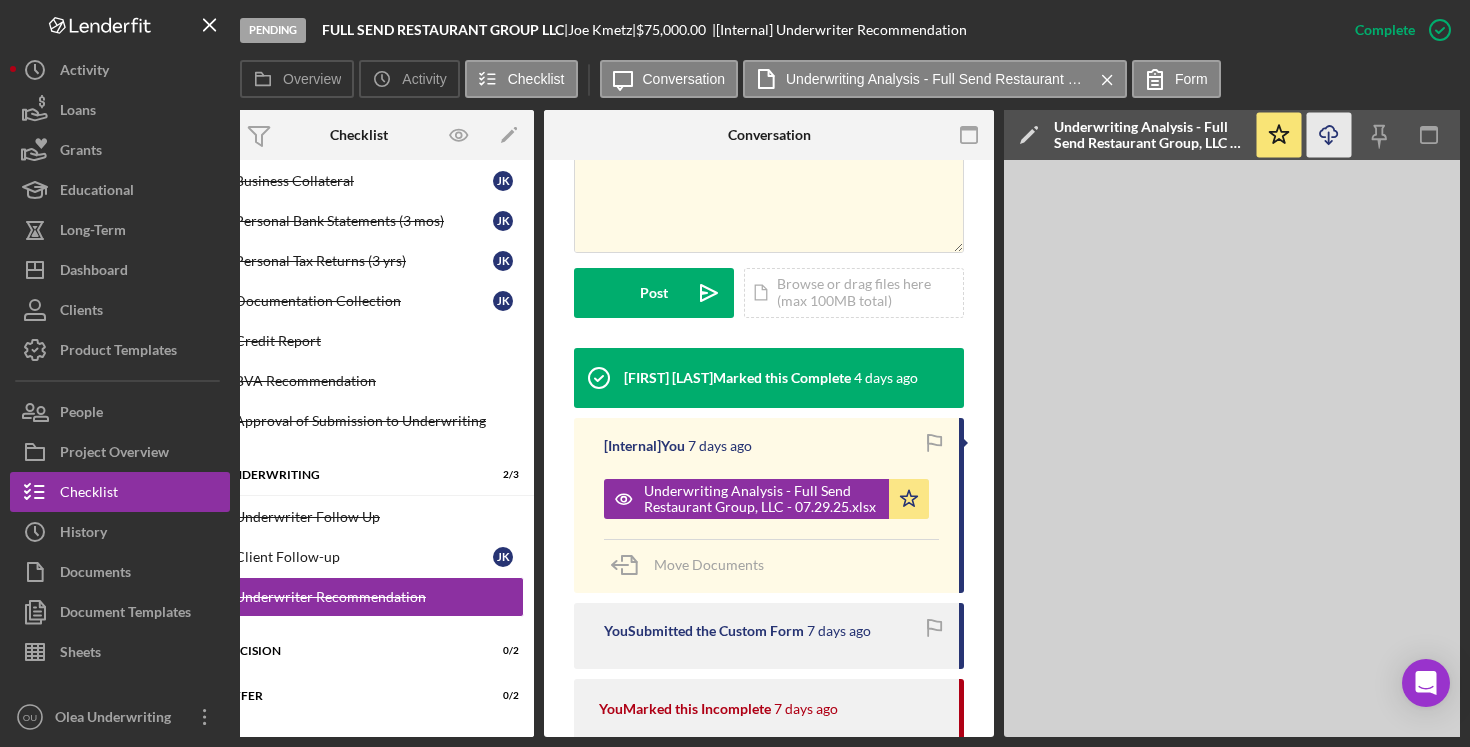 scroll, scrollTop: 0, scrollLeft: 64, axis: horizontal 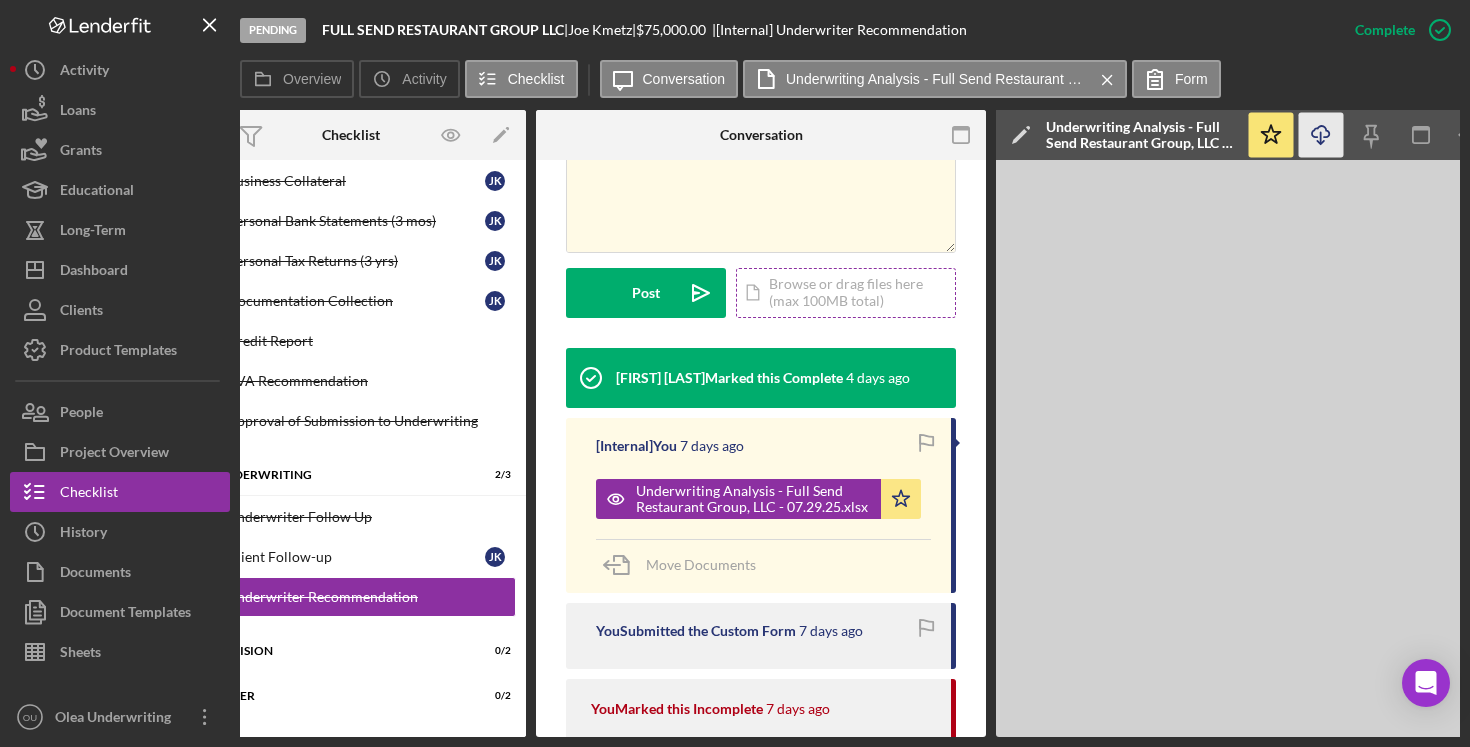 click on "Icon/Document Browse or drag files here (max 100MB total) Tap to choose files or take a photo" at bounding box center (846, 293) 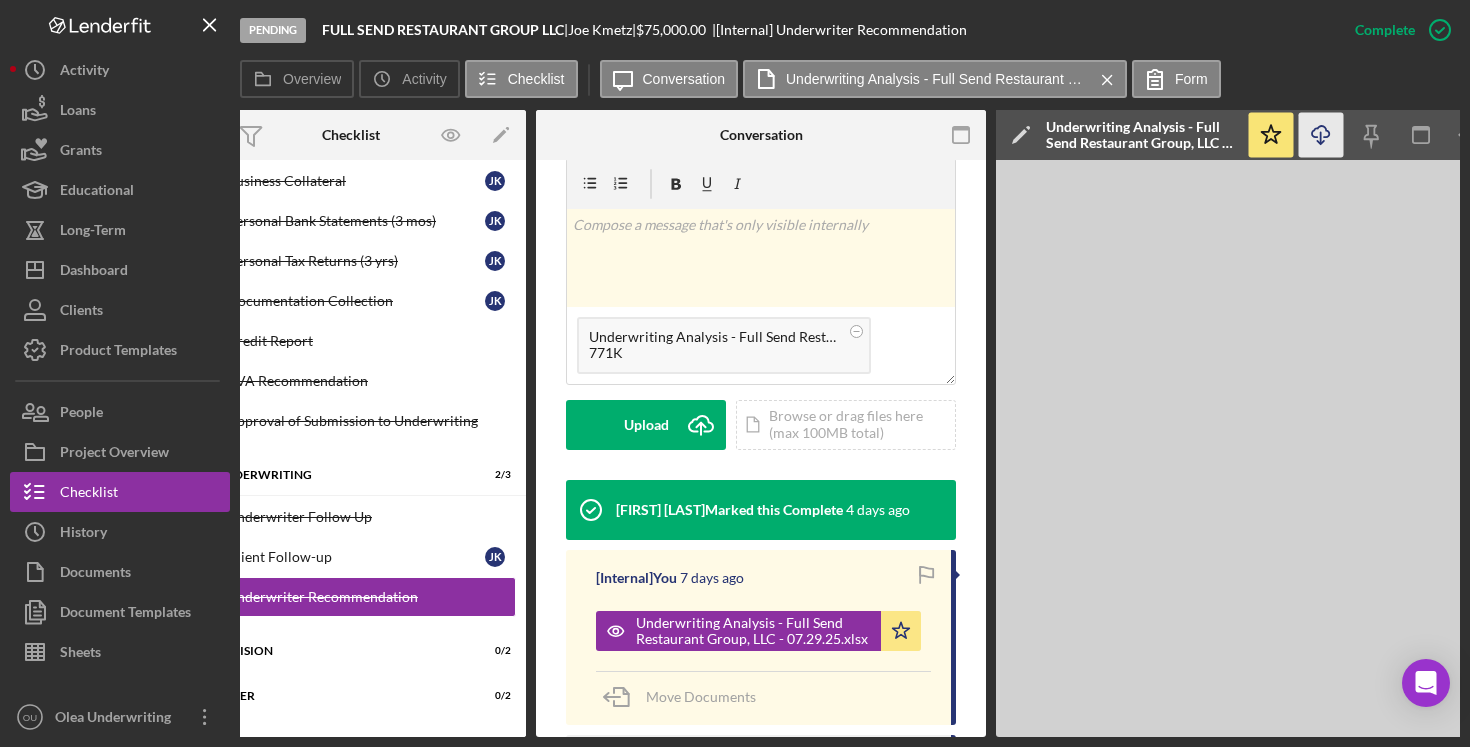 scroll, scrollTop: 348, scrollLeft: 0, axis: vertical 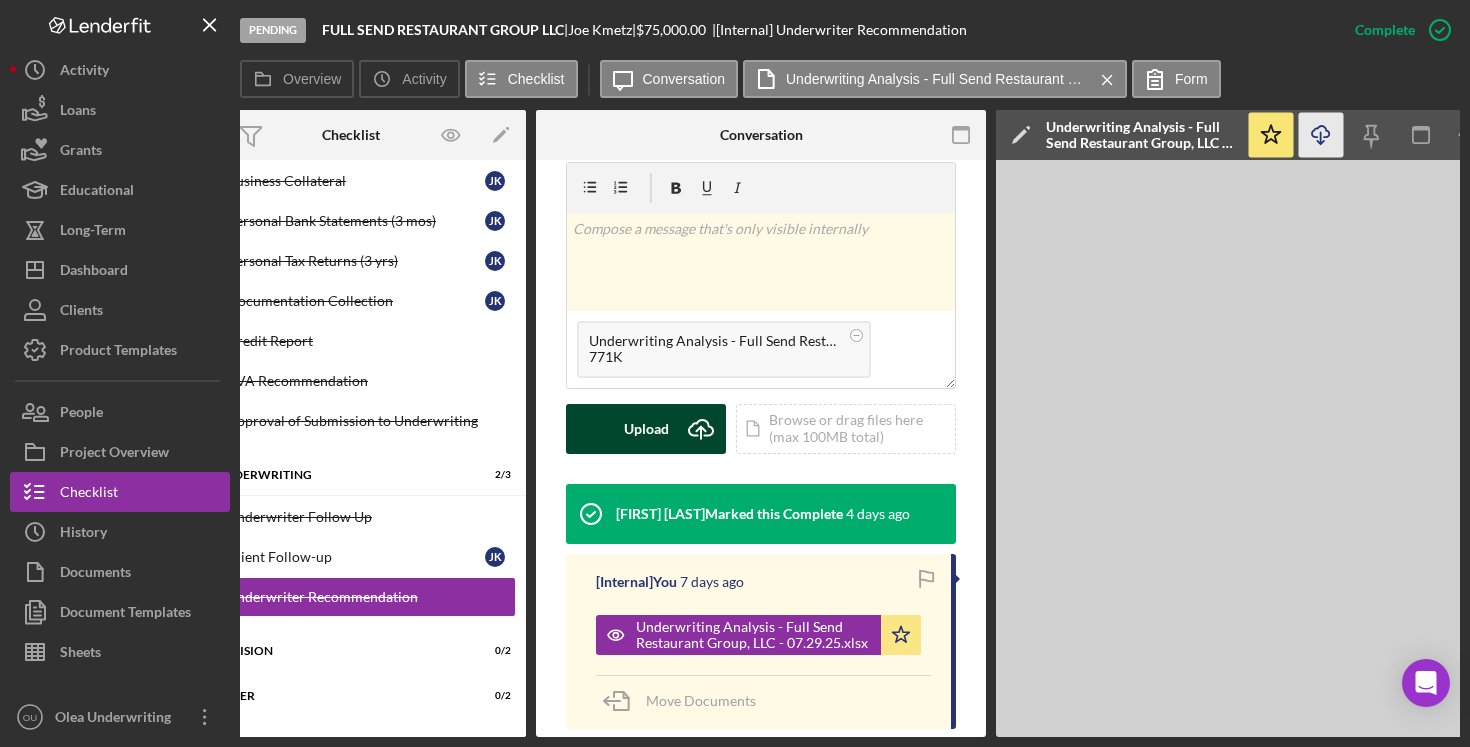 click on "Upload" at bounding box center (646, 429) 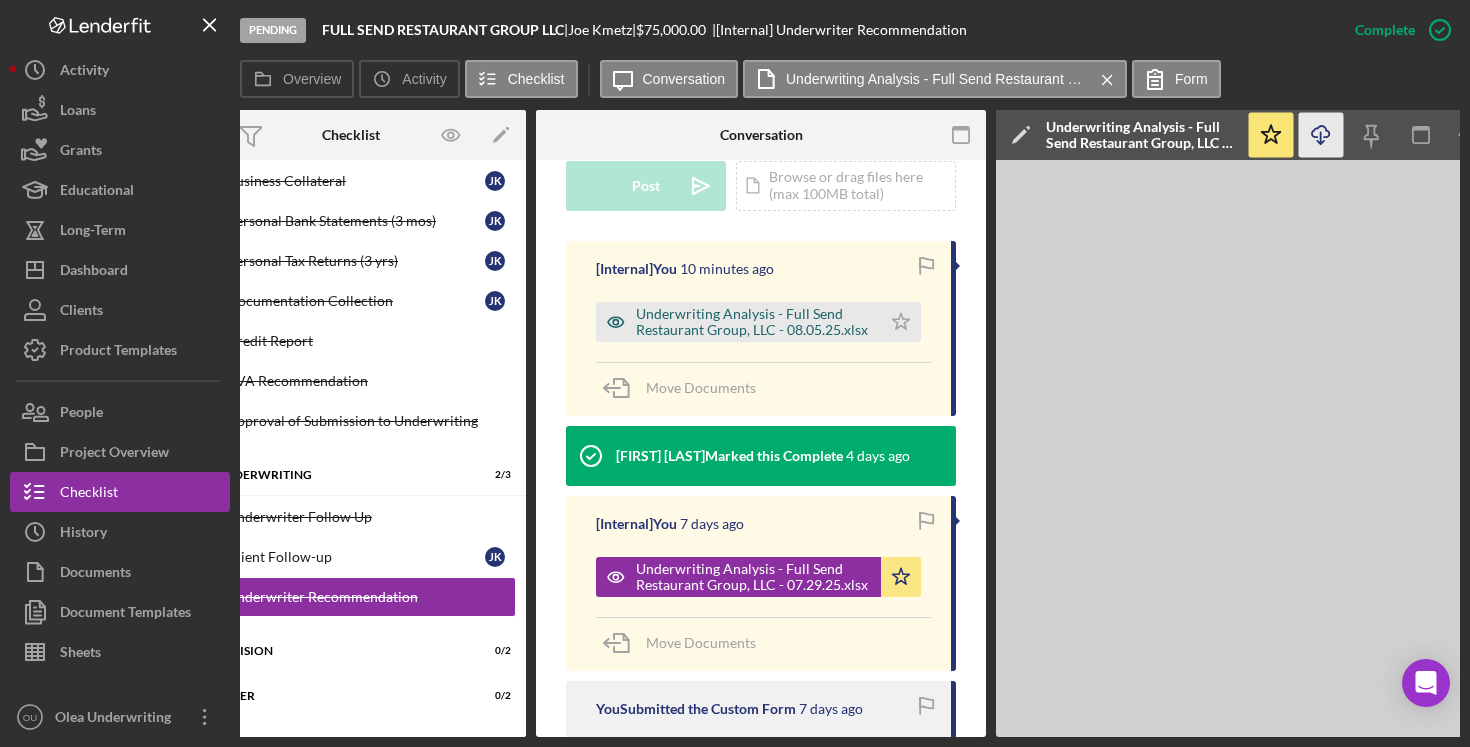 scroll, scrollTop: 595, scrollLeft: 0, axis: vertical 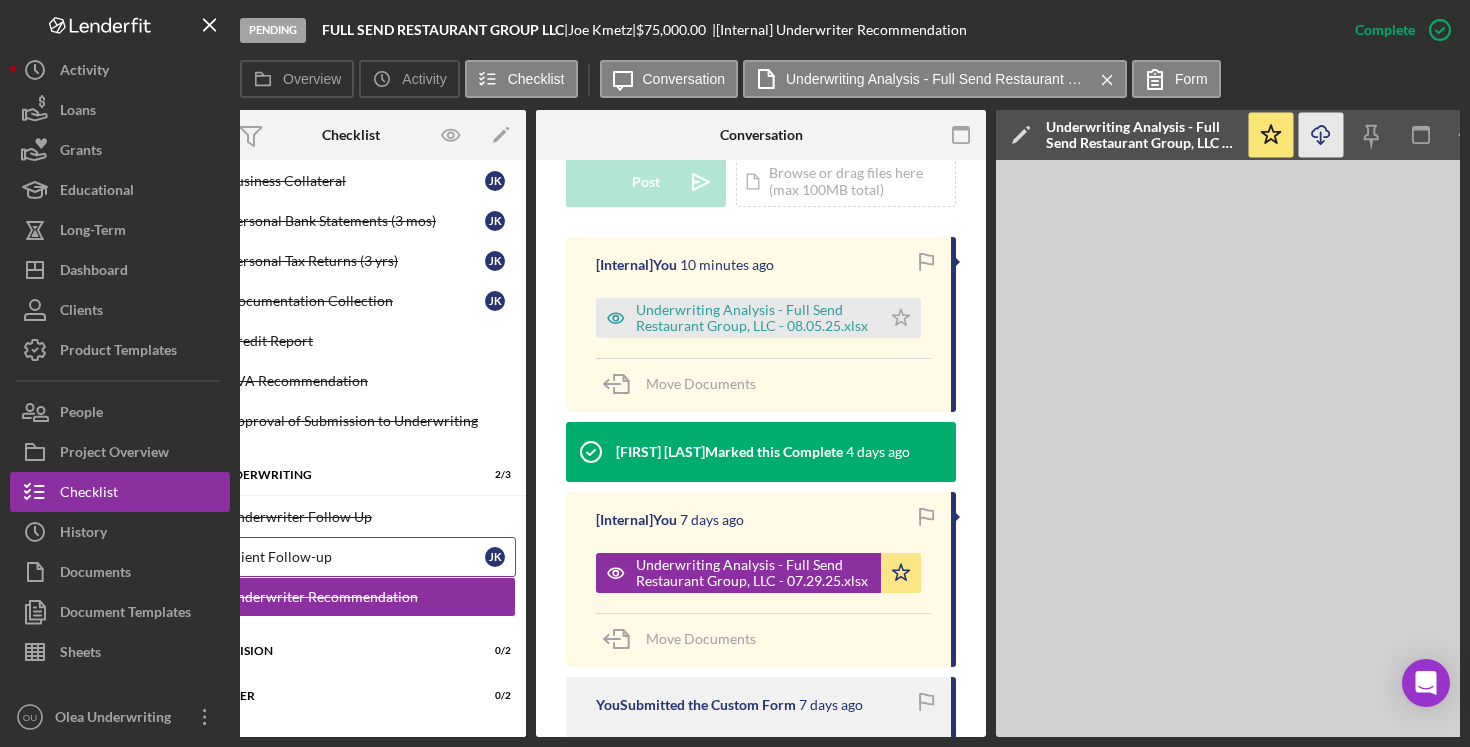 click on "24 Client Follow-up J K" at bounding box center (351, 557) 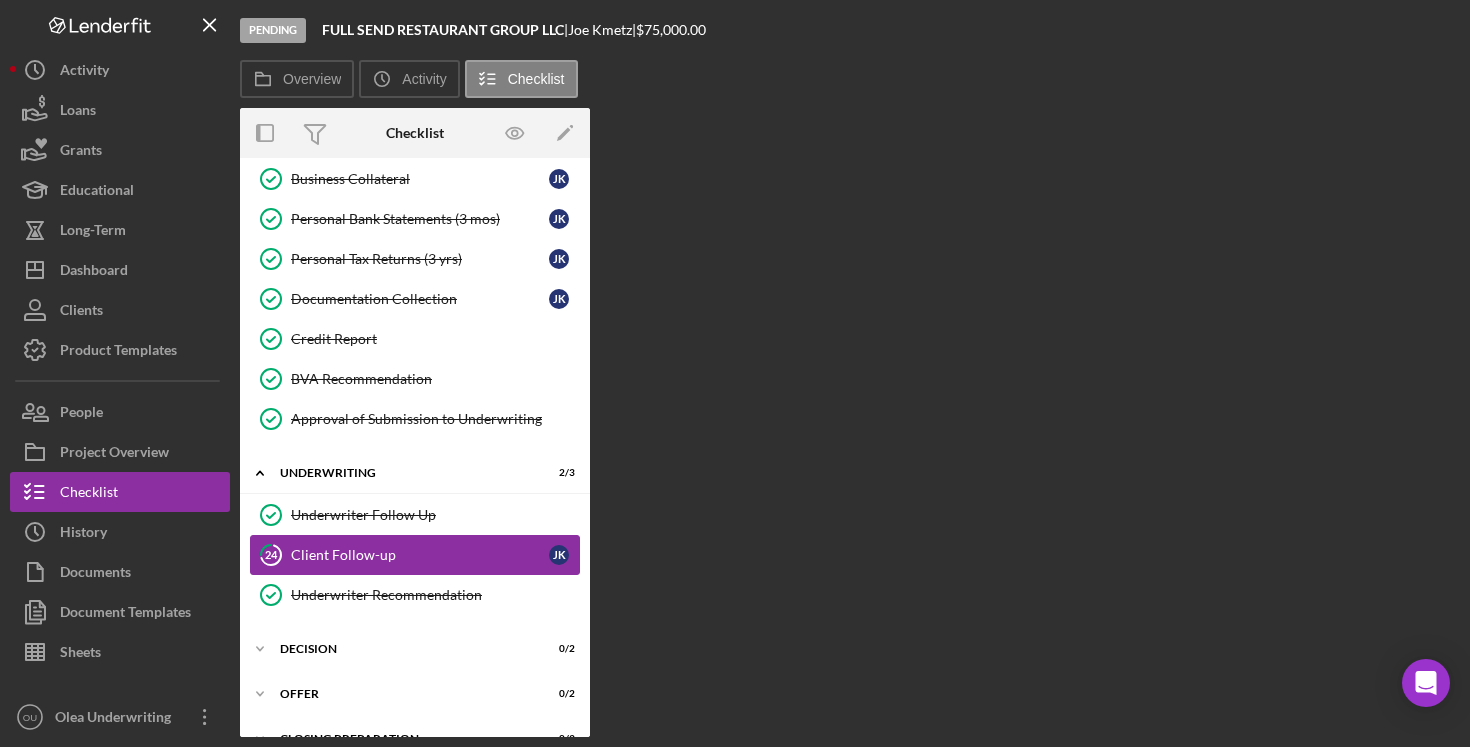 scroll, scrollTop: 0, scrollLeft: 0, axis: both 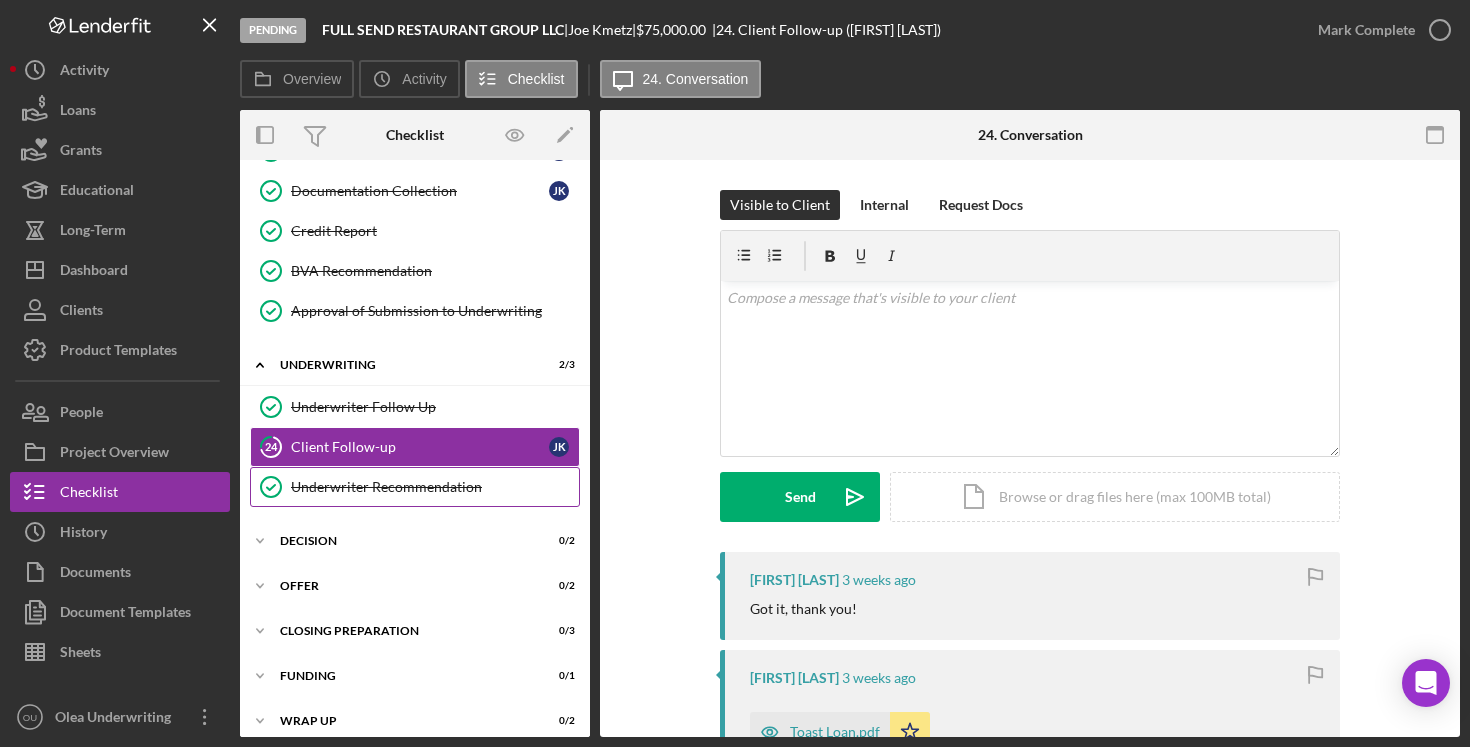 click on "Underwriter Recommendation Underwriter Recommendation" at bounding box center [415, 487] 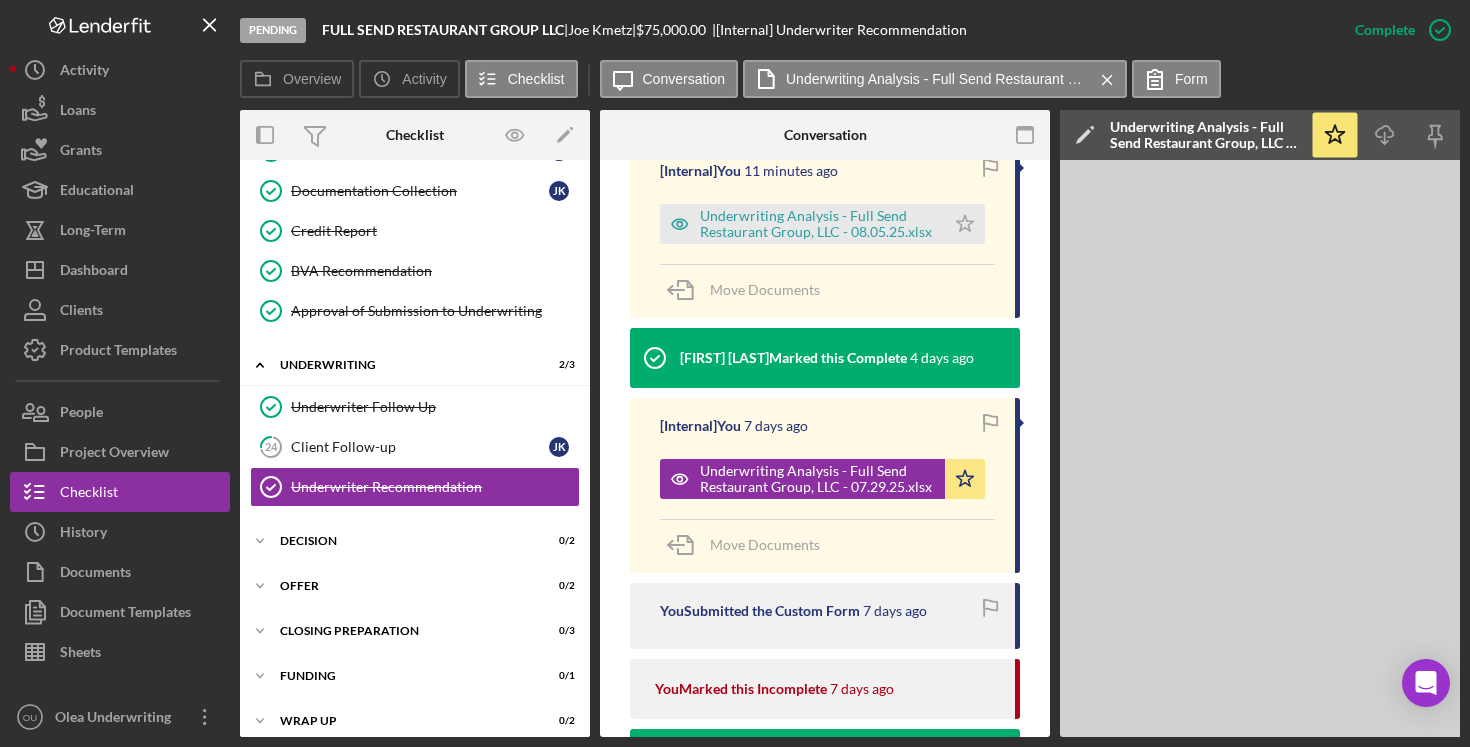 scroll, scrollTop: 695, scrollLeft: 0, axis: vertical 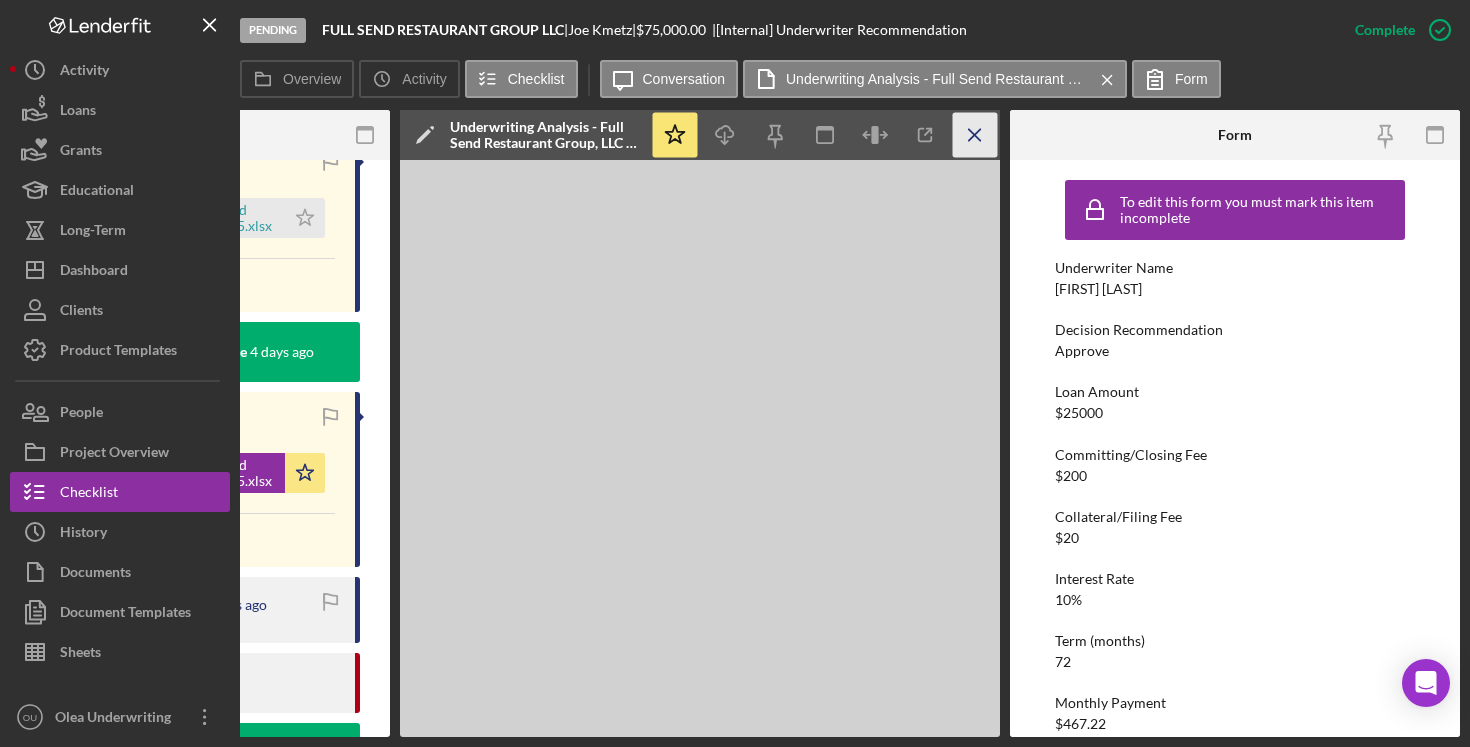 click on "Icon/Menu Close" 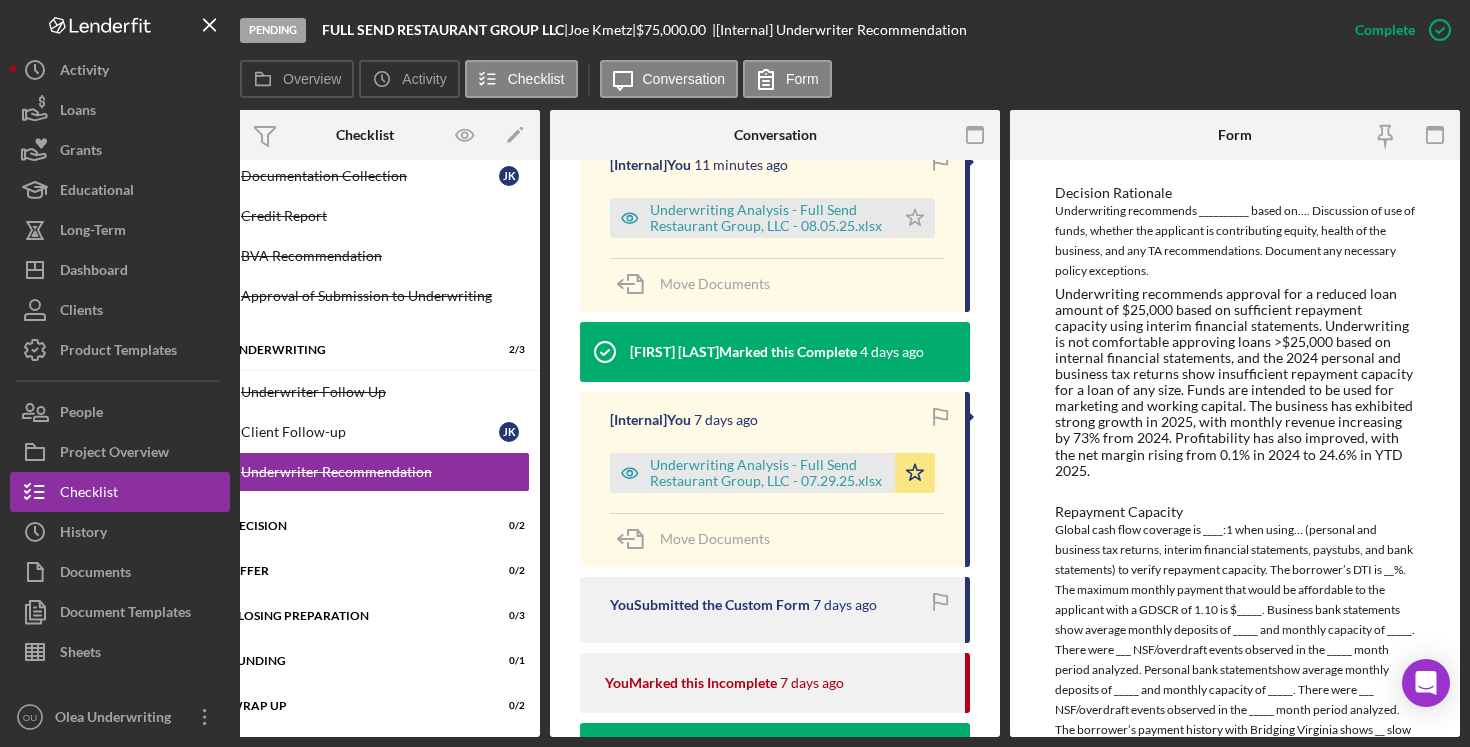 scroll, scrollTop: 574, scrollLeft: 0, axis: vertical 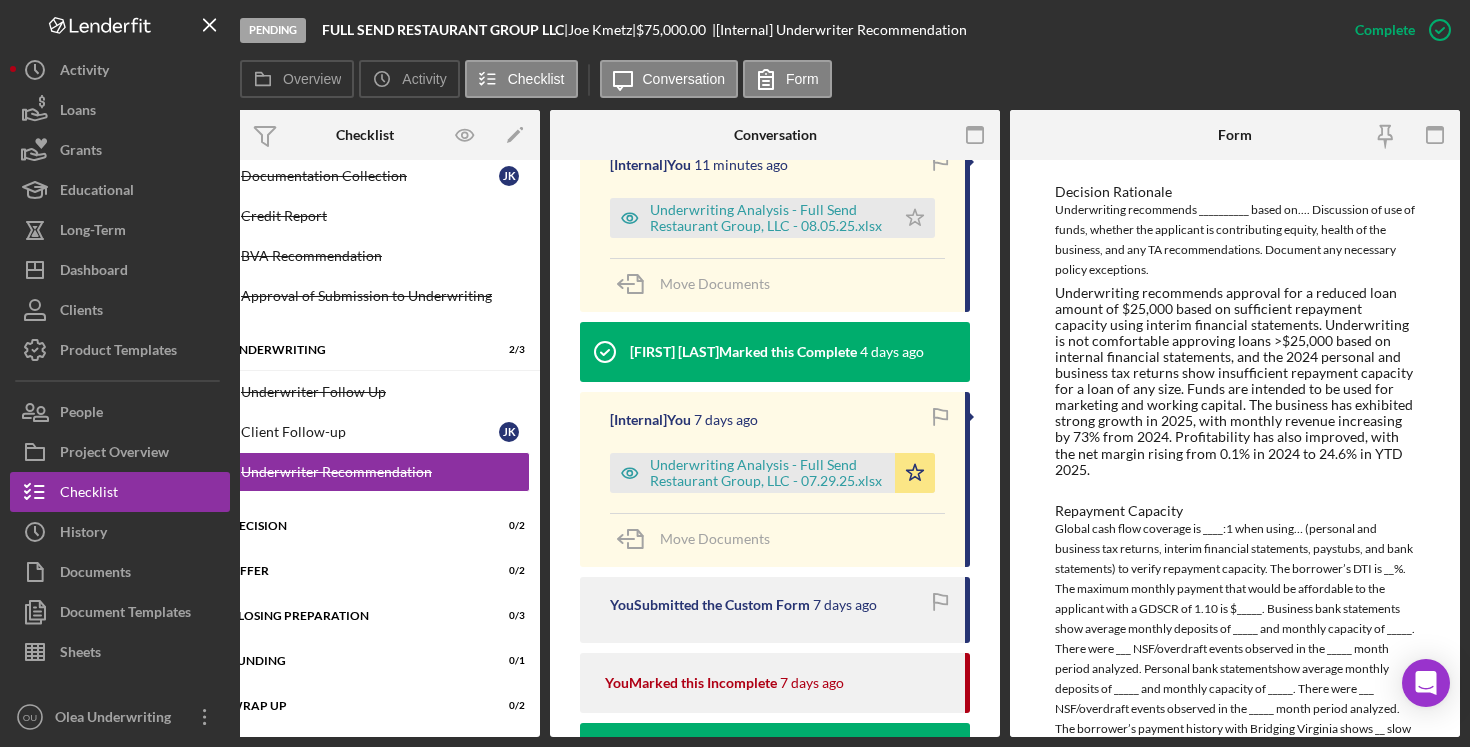 click on "Underwriting recommends approval for a reduced loan amount of $25,000 based on sufficient repayment capacity using interim financial statements. Underwriting is not comfortable approving loans >$25,000 based on internal financial statements, and the 2024 personal and business tax returns show insufficient repayment capacity for a loan of any size.
Funds are intended to be used for marketing and working capital.
The business has exhibited strong growth in 2025, with monthly revenue increasing by 73% from 2024. Profitability has also improved, with the net margin rising from 0.1% in 2024 to 24.6% in YTD 2025." at bounding box center (1235, 381) 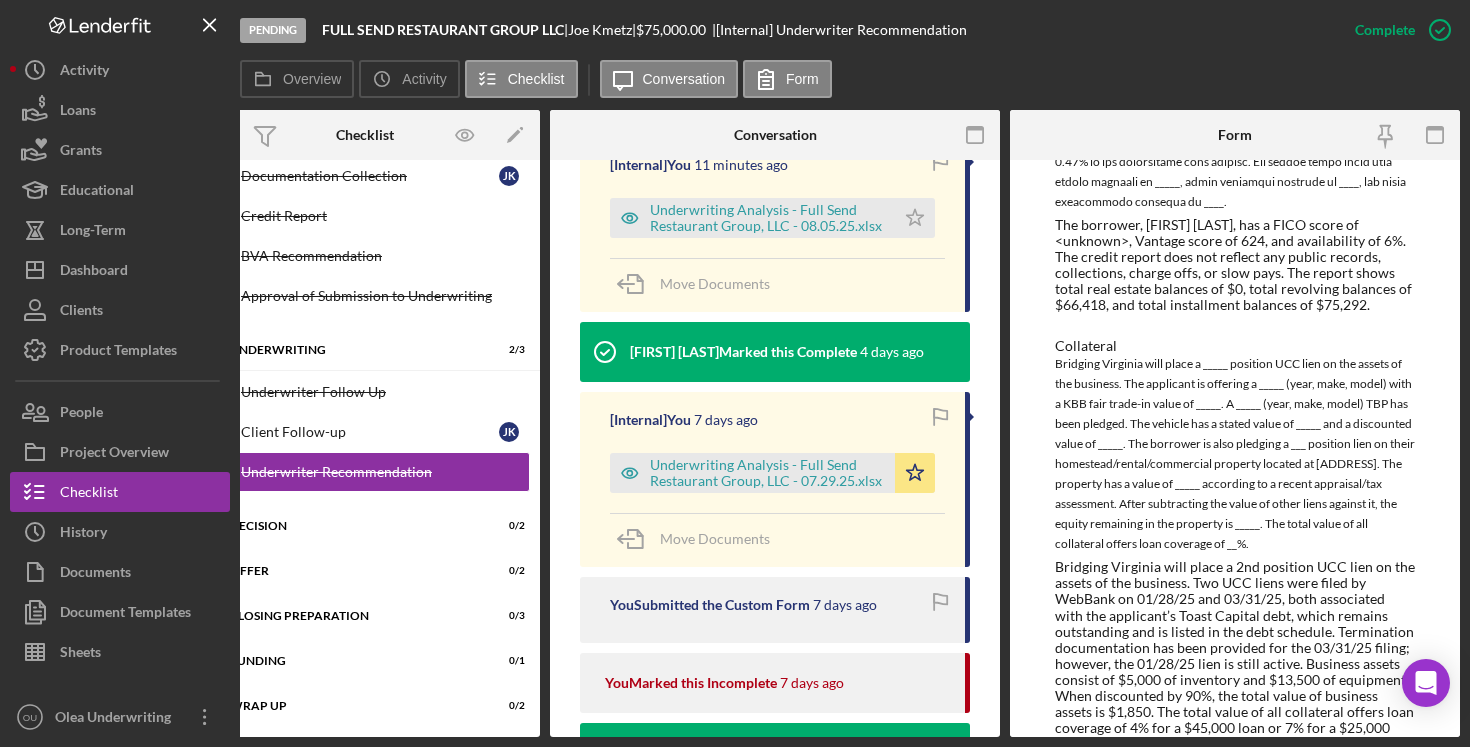 scroll, scrollTop: 2469, scrollLeft: 0, axis: vertical 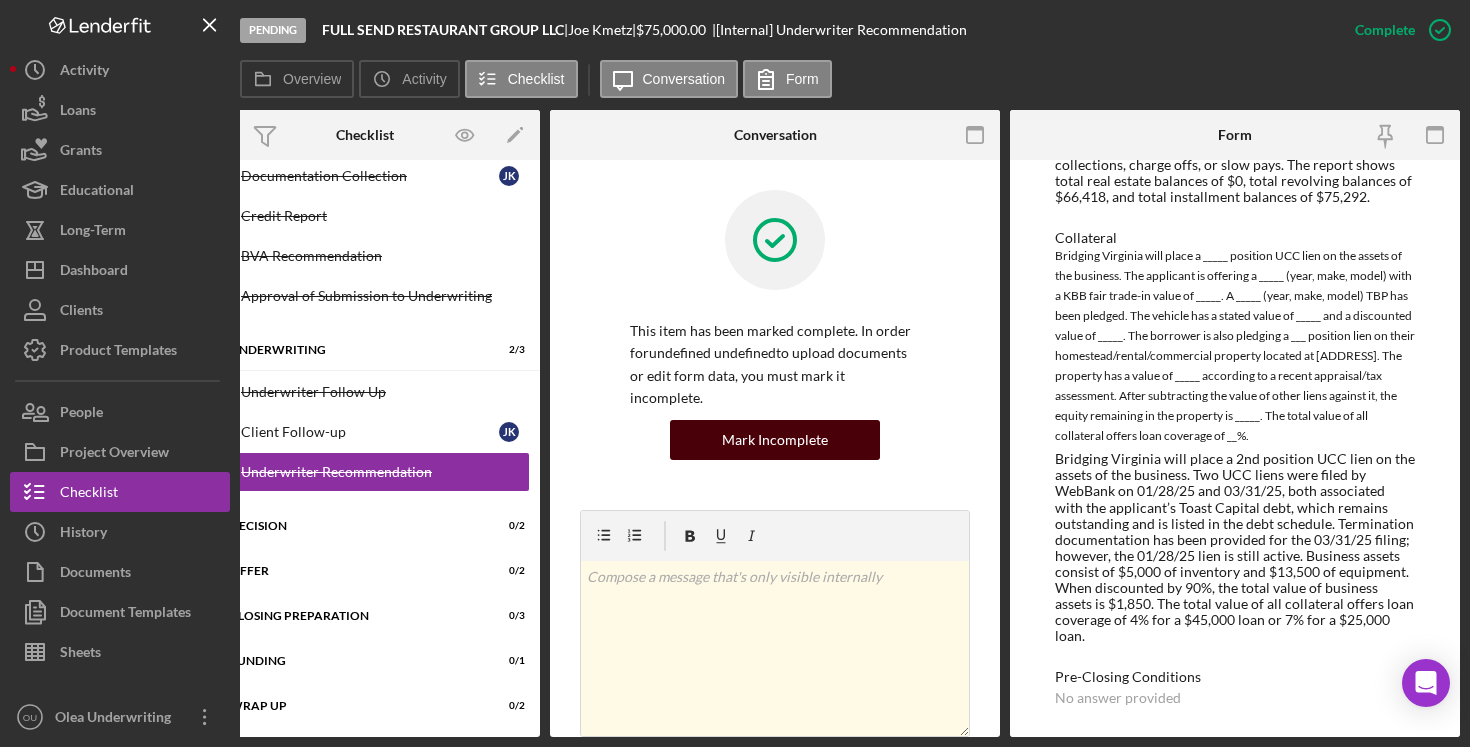 click on "Mark Incomplete" at bounding box center (775, 440) 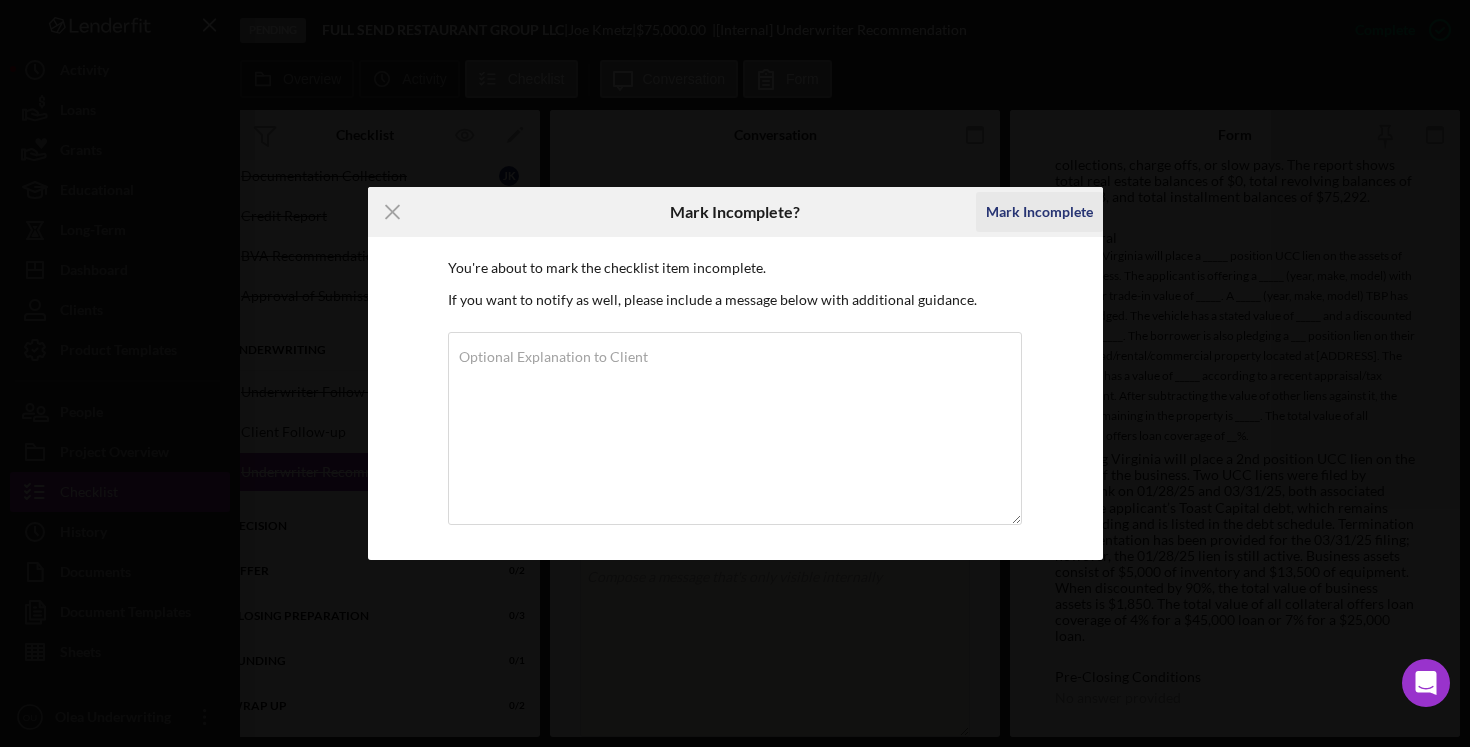 click on "Mark Incomplete" at bounding box center (1039, 212) 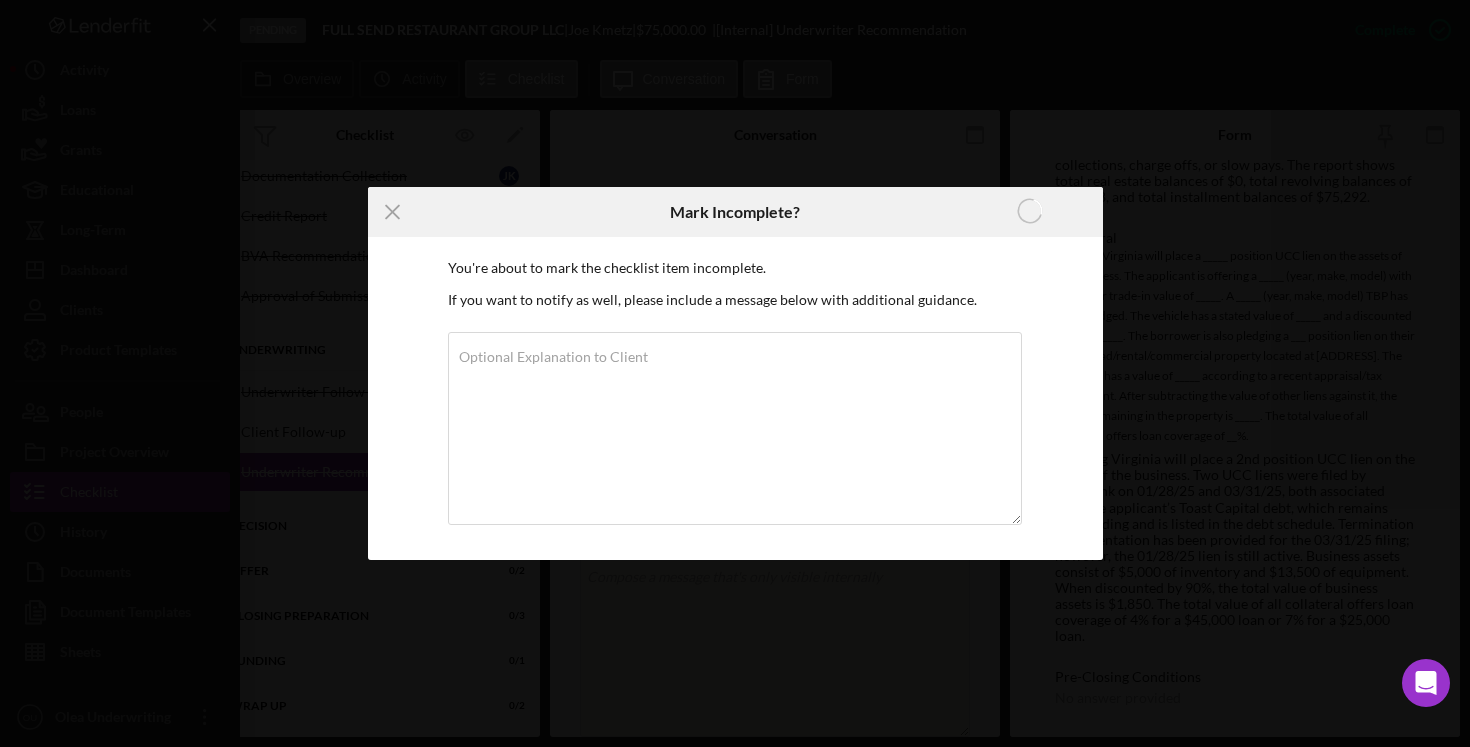scroll, scrollTop: 2379, scrollLeft: 0, axis: vertical 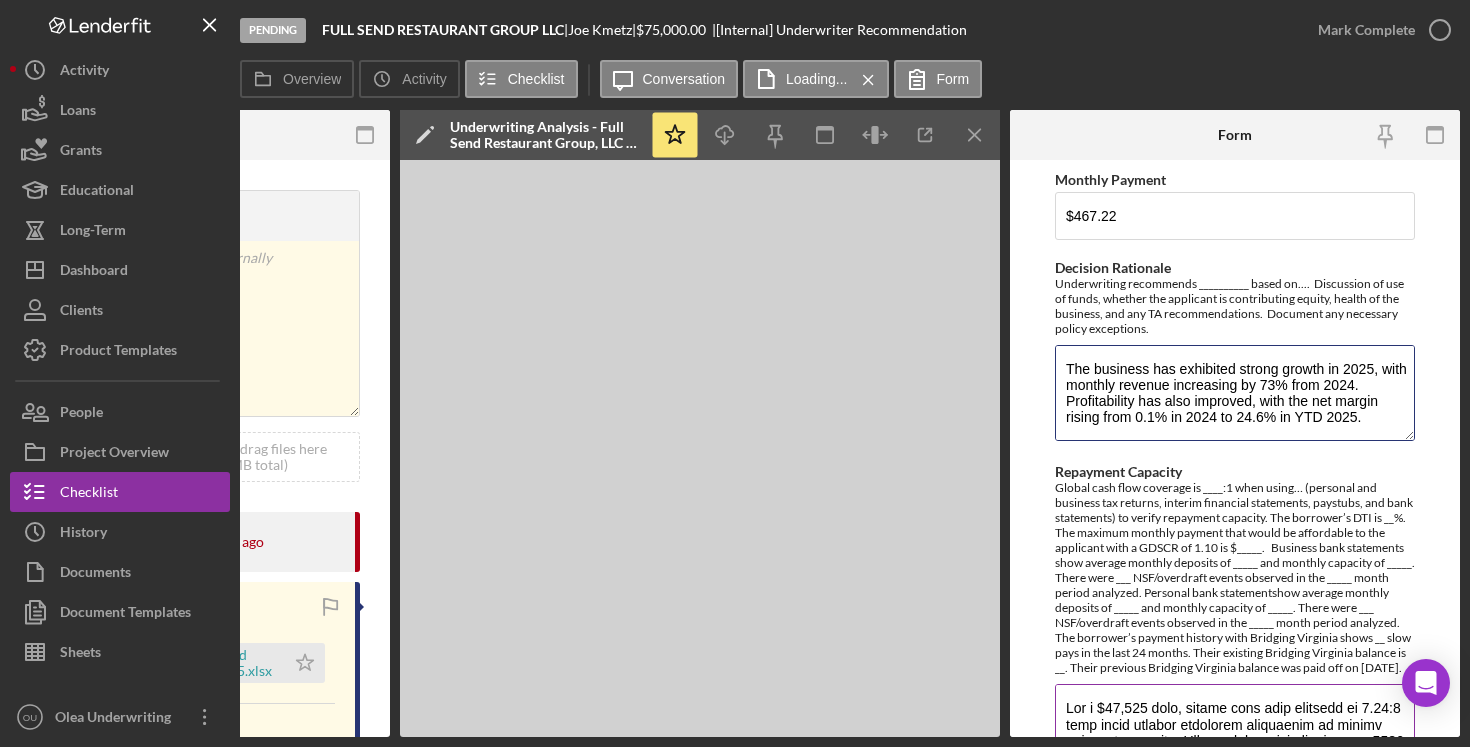 drag, startPoint x: 1070, startPoint y: 367, endPoint x: 1366, endPoint y: 563, distance: 355.00986 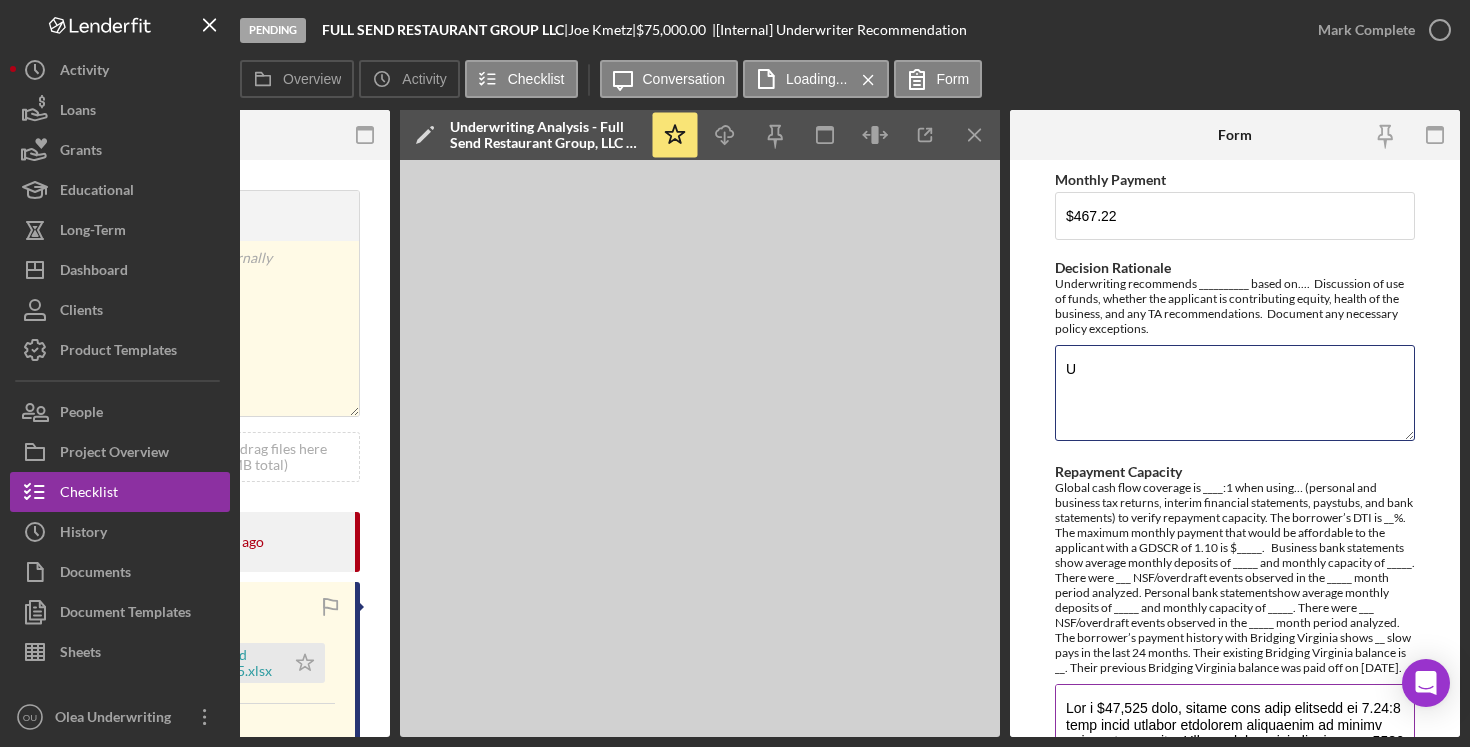 scroll, scrollTop: 0, scrollLeft: 0, axis: both 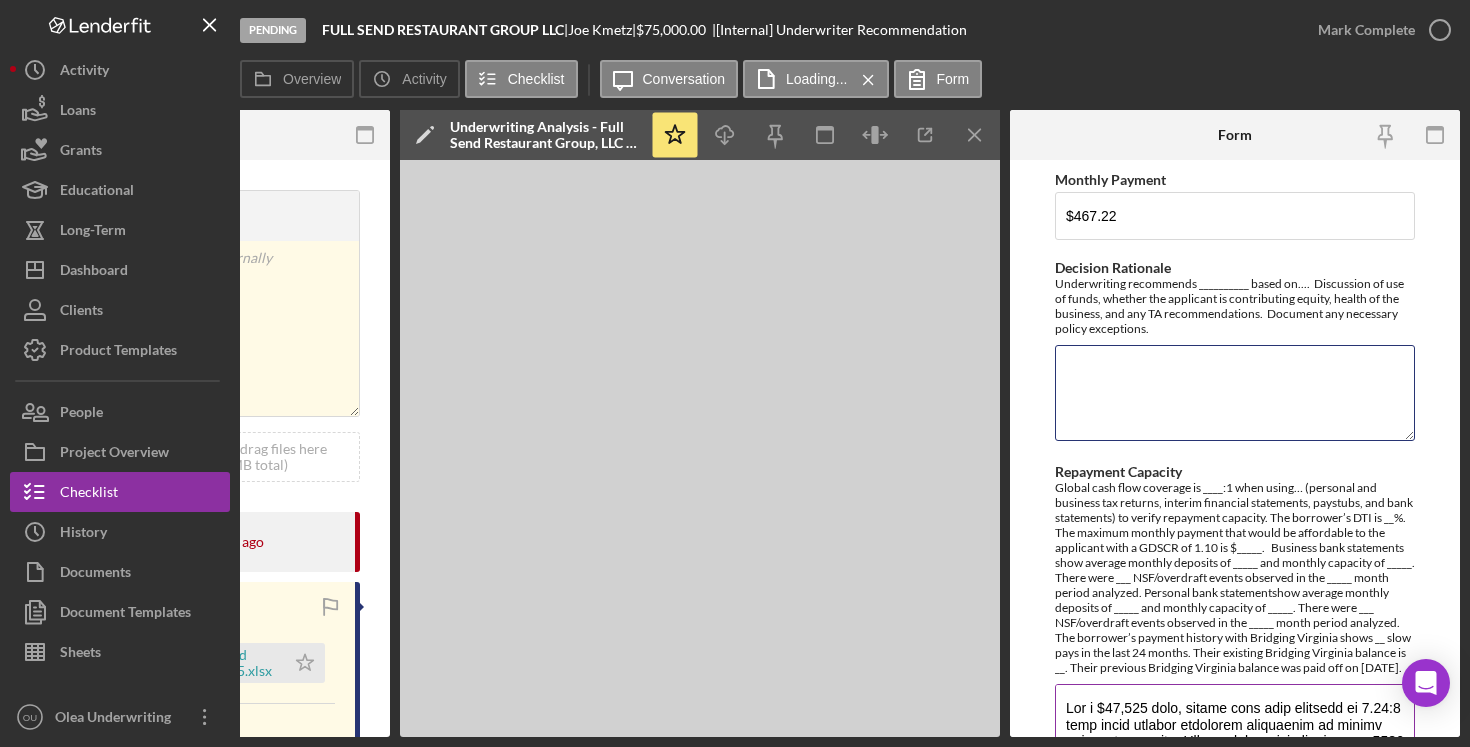 paste on "Underwriting recommends approval for a reduced loan amount of $25,000 based on sufficient repayment capacity using interim financial statements. Underwriting is not comfortable approving loans >$25,000 based on internal financial statements, and the [YEAR] personal and business tax returns show insufficient repayment capacity for a loan of any size. Please see the Cash Flow section below for additional detail regarding the pre- and post-refinancing scenarios.
Funds are intended to be used for marketing and working capital.
The business has exhibited strong growth in [YEAR], with monthly revenue increasing by 73% from [YEAR]. Profitability has also improved, with the net margin rising from 0.1% in [YEAR] to 24.6% in YTD [YEAR]" 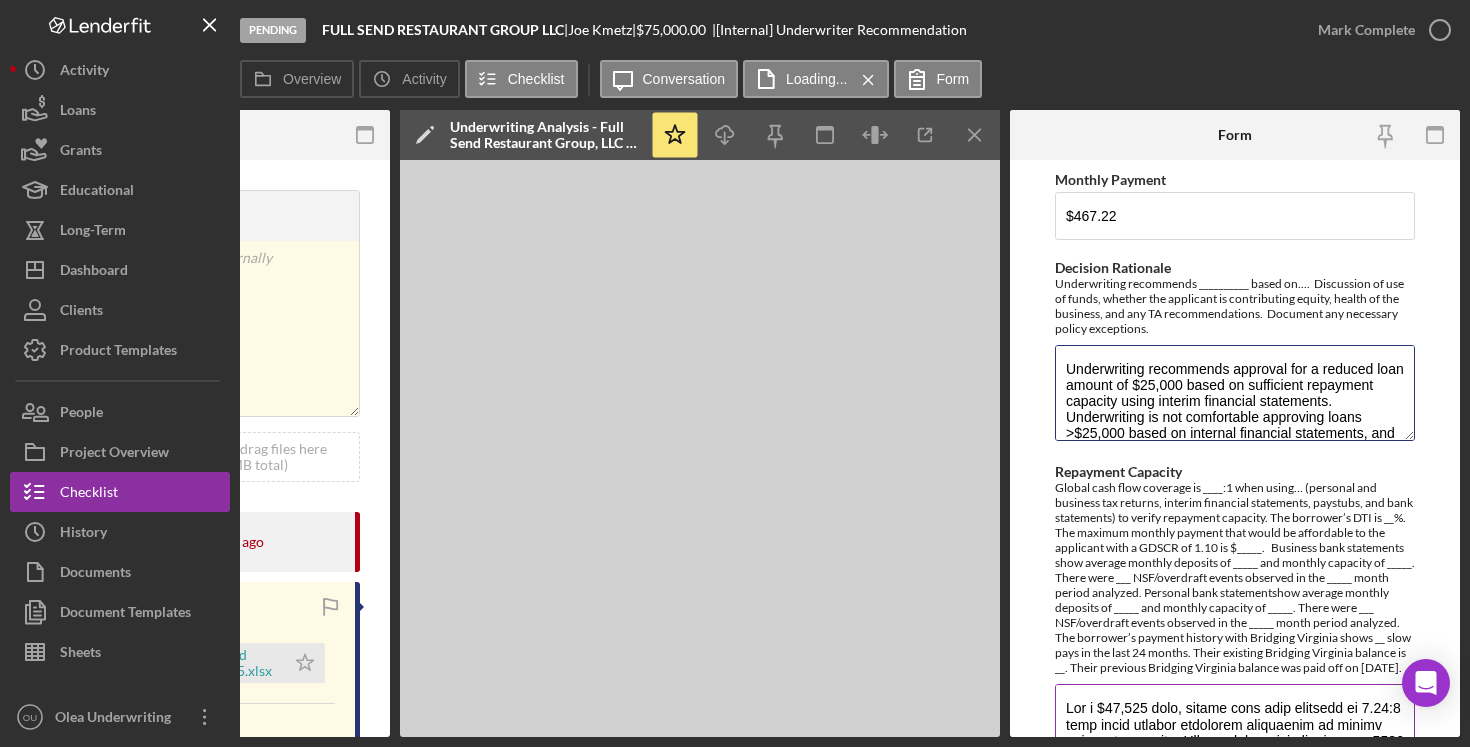 scroll, scrollTop: 210, scrollLeft: 0, axis: vertical 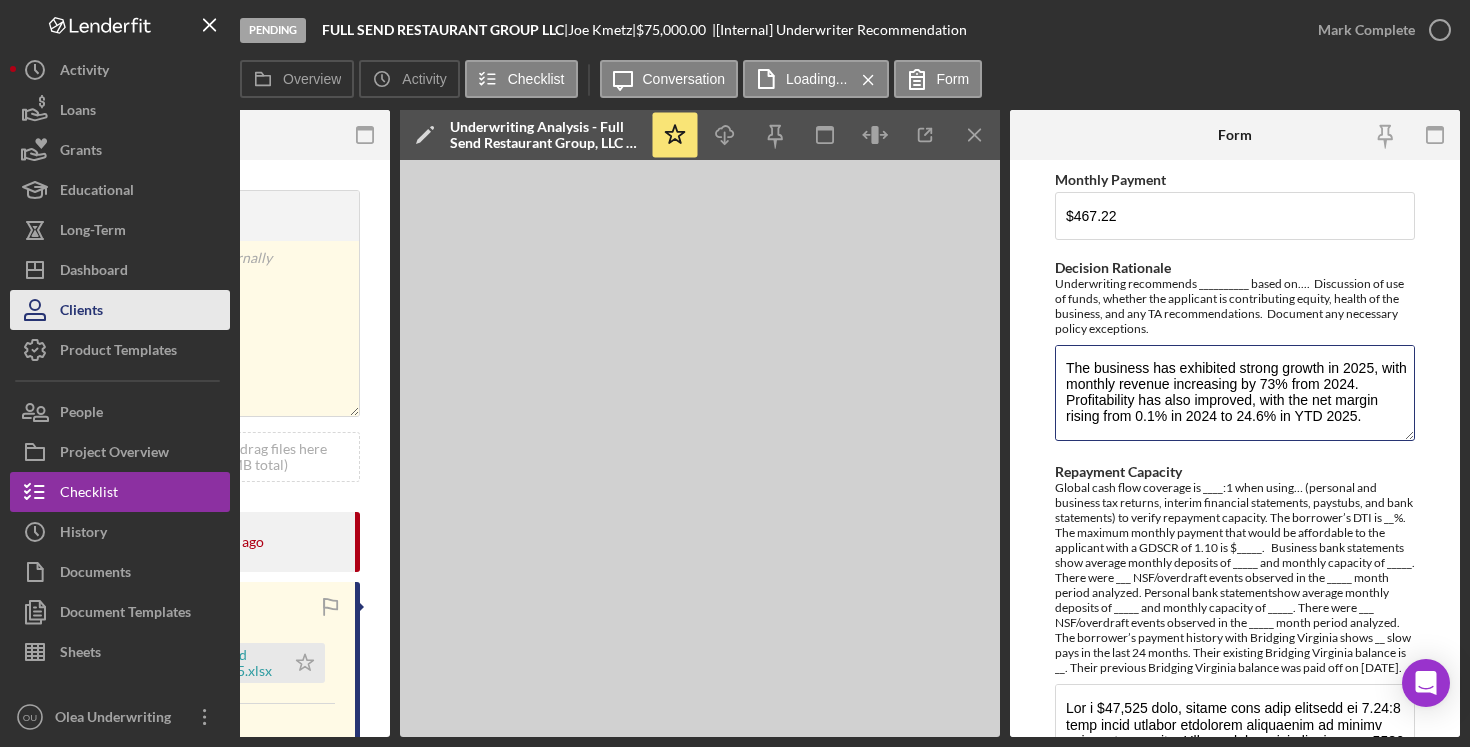 type on "Underwriting recommends approval for a reduced loan amount of $25,000 based on sufficient repayment capacity using interim financial statements. Underwriting is not comfortable approving loans >$25,000 based on internal financial statements, and the [YEAR] personal and business tax returns show insufficient repayment capacity for a loan of any size. Please see the Cash Flow section below for additional detail regarding the pre- and post-refinancing scenarios.
Funds are intended to be used for marketing and working capital.
The business has exhibited strong growth in [YEAR], with monthly revenue increasing by 73% from [YEAR]. Profitability has also improved, with the net margin rising from 0.1% in [YEAR] to 24.6% in YTD [YEAR]" 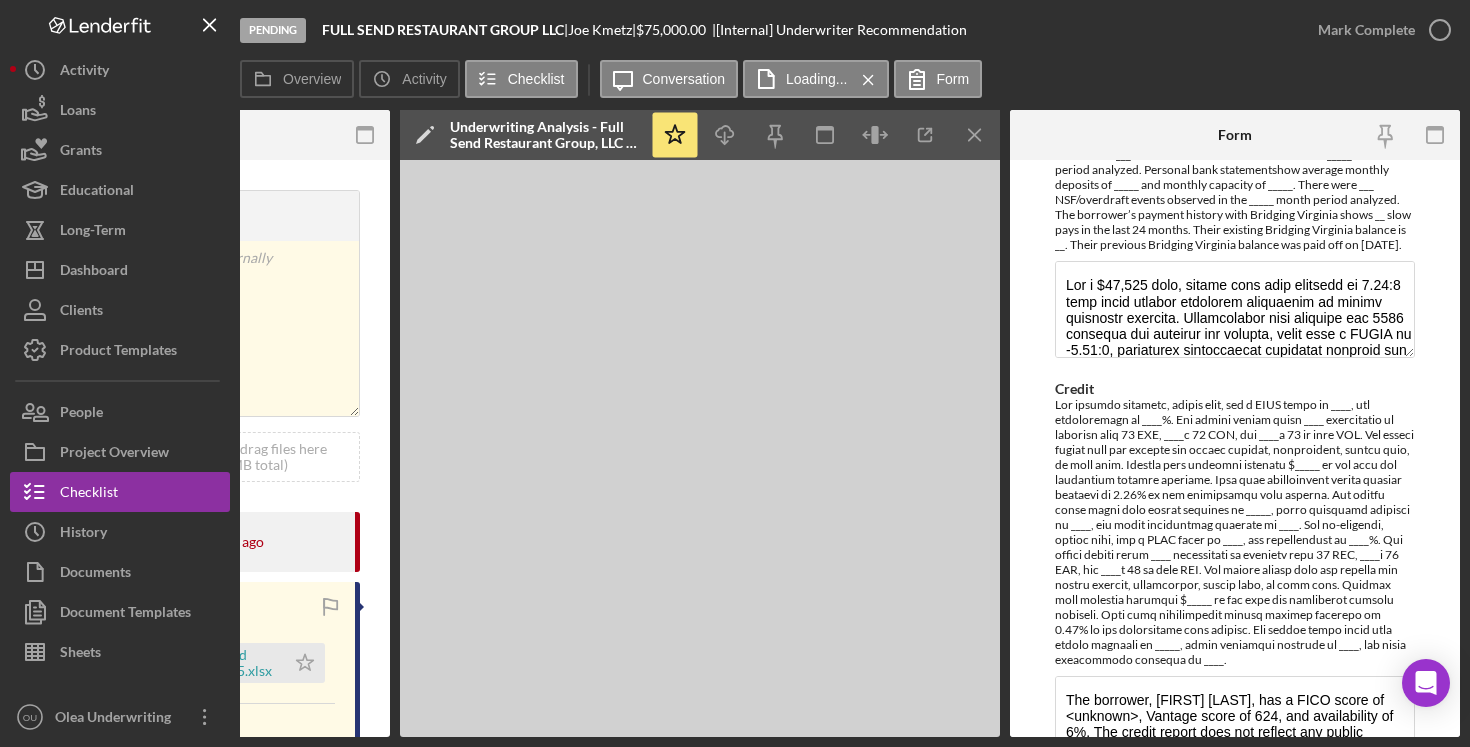 scroll, scrollTop: 1144, scrollLeft: 0, axis: vertical 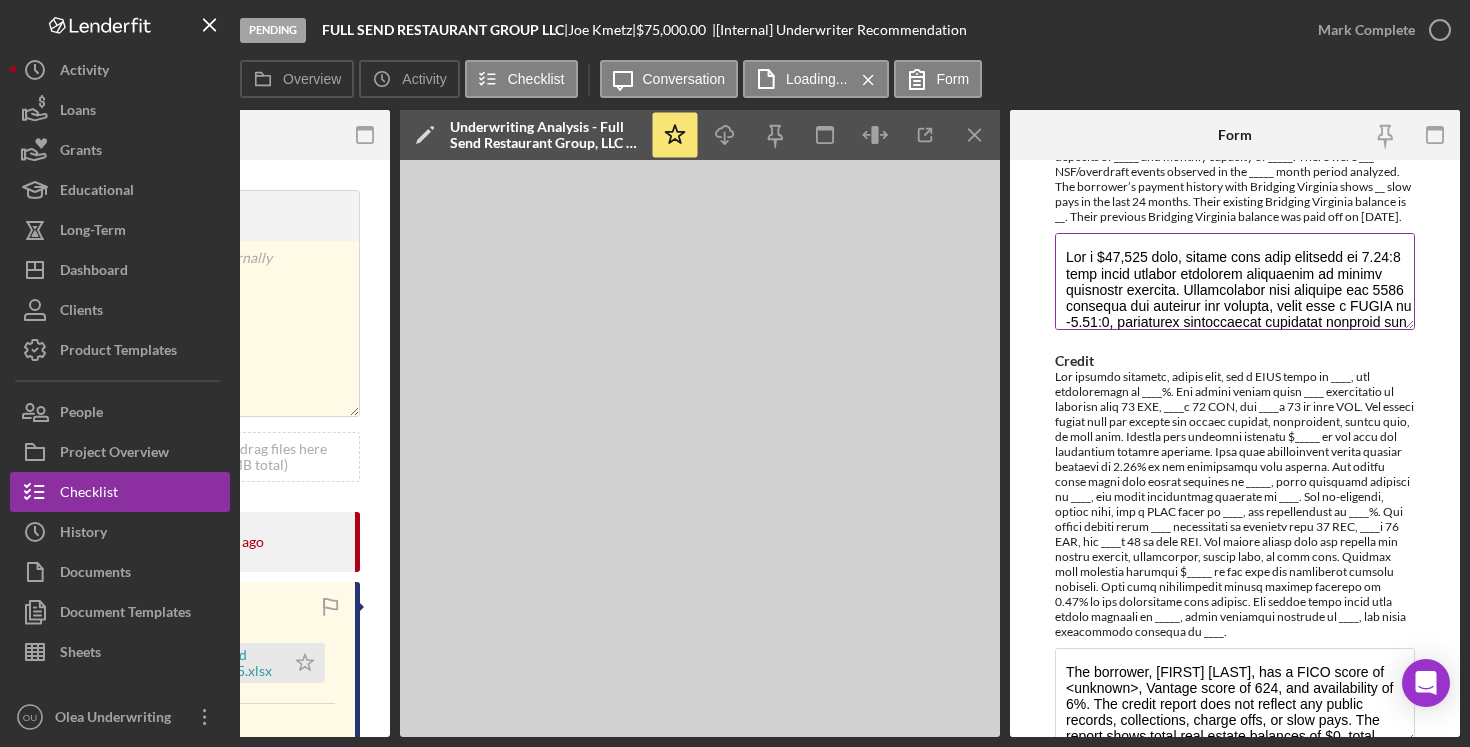click on "Repayment Capacity" at bounding box center [1235, 281] 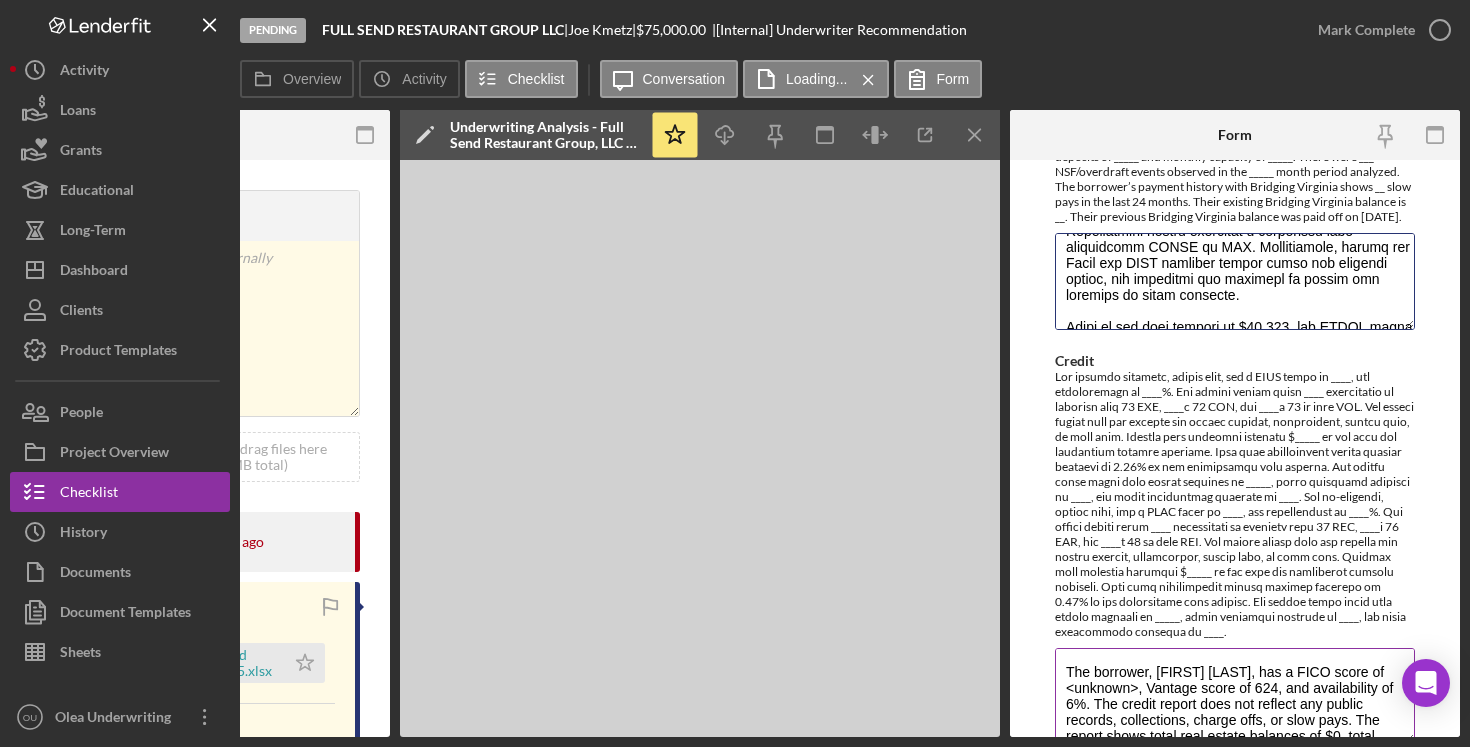 scroll, scrollTop: 853, scrollLeft: 0, axis: vertical 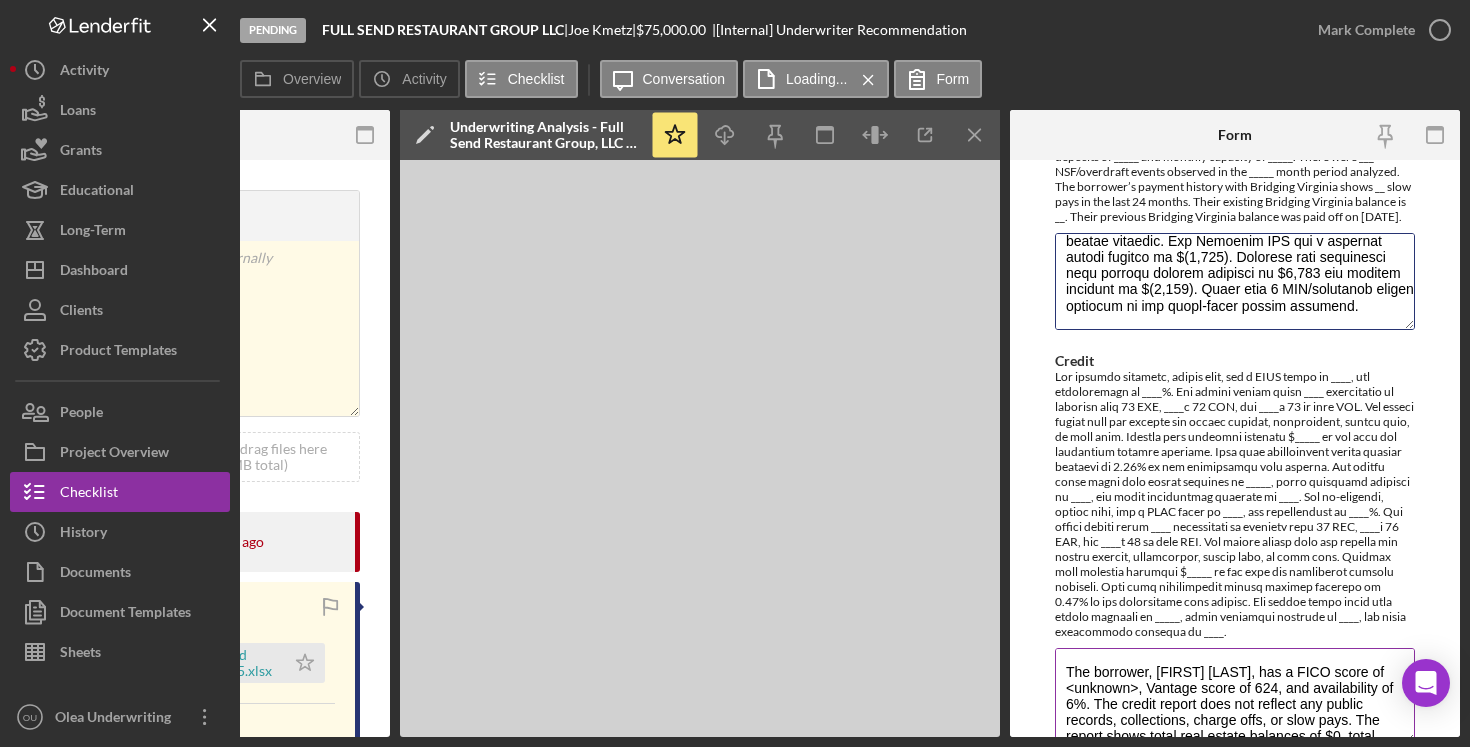 drag, startPoint x: 1067, startPoint y: 266, endPoint x: 1334, endPoint y: 490, distance: 348.51828 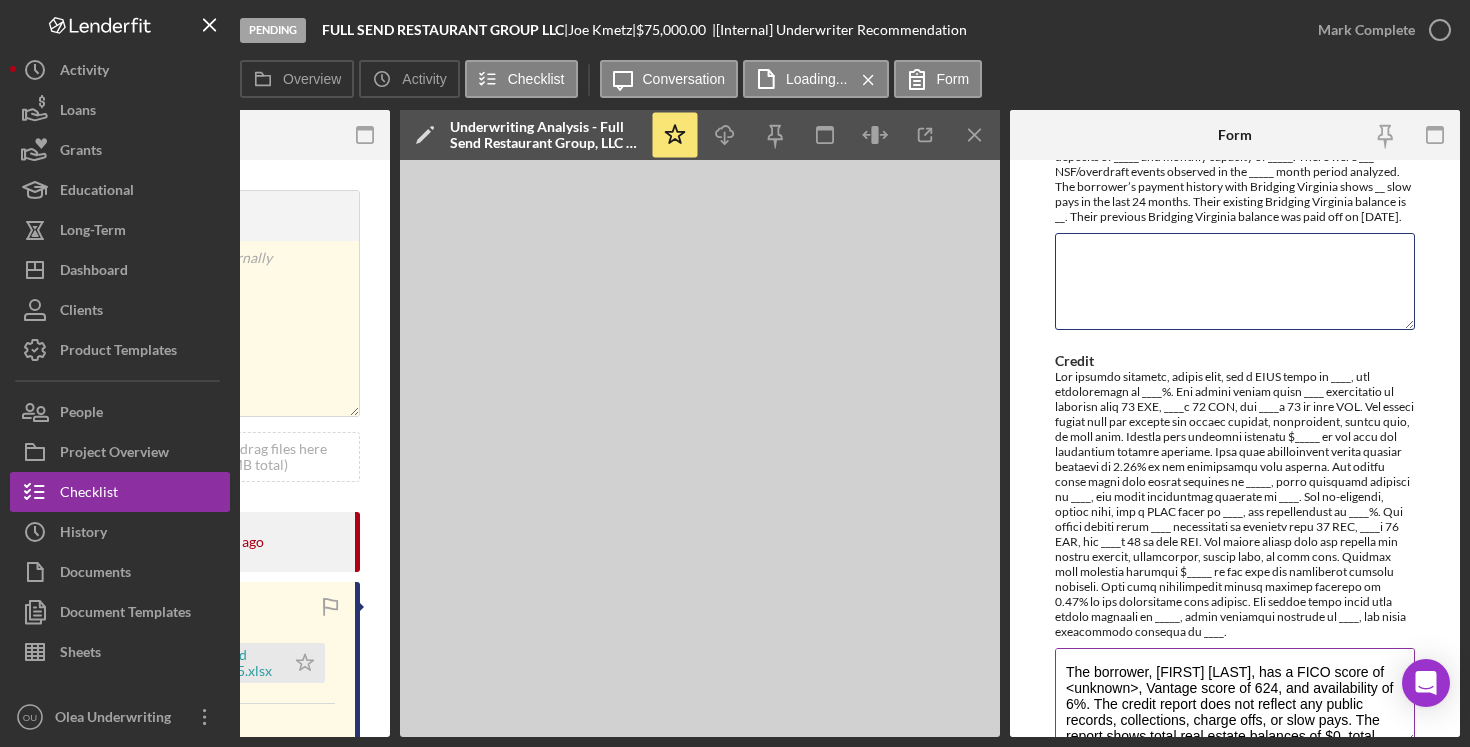 scroll, scrollTop: 0, scrollLeft: 0, axis: both 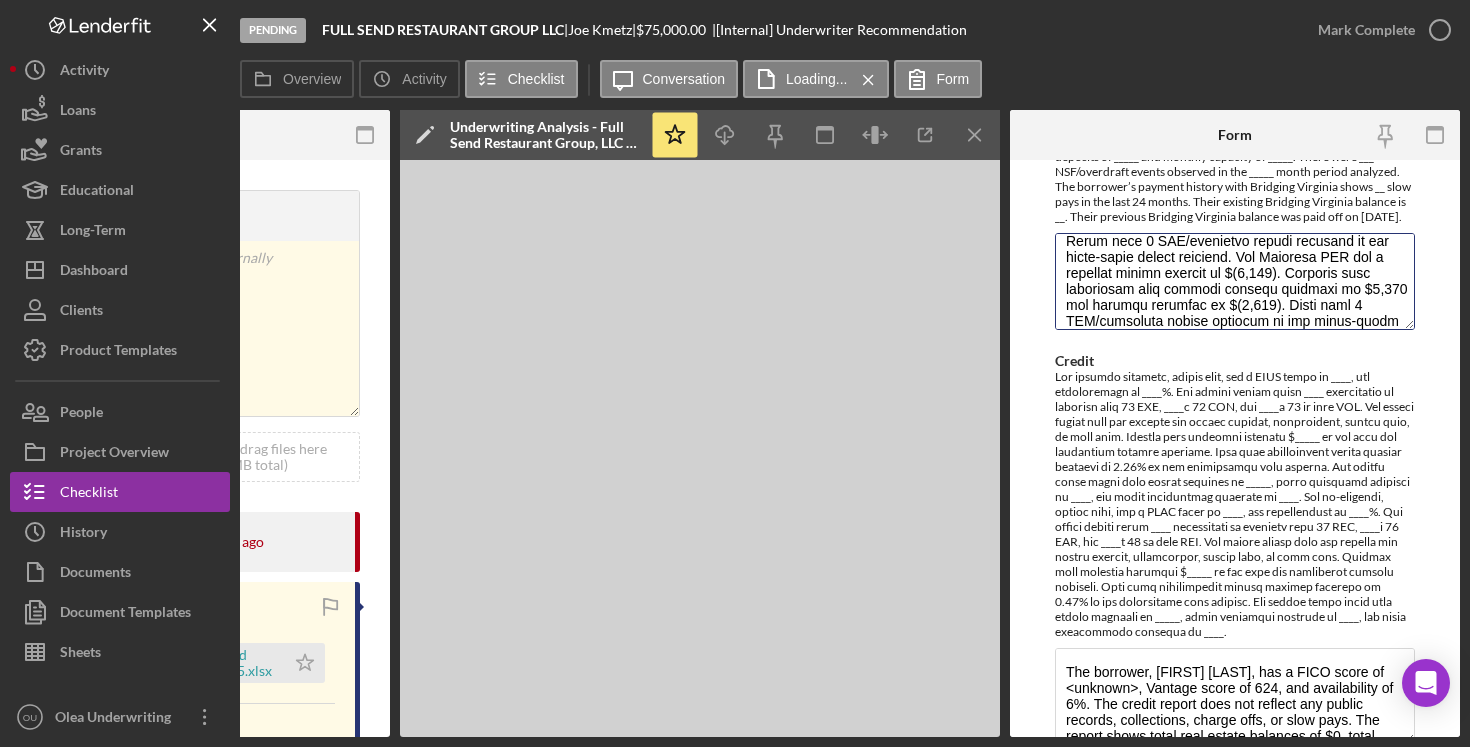 type on "For a $25,000 loan, global cash flow coverage is currently 1.39:1 when using interim financial statements to verify repayment capacity. Underwriting also analyzed the 2024 personal and business tax returns, which show a GDSCR of -0.94:1, indicating insufficient repayment capacity for a loan of any size. Both time periods reflect $0 in household income outside of the business. Since DTI is typically calculated as personal debt divided by household income, resulting in 0% when household income is $0, Underwriting used an alternative approach to estimate DTI. Specifically, personal debt was divided by business net income, resulting in a DTI of 87% for YTD 2025 and 29,738% for 2024. The exceptionally high DTI in 2024 is due to the low reported net income of $192 compared to personal debt totaling $57,096.
The applicant is working with Peoples Advantage Federal Credit Union (PAFCU) to consolidate all business debt into a single loan of approximately $70,000 to $75,000 at a lower interest rate. This is pending ..." 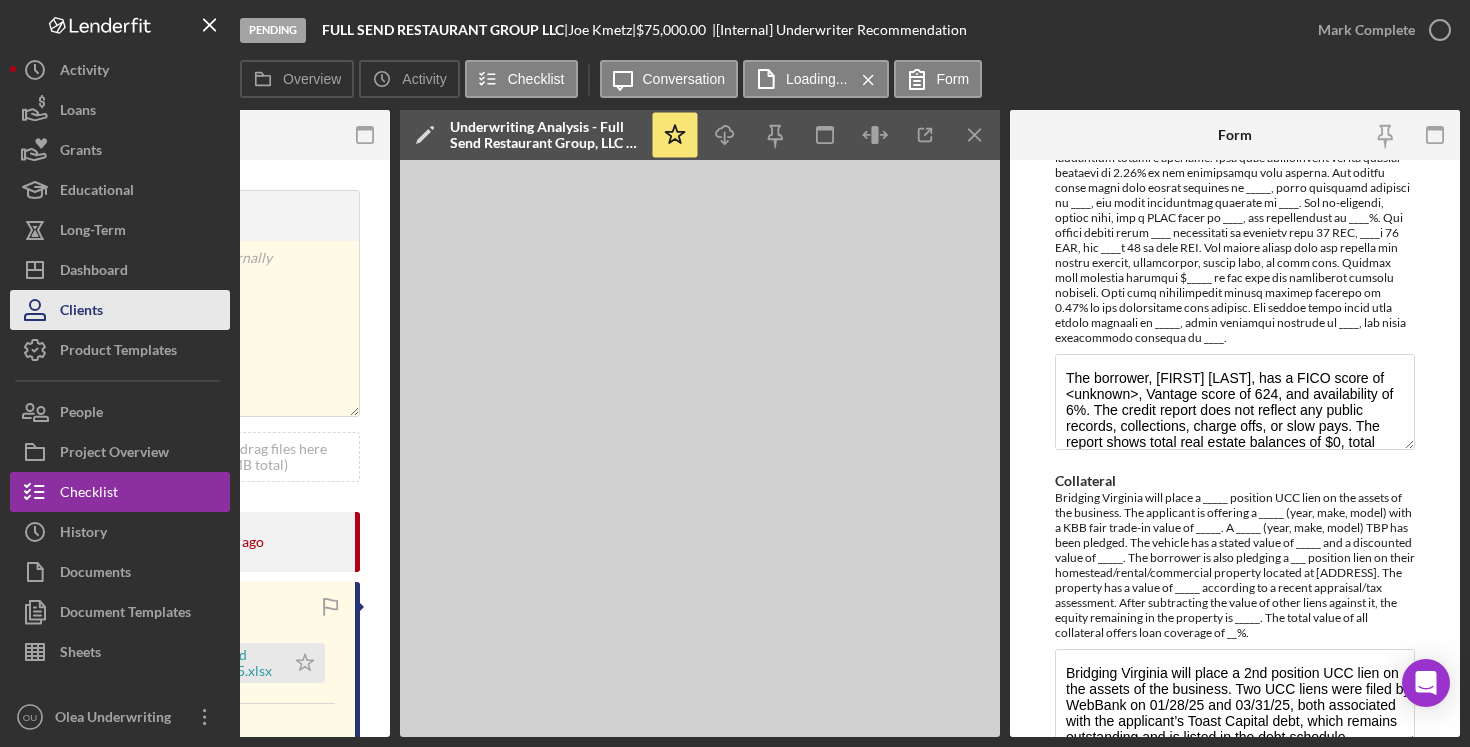scroll, scrollTop: 1452, scrollLeft: 0, axis: vertical 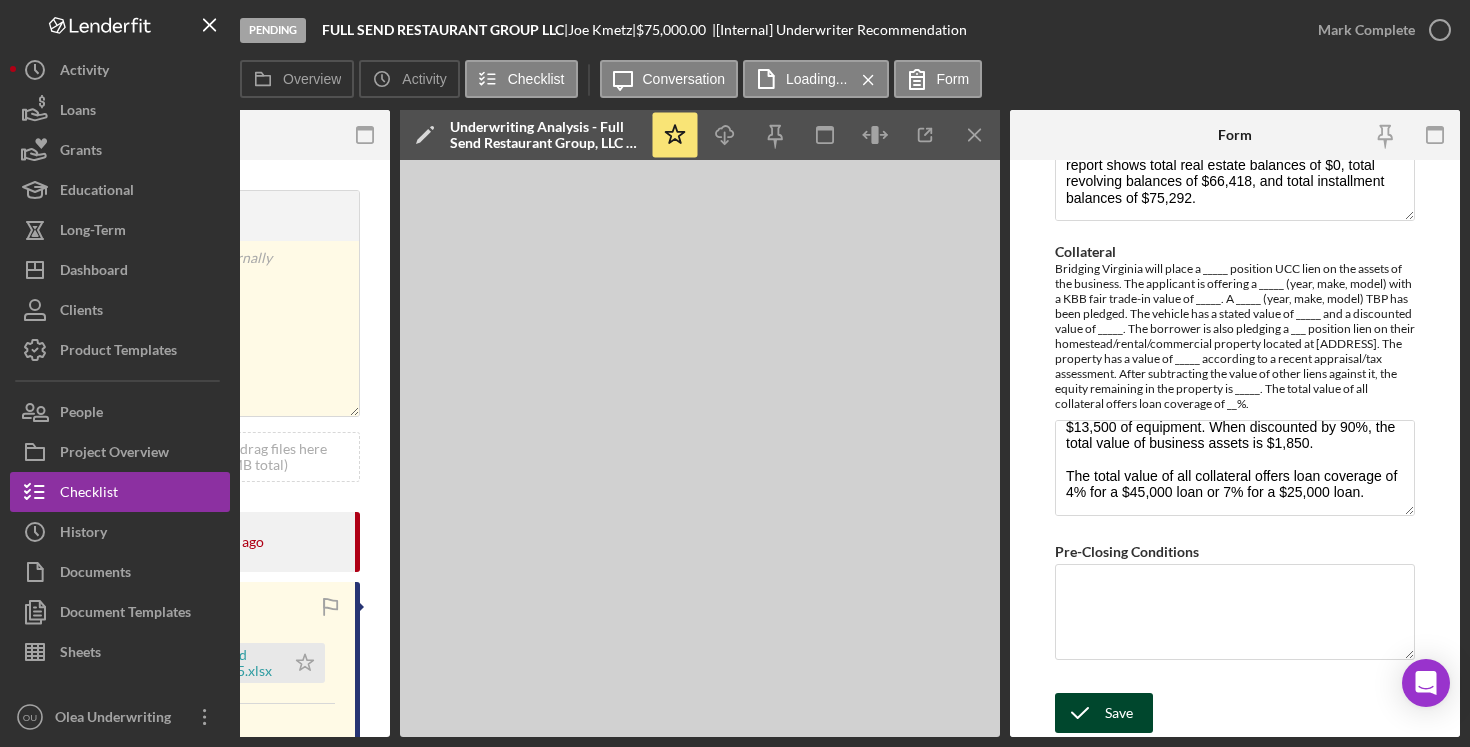 click on "Save" at bounding box center (1104, 713) 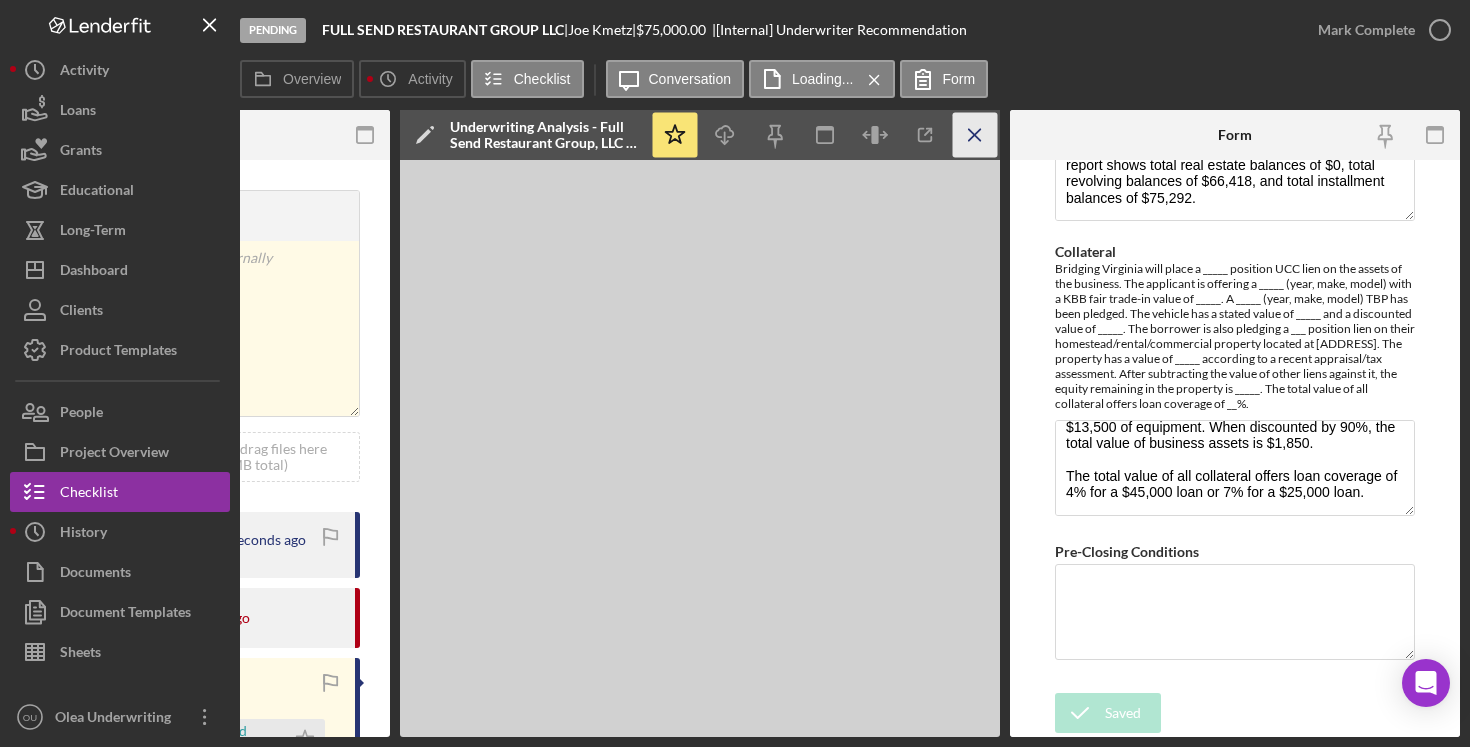 click on "Icon/Menu Close" 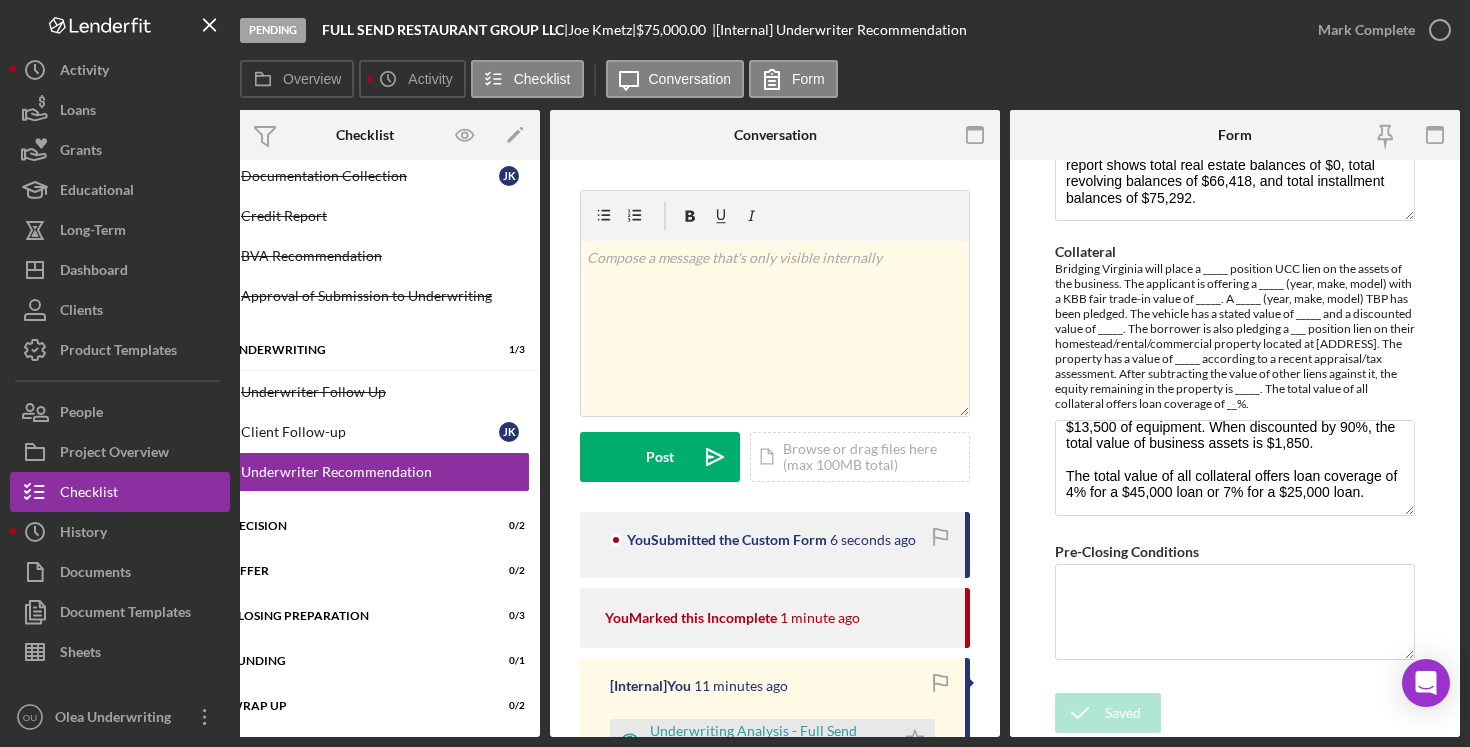 scroll, scrollTop: 0, scrollLeft: 50, axis: horizontal 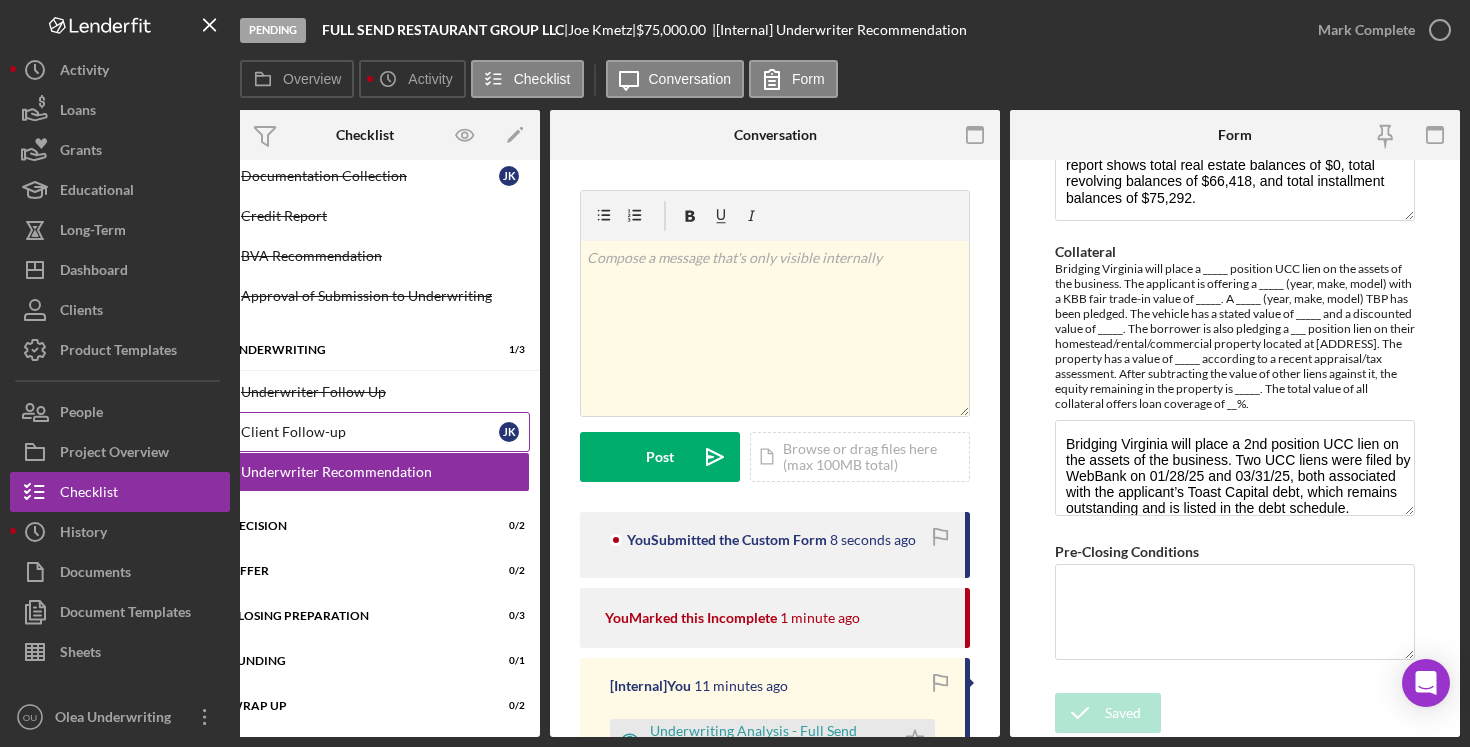 click on "24 Client Follow-up J K" at bounding box center [365, 432] 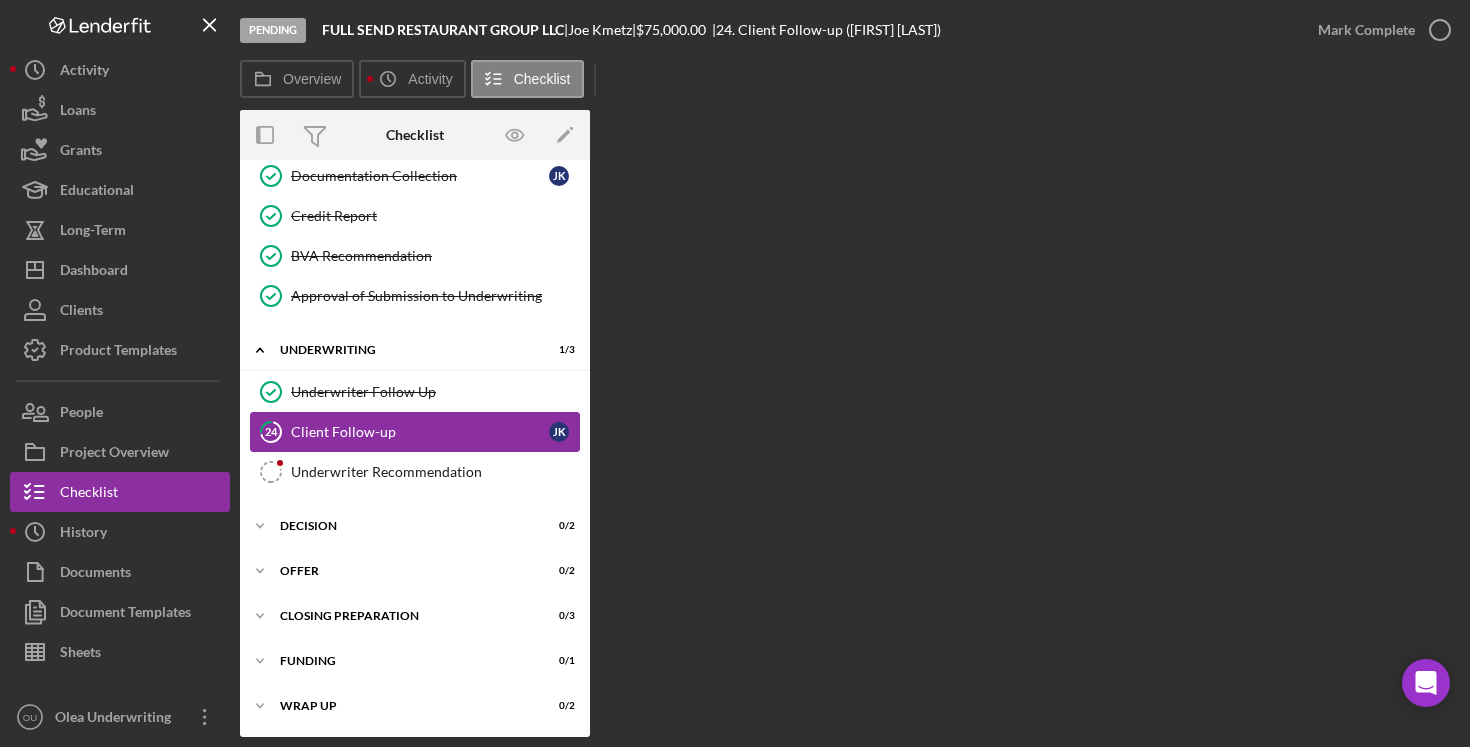 scroll, scrollTop: 0, scrollLeft: 0, axis: both 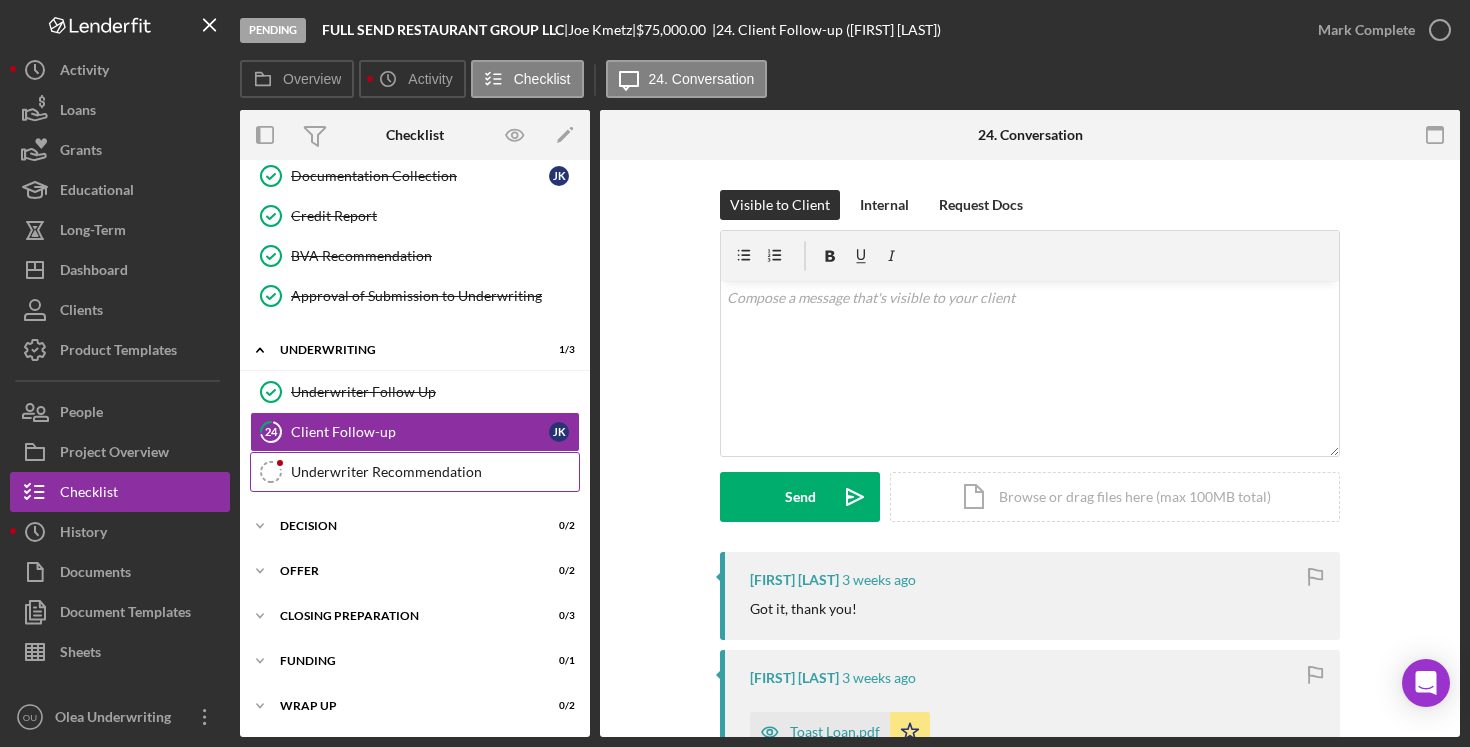 click on "Underwriter Recommendation" at bounding box center (435, 472) 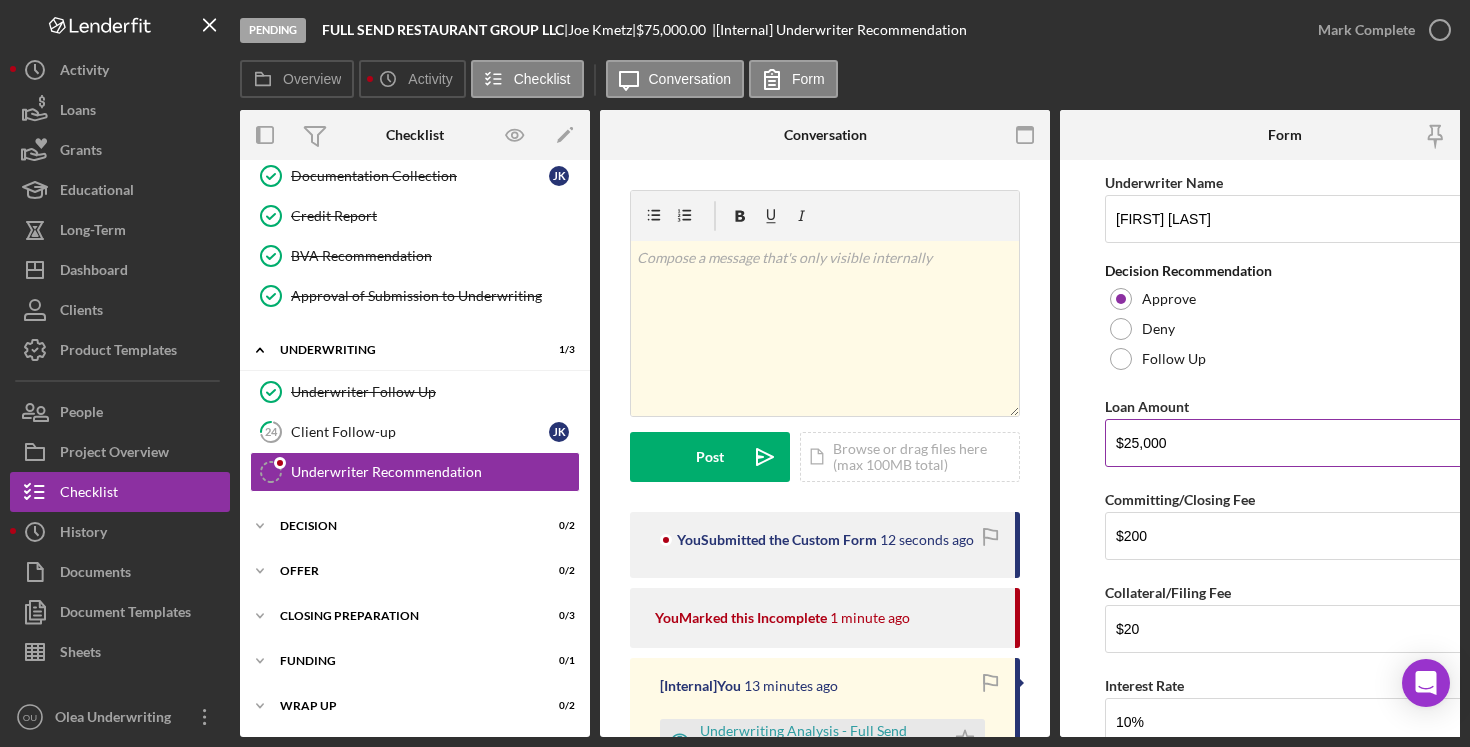 scroll, scrollTop: 0, scrollLeft: 50, axis: horizontal 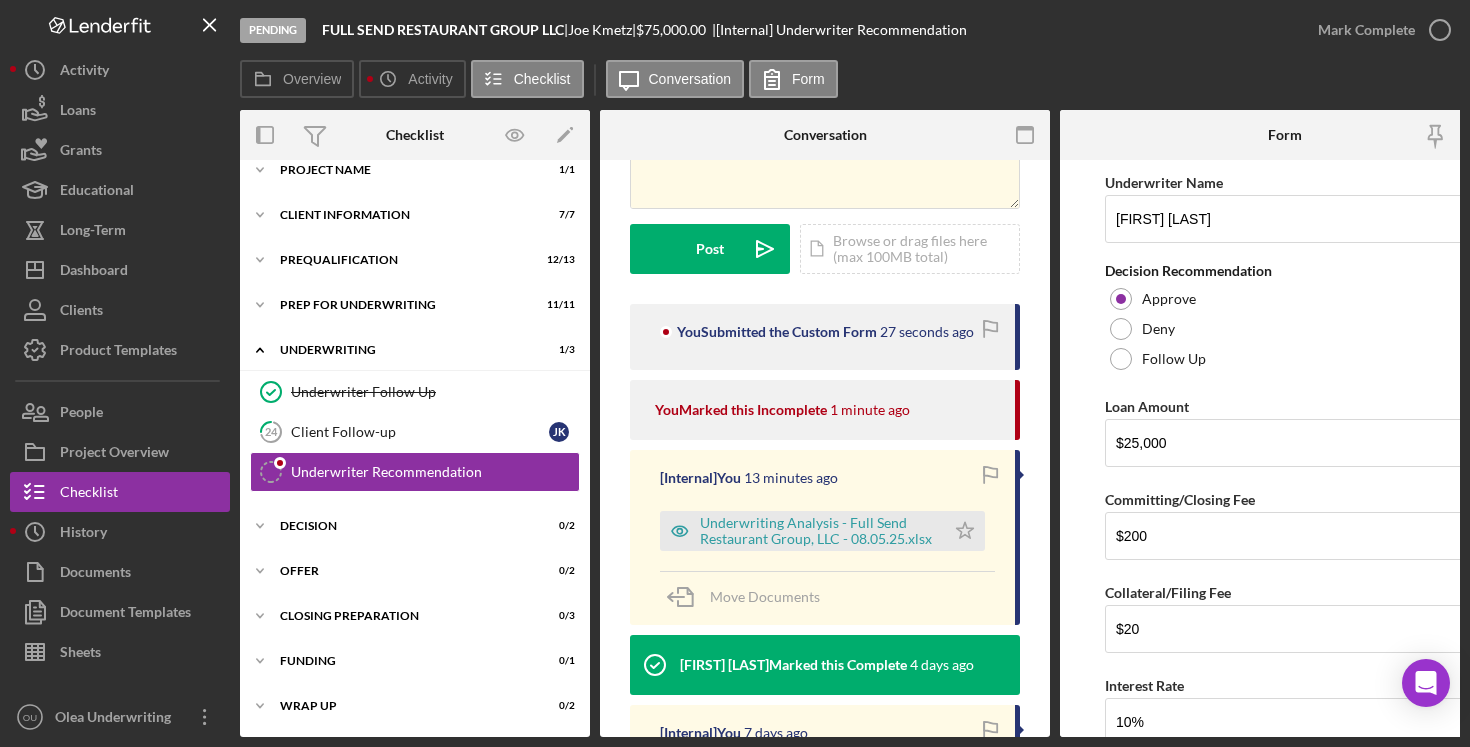 click on "You  Marked this Incomplete" at bounding box center (741, 410) 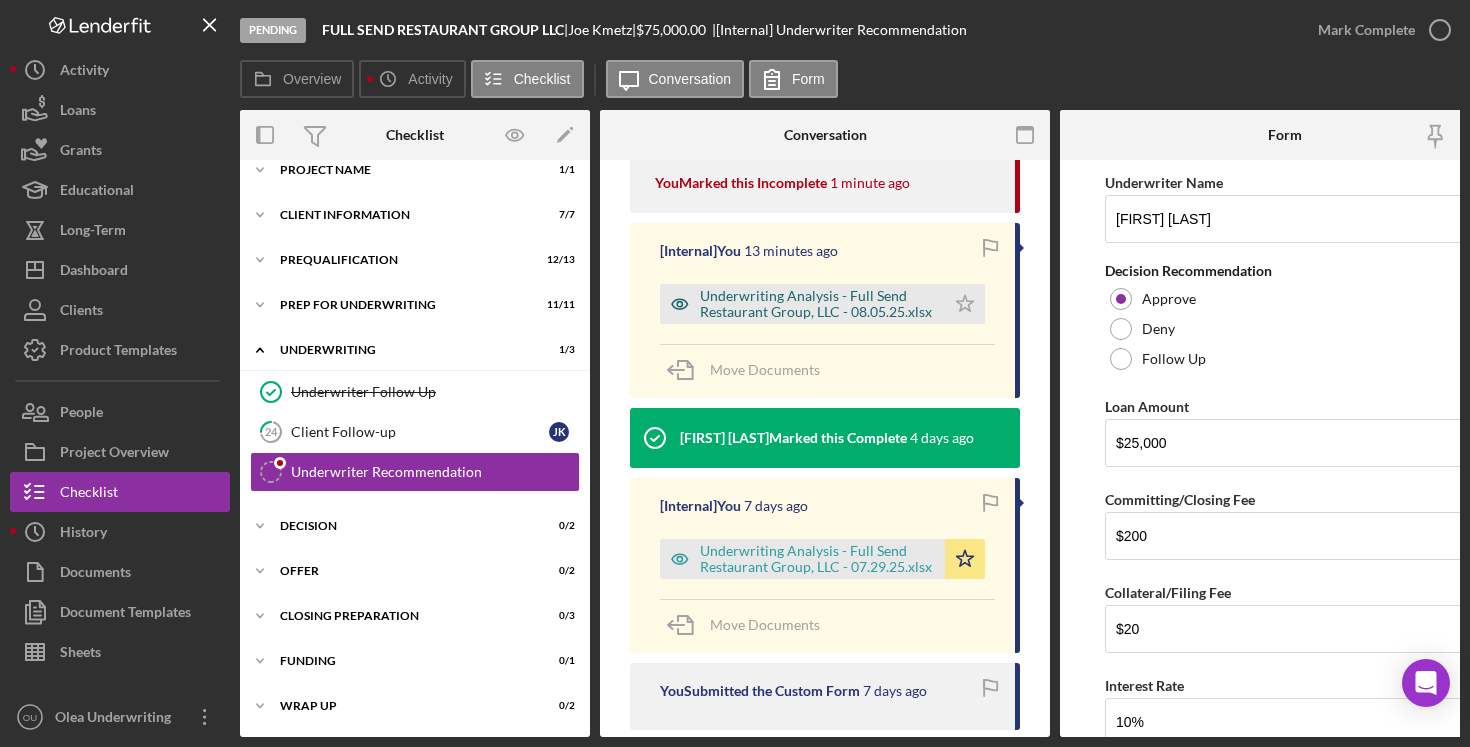 scroll, scrollTop: 443, scrollLeft: 0, axis: vertical 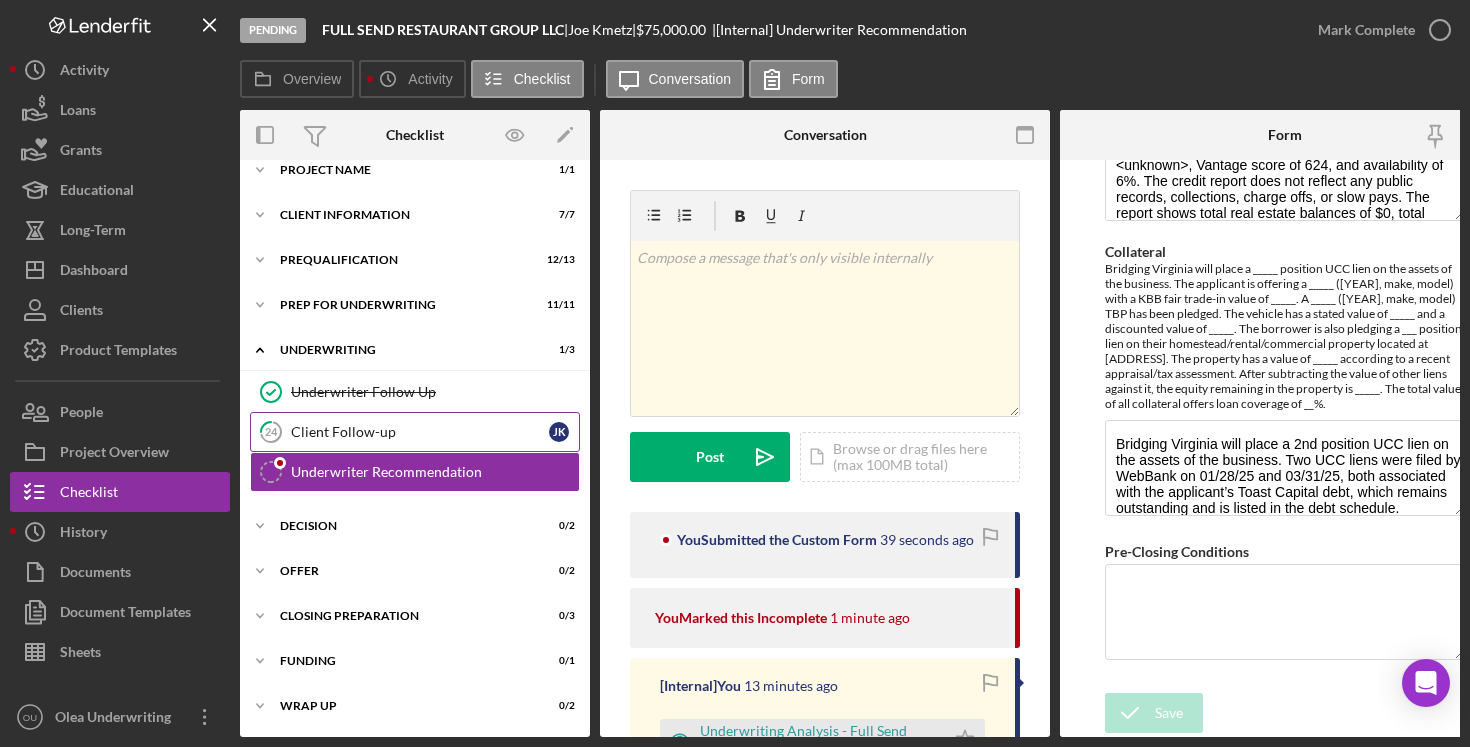 click on "Client Follow-up" at bounding box center (420, 432) 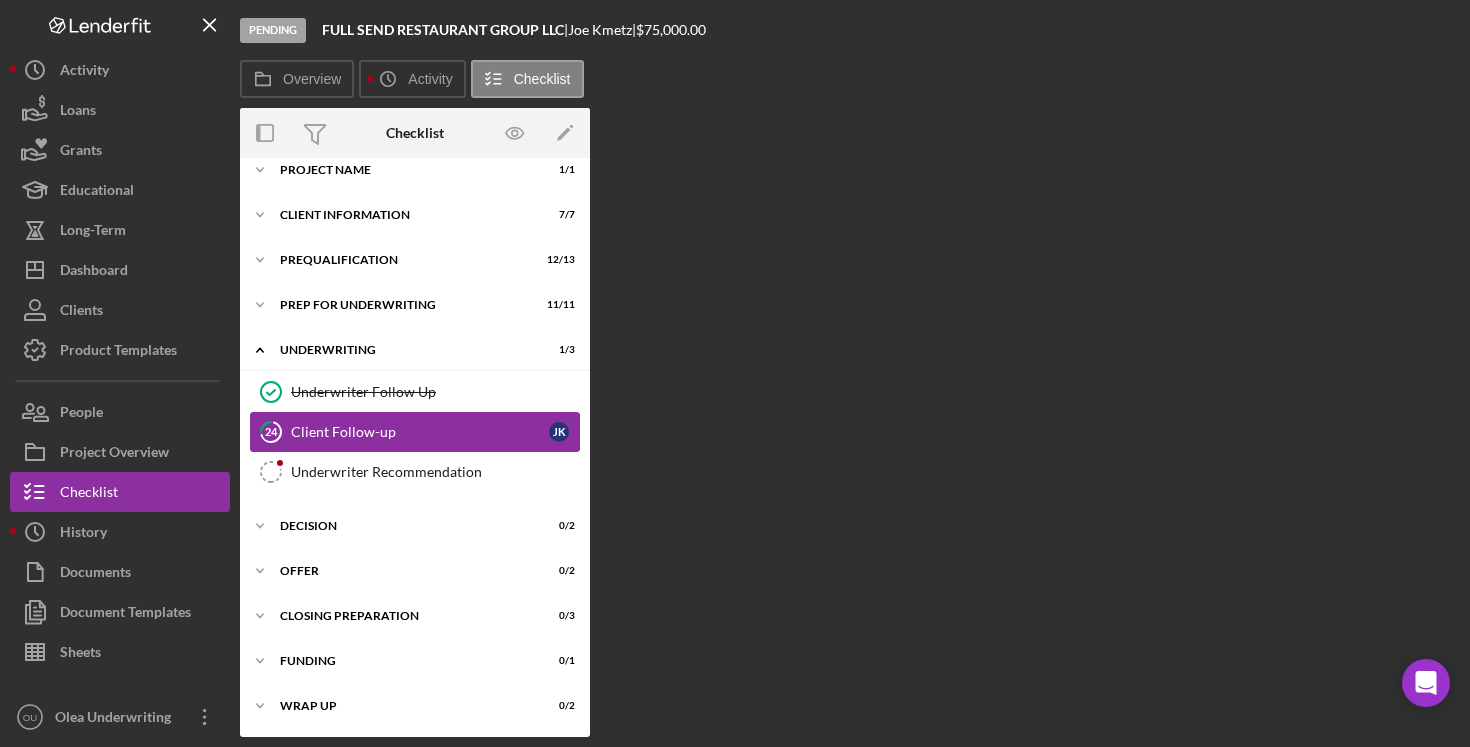 scroll, scrollTop: 19, scrollLeft: 0, axis: vertical 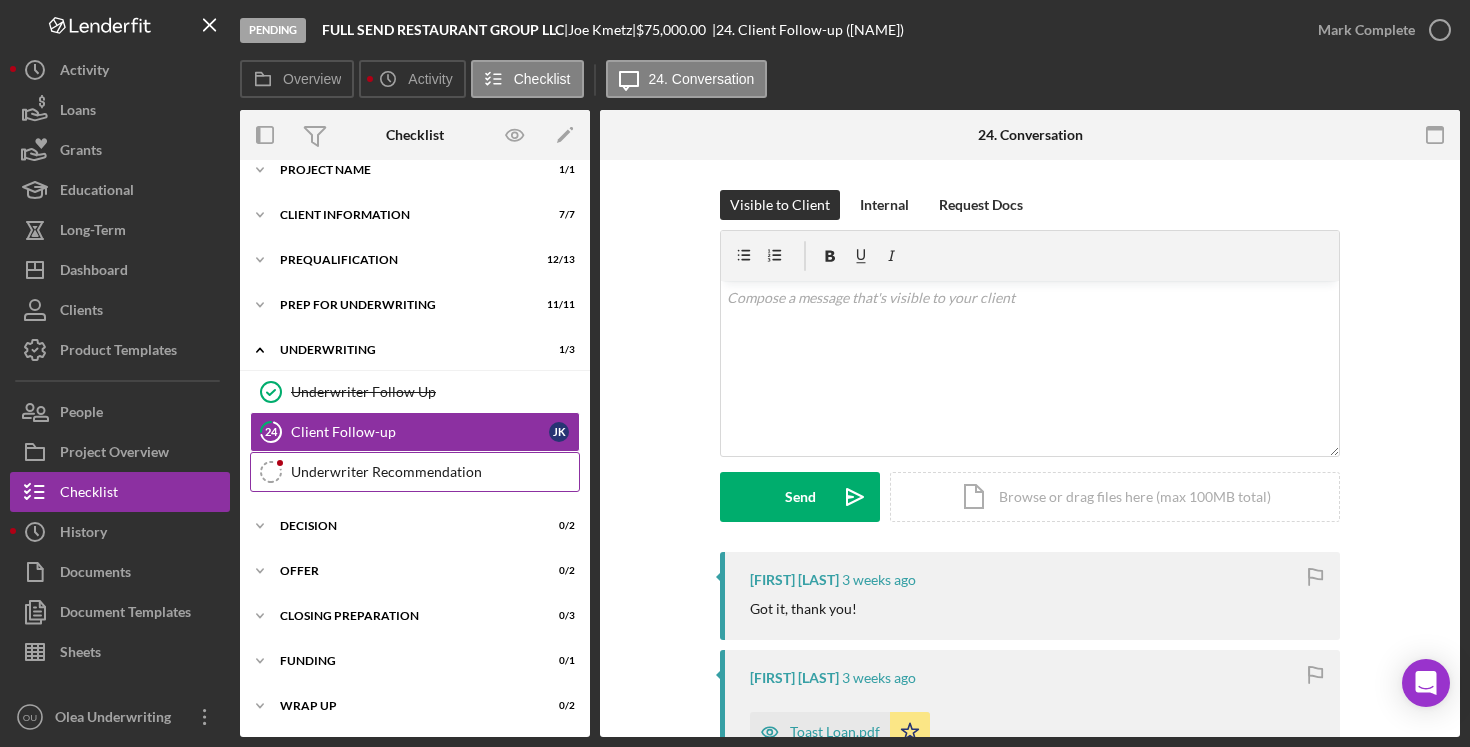 click on "Underwriter Recommendation" at bounding box center (435, 472) 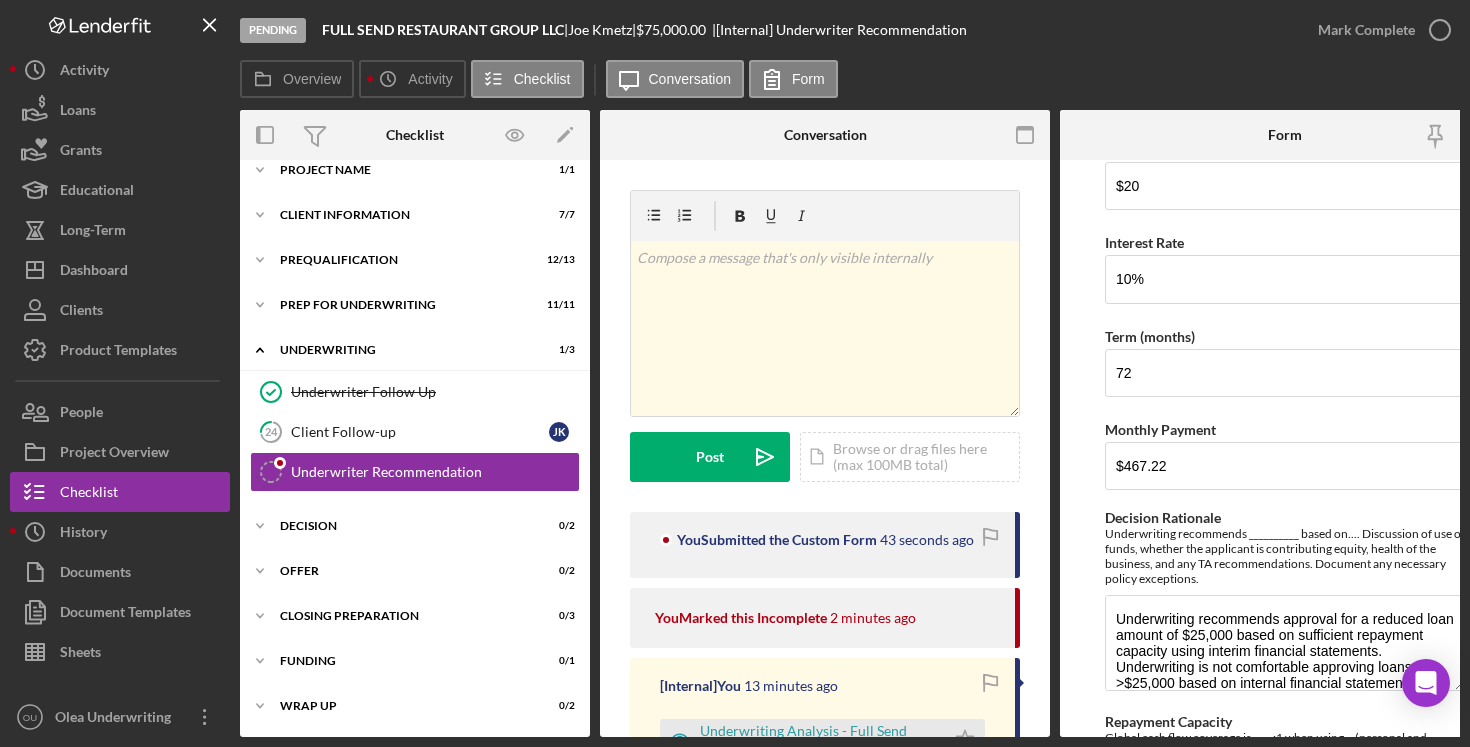 scroll, scrollTop: 505, scrollLeft: 0, axis: vertical 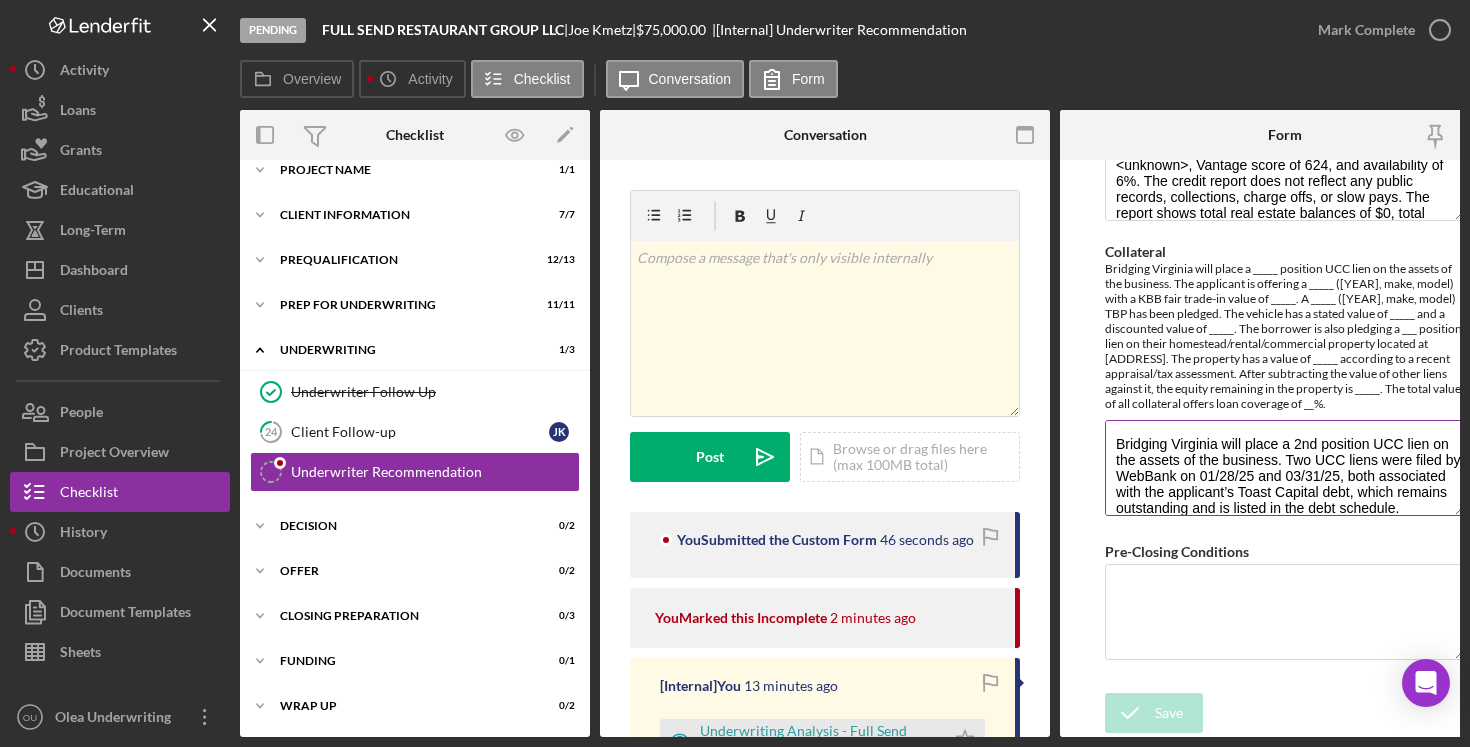 click on "Bridging Virginia will place a 2nd position UCC lien on the assets of the business. Two UCC liens were filed by WebBank on 01/28/25 and 03/31/25, both associated with the applicant’s Toast Capital debt, which remains outstanding and is listed in the debt schedule. Termination documentation has been provided for the 03/31/25 filing; however, the 01/28/25 lien is still active.
Business assets consist of $5,000 of inventory and $13,500 of equipment. When discounted by 90%, the total value of business assets is $1,850.
The total value of all collateral offers loan coverage of 4% for a $45,000 loan or 7% for a $25,000 loan." at bounding box center (1285, 468) 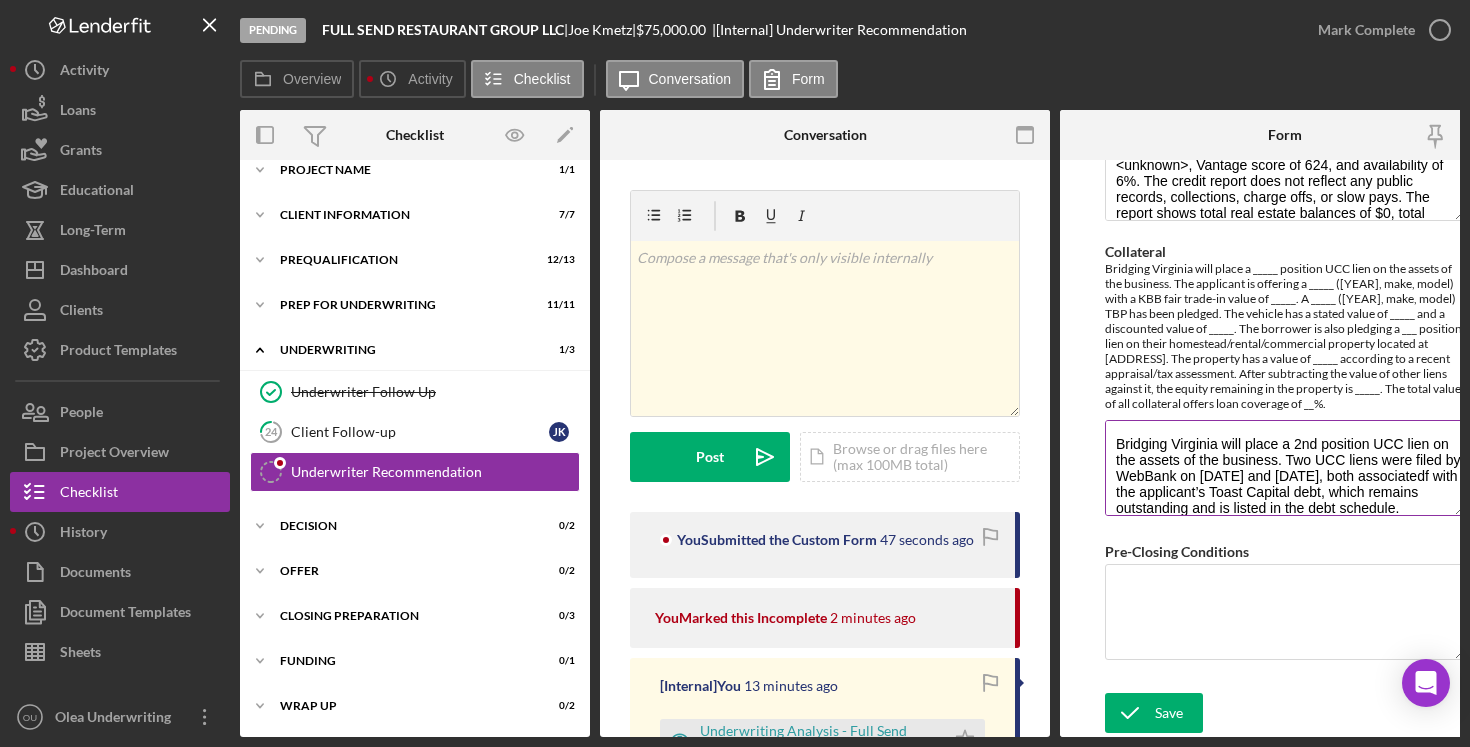 type on "Bridging Virginia will place a 2nd position UCC lien on the assets of the business. Two UCC liens were filed by WebBank on 01/28/25 and 03/31/25, both associated with the applicant’s Toast Capital debt, which remains outstanding and is listed in the debt schedule. Termination documentation has been provided for the 03/31/25 filing; however, the 01/28/25 lien is still active.
Business assets consist of $5,000 of inventory and $13,500 of equipment. When discounted by 90%, the total value of business assets is $1,850.
The total value of all collateral offers loan coverage of 4% for a $45,000 loan or 7% for a $25,000 loan." 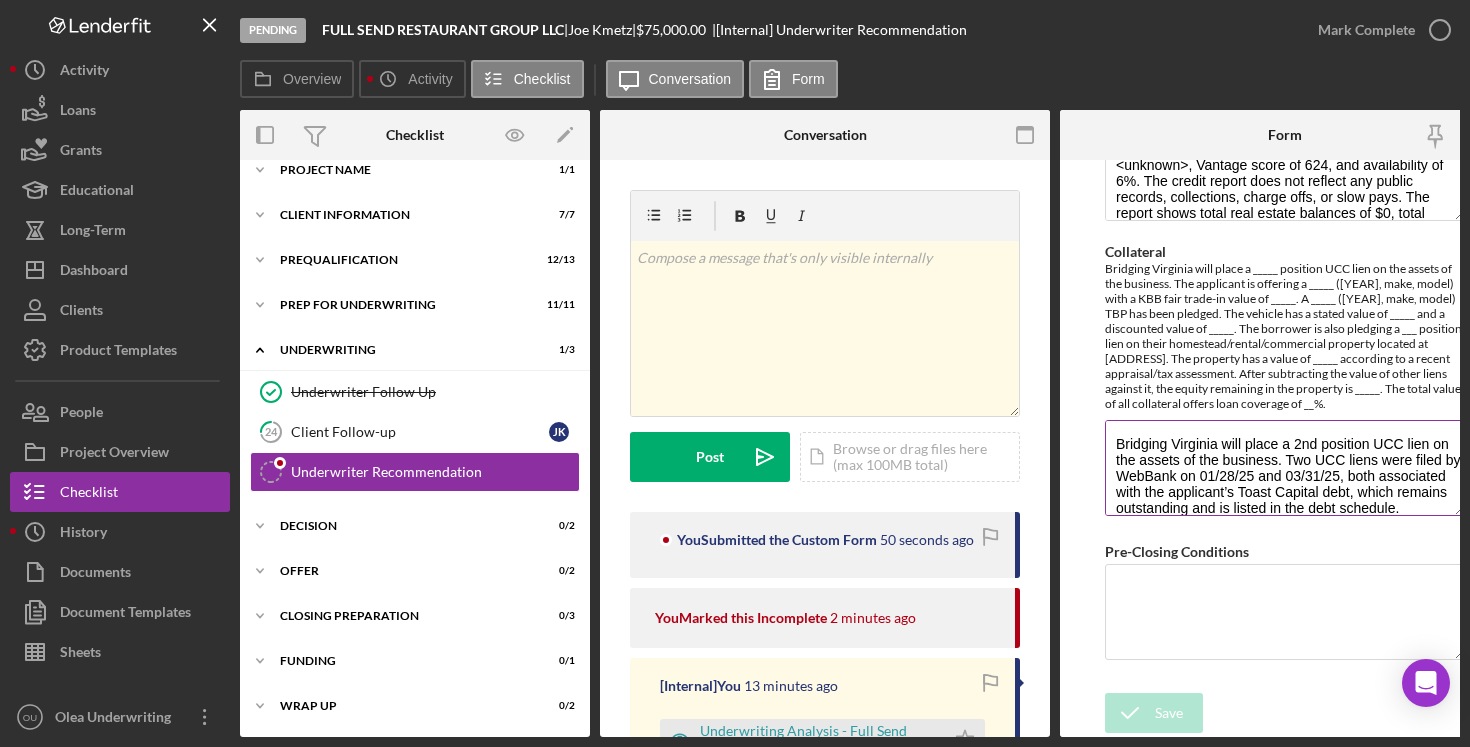 click on "Bridging Virginia will place a 2nd position UCC lien on the assets of the business. Two UCC liens were filed by WebBank on 01/28/25 and 03/31/25, both associated with the applicant’s Toast Capital debt, which remains outstanding and is listed in the debt schedule. Termination documentation has been provided for the 03/31/25 filing; however, the 01/28/25 lien is still active.
Business assets consist of $5,000 of inventory and $13,500 of equipment. When discounted by 90%, the total value of business assets is $1,850.
The total value of all collateral offers loan coverage of 4% for a $45,000 loan or 7% for a $25,000 loan." at bounding box center (1285, 468) 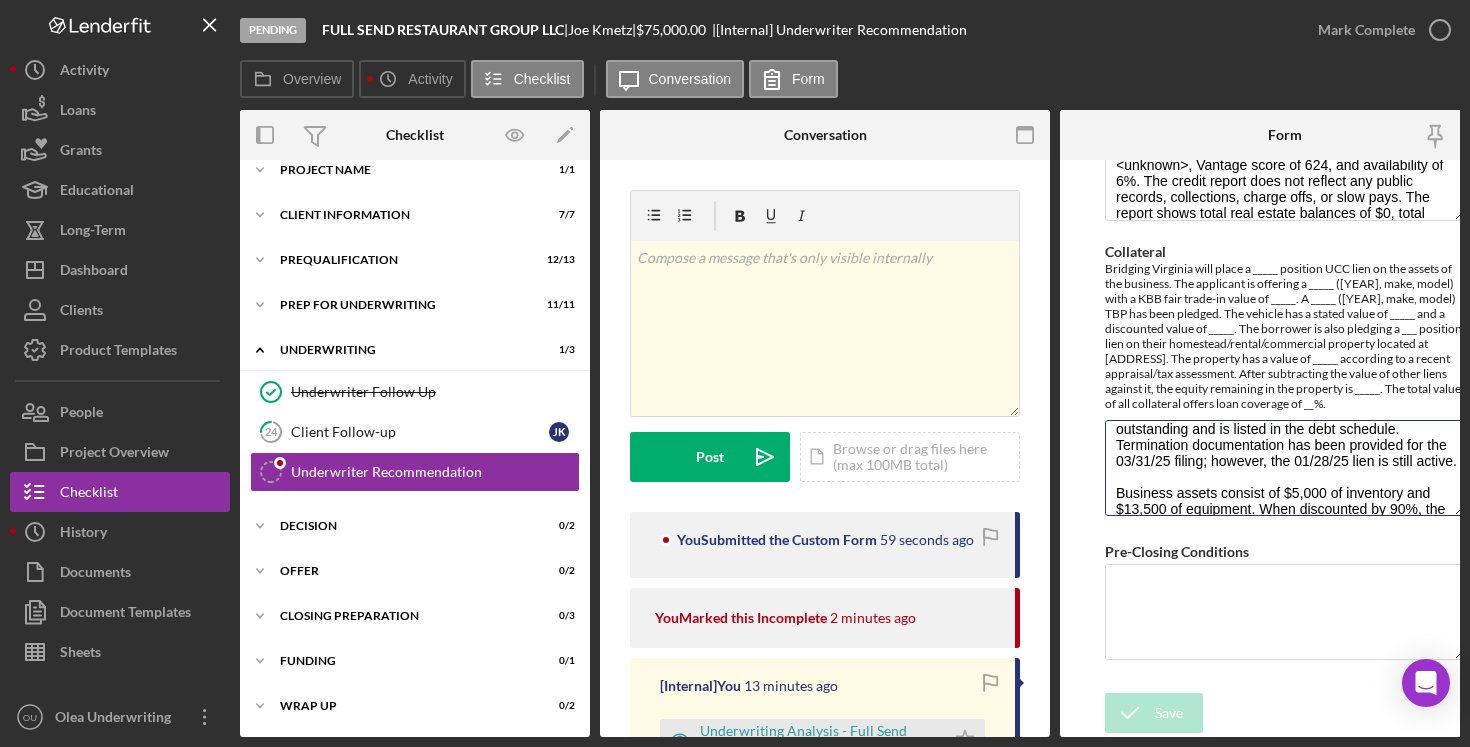 scroll, scrollTop: 0, scrollLeft: 0, axis: both 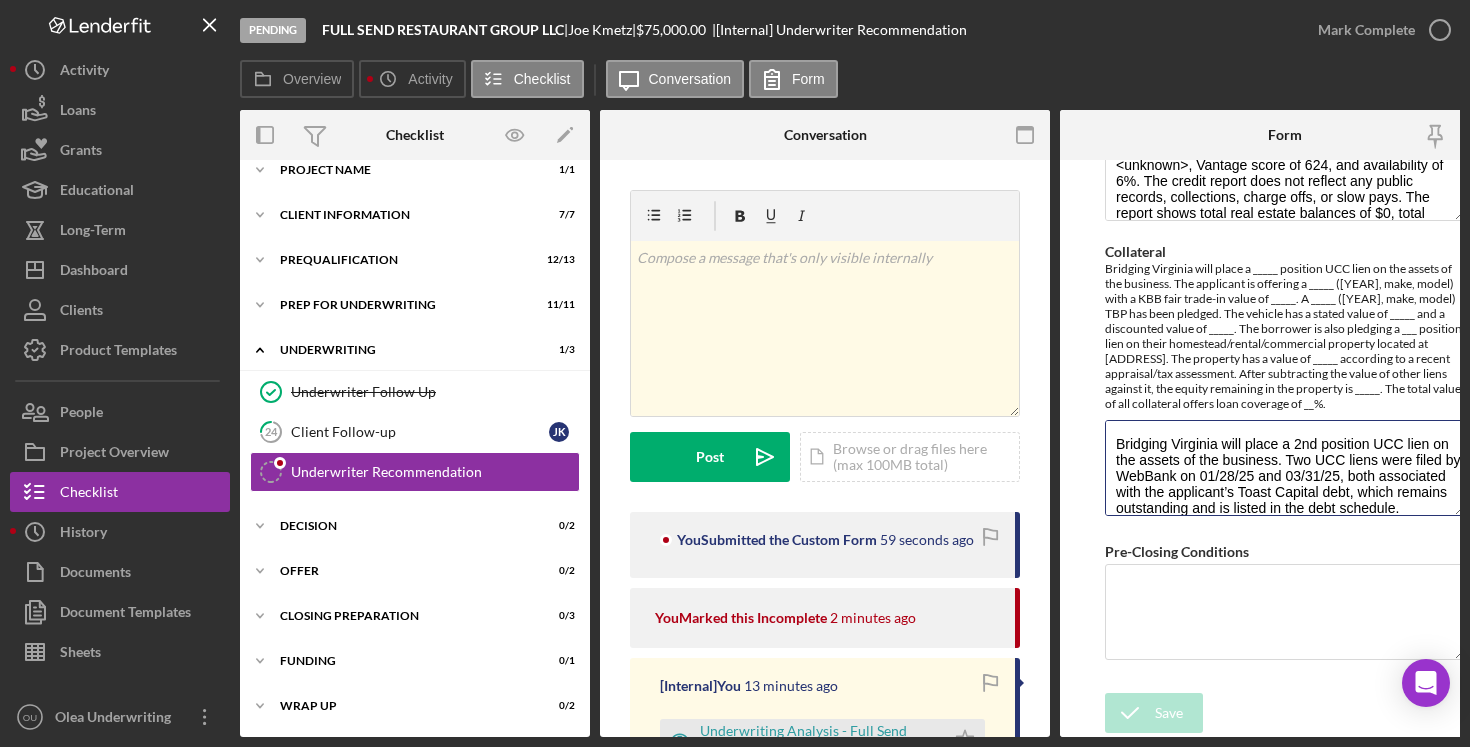 drag, startPoint x: 1424, startPoint y: 488, endPoint x: 1075, endPoint y: 389, distance: 362.7699 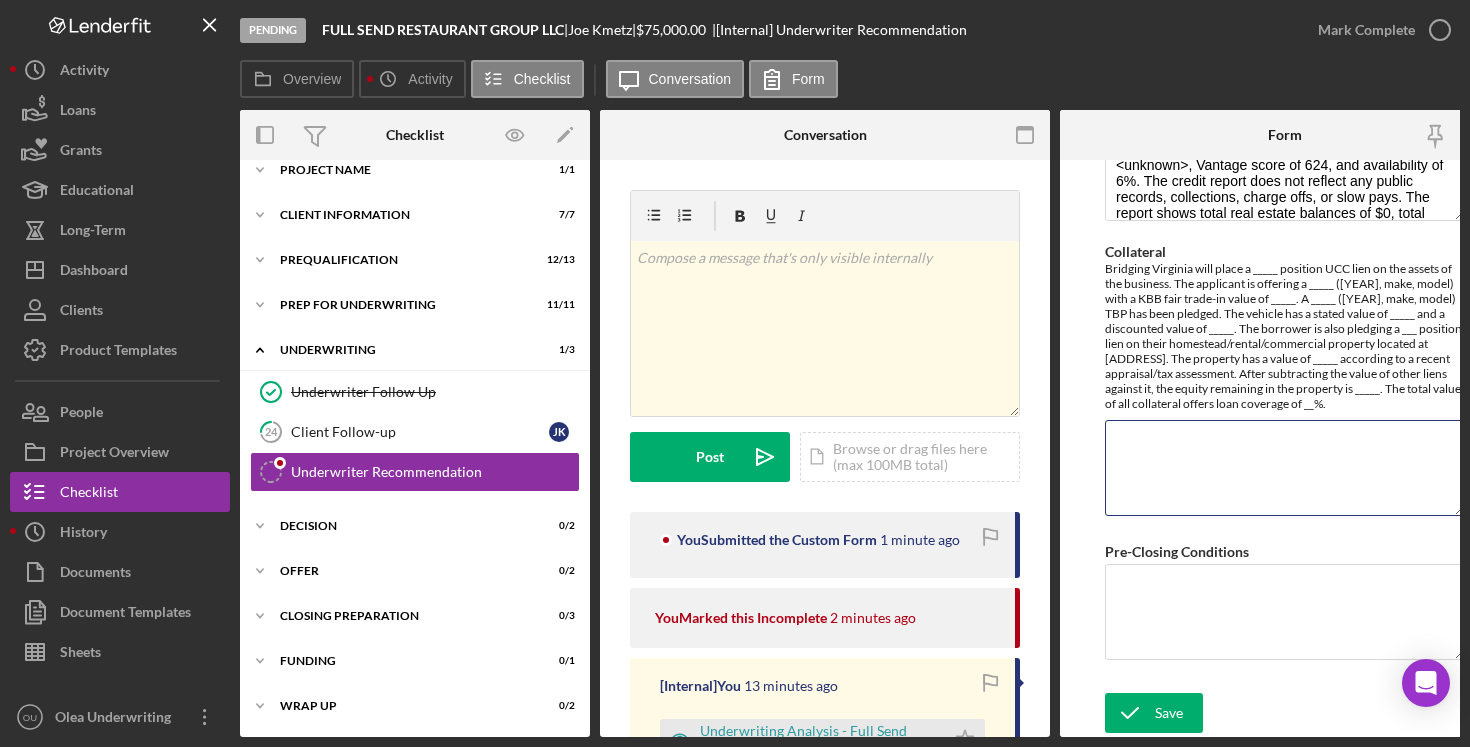 paste on "Bridging Virginia will place a 2nd position UCC lien on the assets of the business. Two UCC liens were filed by WebBank on 01/28/25 and 03/31/25, both associated with the applicant’s Toast Capital debt, which remains outstanding and is listed in the debt schedule. Termination documentation has been provided for the 03/31/25 filing; however, the 01/28/25 lien is still active.
Business assets consist of $5,000 of inventory and $13,500 of equipment. When discounted by 90%, the total value of business assets is $1,850.
The total value of all collateral offers loan coverage of 4% for a $45,000 loan or 7% for a $25,000 loan." 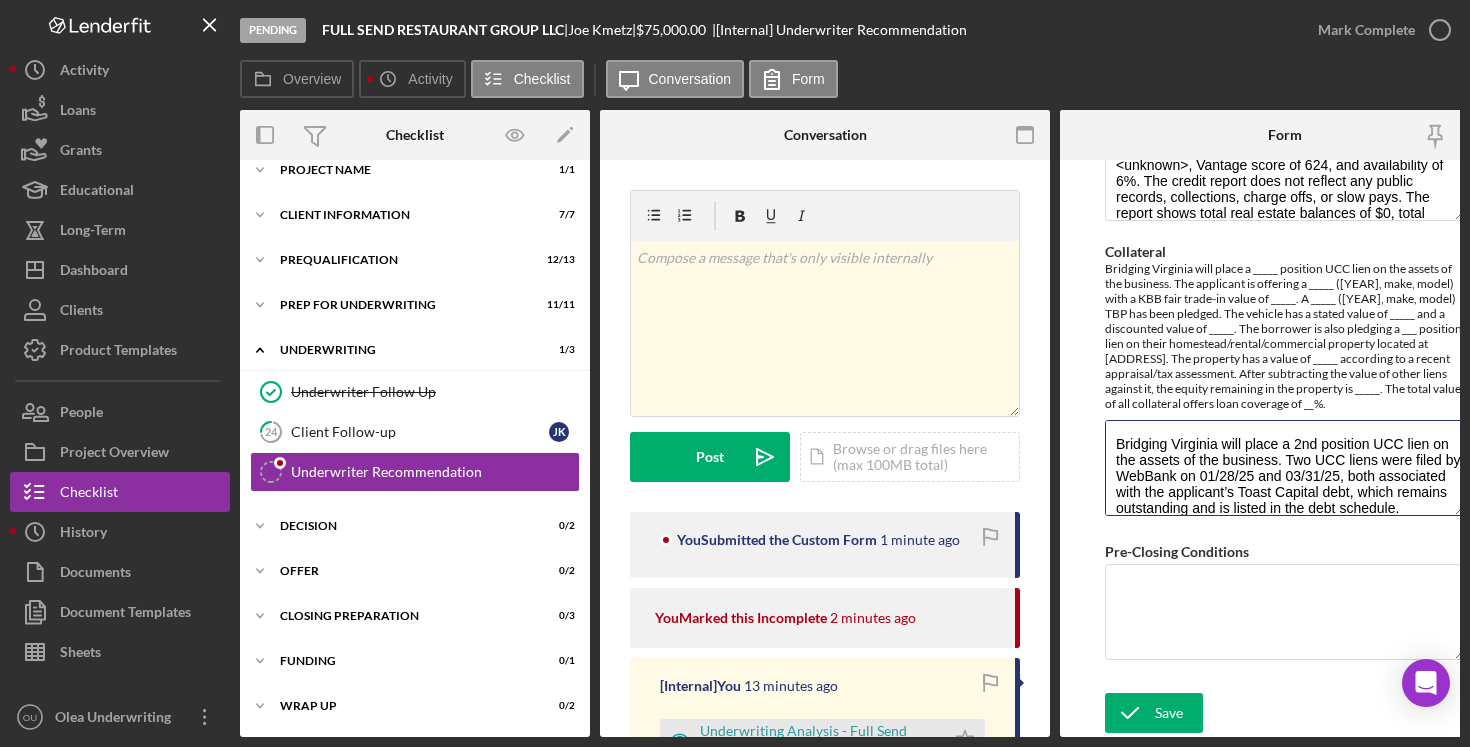 scroll, scrollTop: 162, scrollLeft: 0, axis: vertical 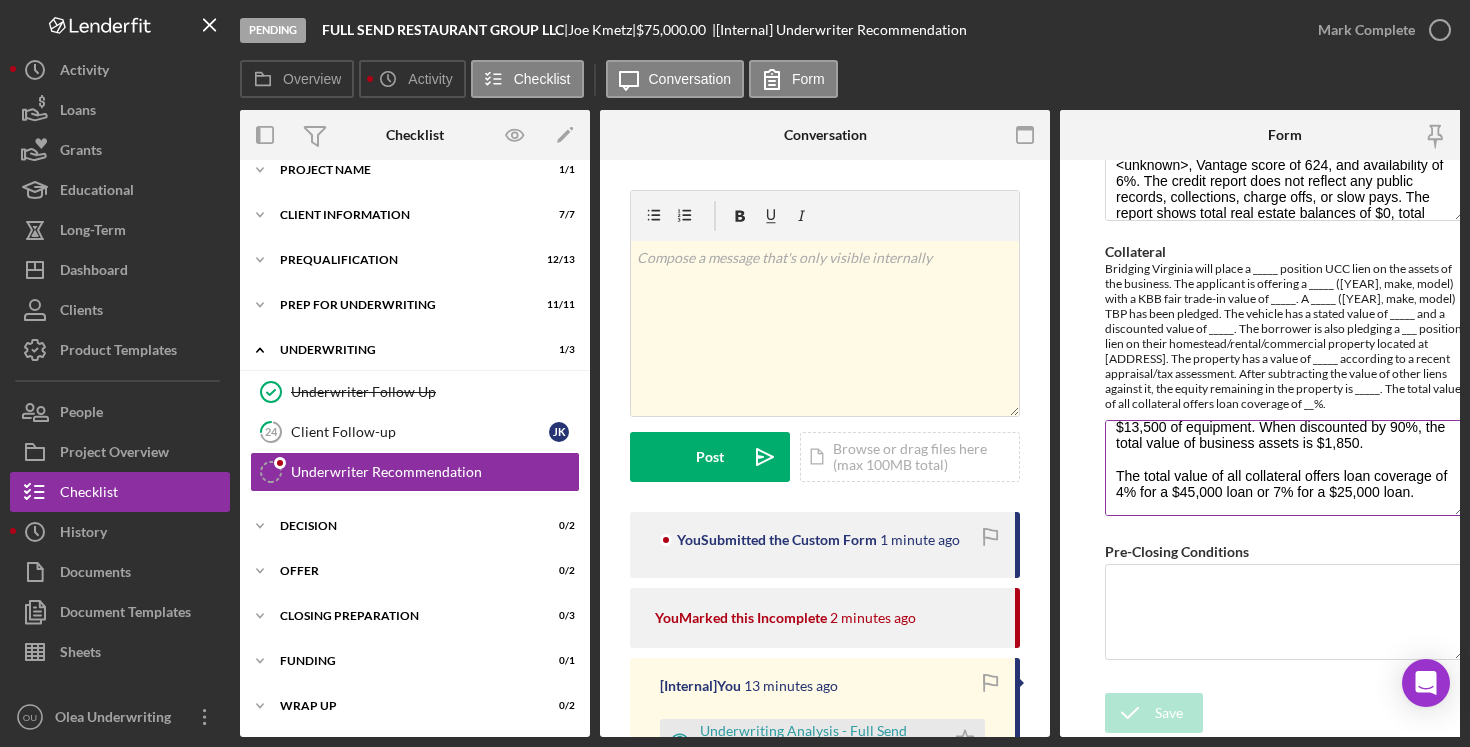 click on "Bridging Virginia will place a _____ position UCC lien on the assets of the business. The applicant is offering a _____ ([YEAR], make, model) with a KBB fair trade-in value of _____. A _____ ([YEAR], make, model) TBP has been pledged. The vehicle has a stated value of _____ and a discounted value of _____. The borrower is also pledging a ___ position lien on their homestead/rental/commercial property located at [ADDRESS]. The property has a value of _____ according to a recent appraisal/tax assessment. After subtracting the value of other liens against it, the equity remaining in the property is _____. The total value of all collateral offers loan coverage of __%." at bounding box center [1285, 336] 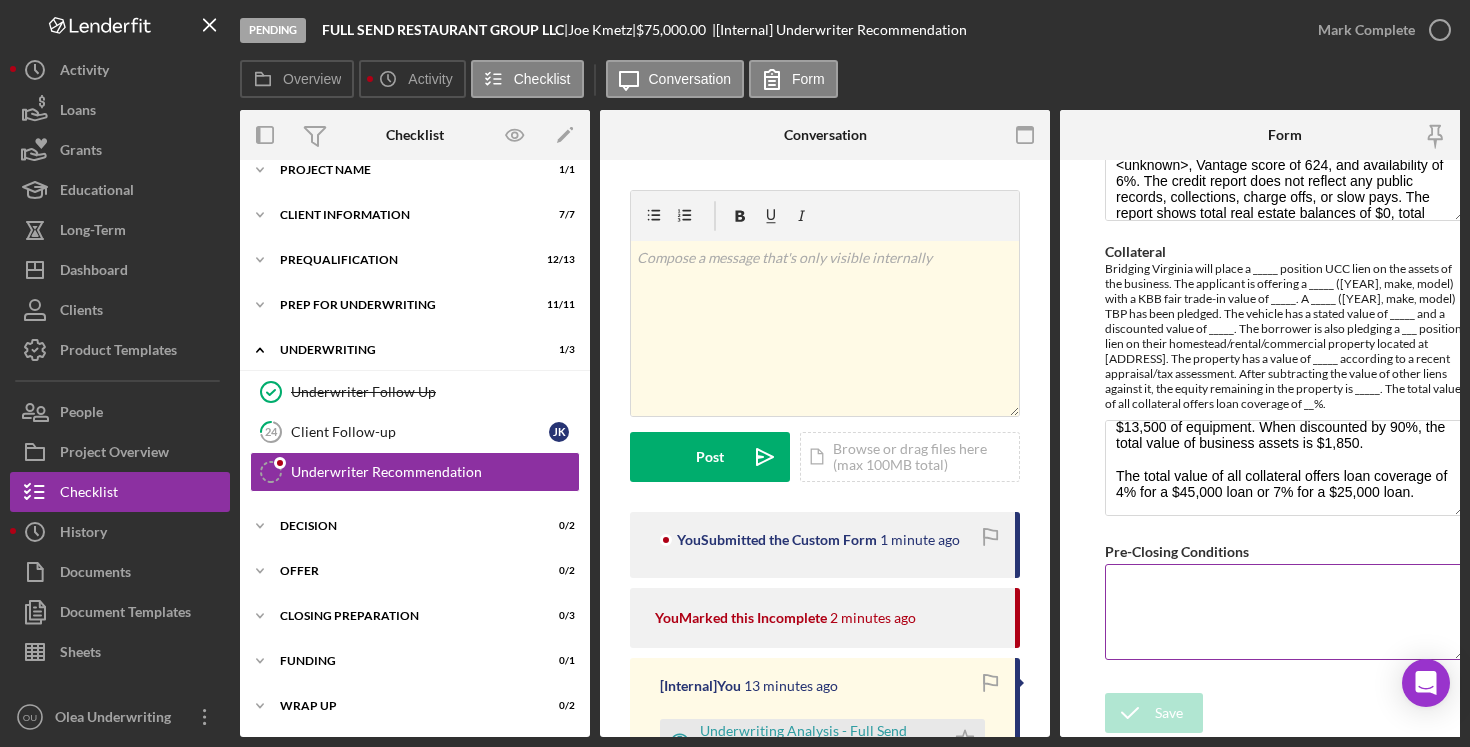 click on "Pre-Closing Conditions" at bounding box center (1285, 612) 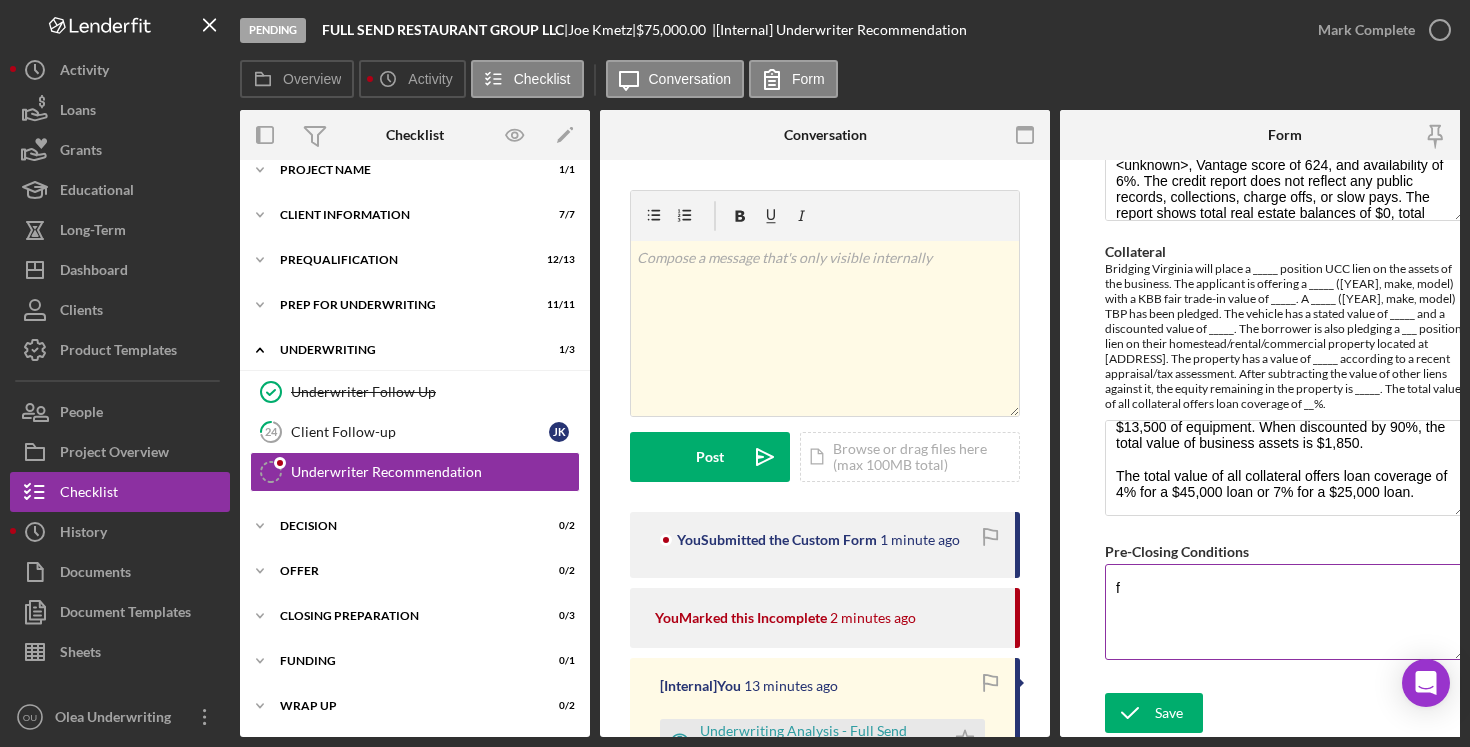 type 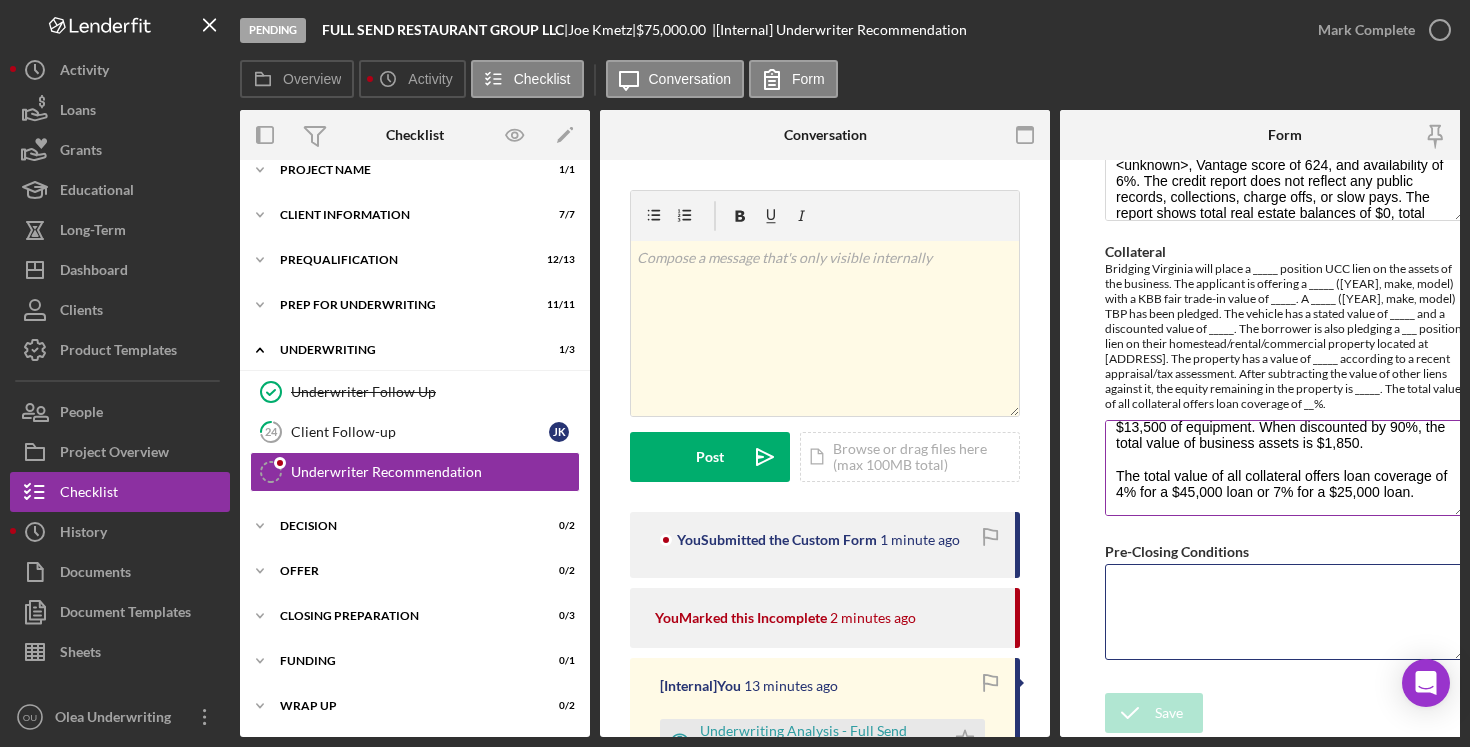 scroll, scrollTop: 0, scrollLeft: 0, axis: both 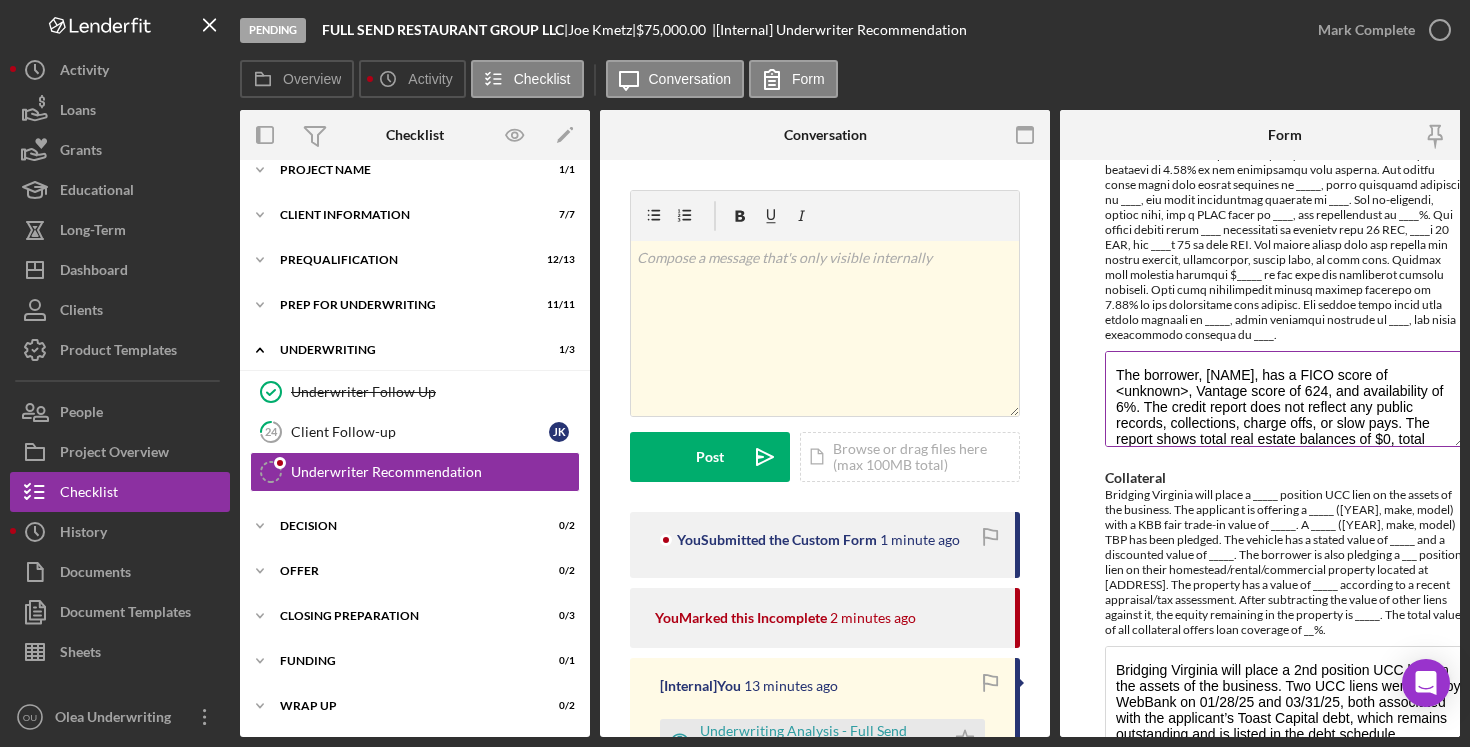 click on "The borrower, [NAME], has a FICO score of <unknown>, Vantage score of 624, and availability of 6%. The credit report does not reflect any public records, collections, charge offs, or slow pays. The report shows total real estate balances of $0, total revolving balances of $66,418, and total installment balances of $75,292." at bounding box center [1285, 399] 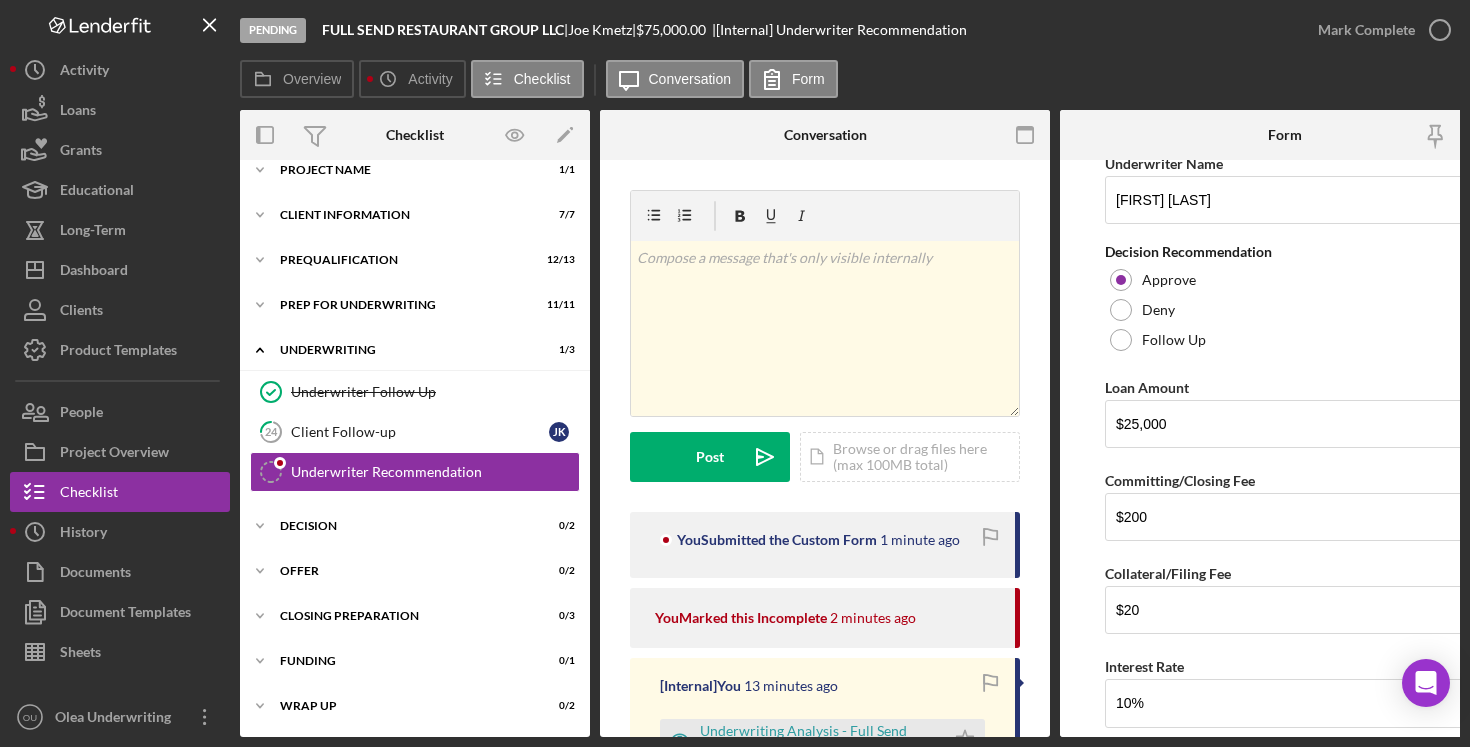 scroll, scrollTop: 104, scrollLeft: 0, axis: vertical 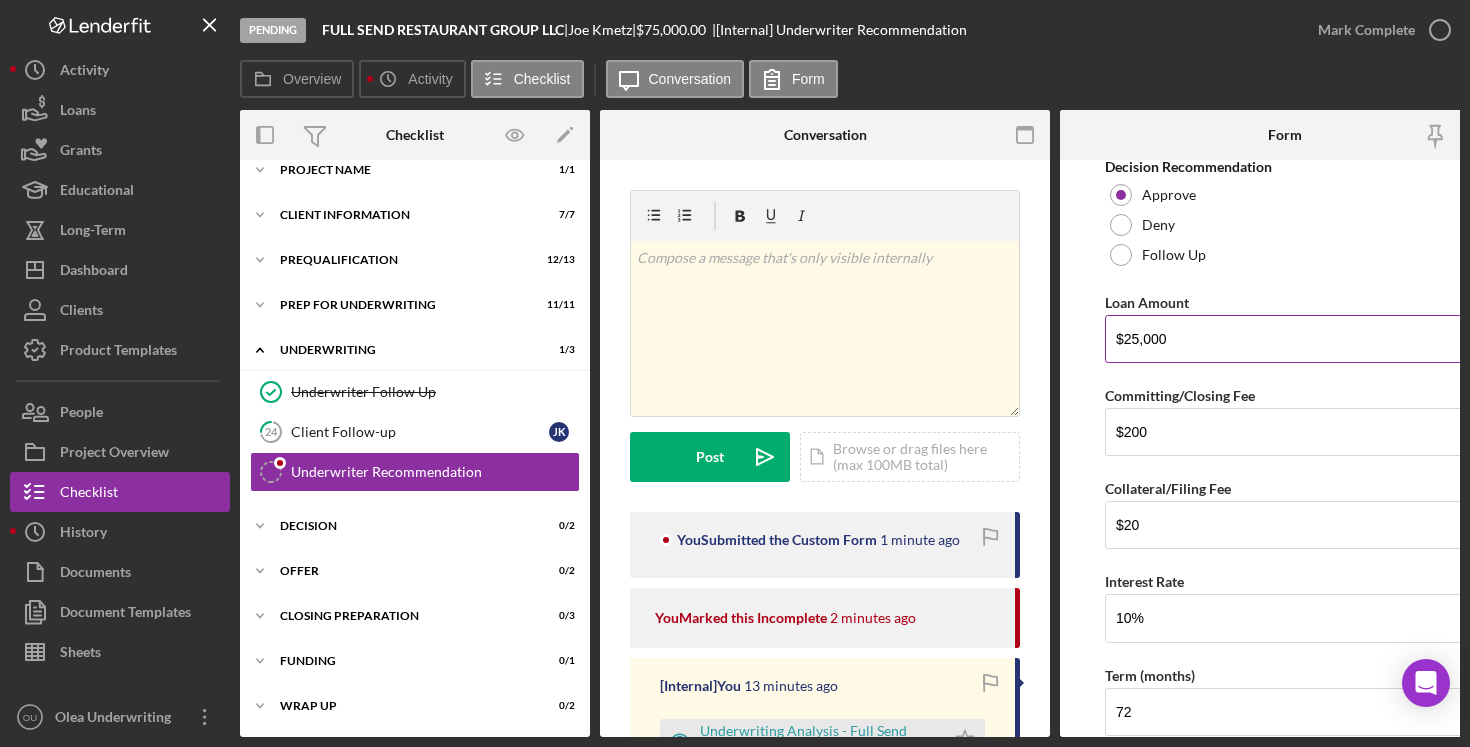 click on "$25,000" at bounding box center (1285, 339) 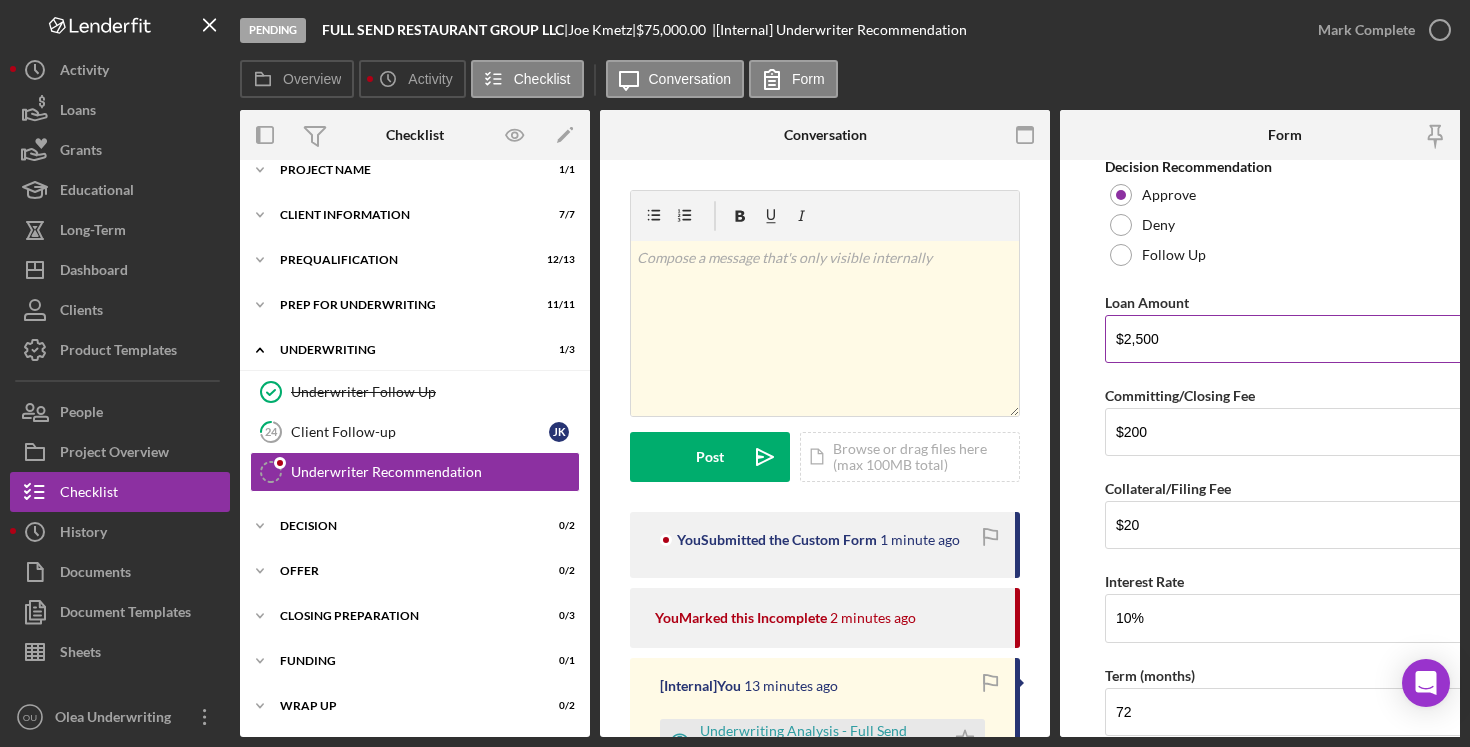 type on "$25,000" 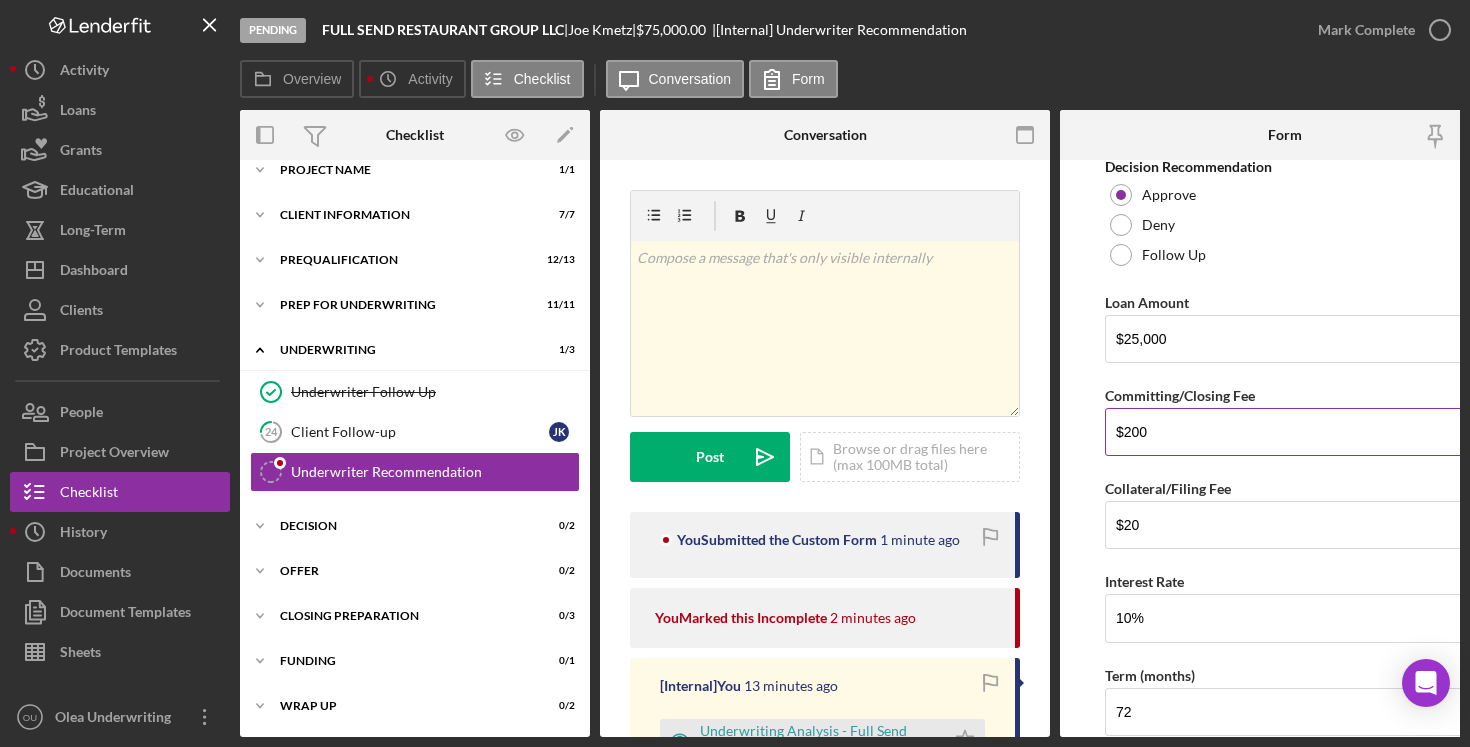click on "$200" at bounding box center (1285, 432) 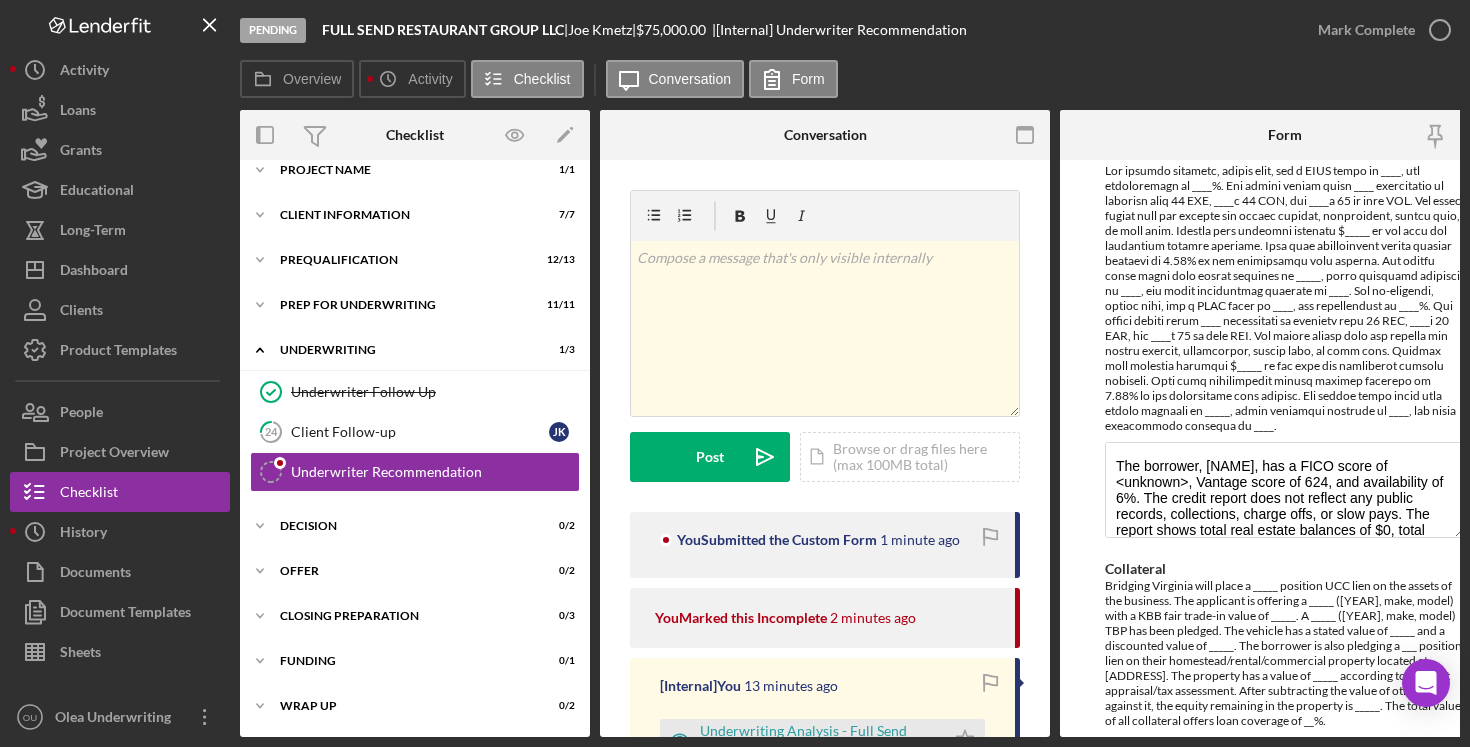 scroll, scrollTop: 1684, scrollLeft: 0, axis: vertical 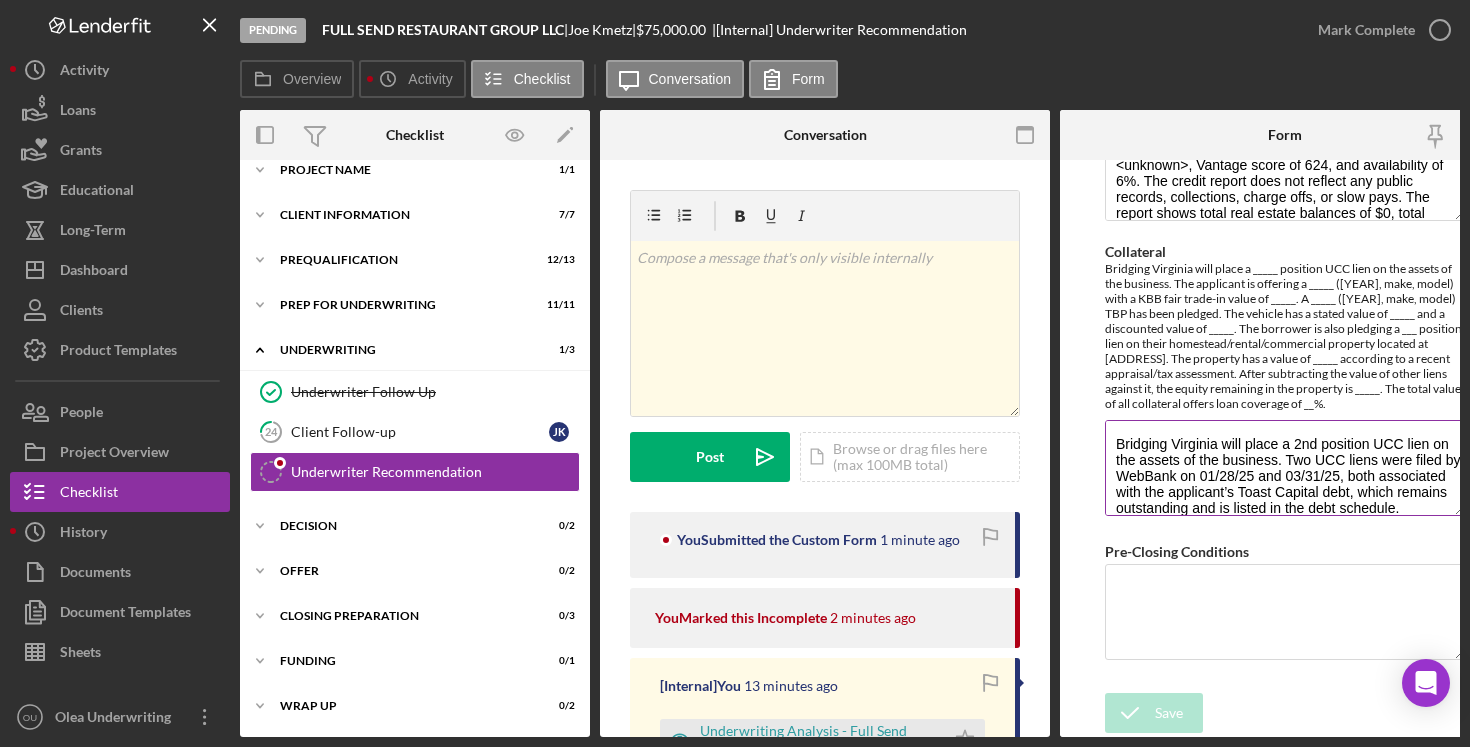 click on "Bridging Virginia will place a 2nd position UCC lien on the assets of the business. Two UCC liens were filed by WebBank on 01/28/25 and 03/31/25, both associated with the applicant’s Toast Capital debt, which remains outstanding and is listed in the debt schedule. Termination documentation has been provided for the 03/31/25 filing; however, the 01/28/25 lien is still active.
Business assets consist of $5,000 of inventory and $13,500 of equipment. When discounted by 90%, the total value of business assets is $1,850.
The total value of all collateral offers loan coverage of 4% for a $45,000 loan or 7% for a $25,000 loan." at bounding box center [1285, 468] 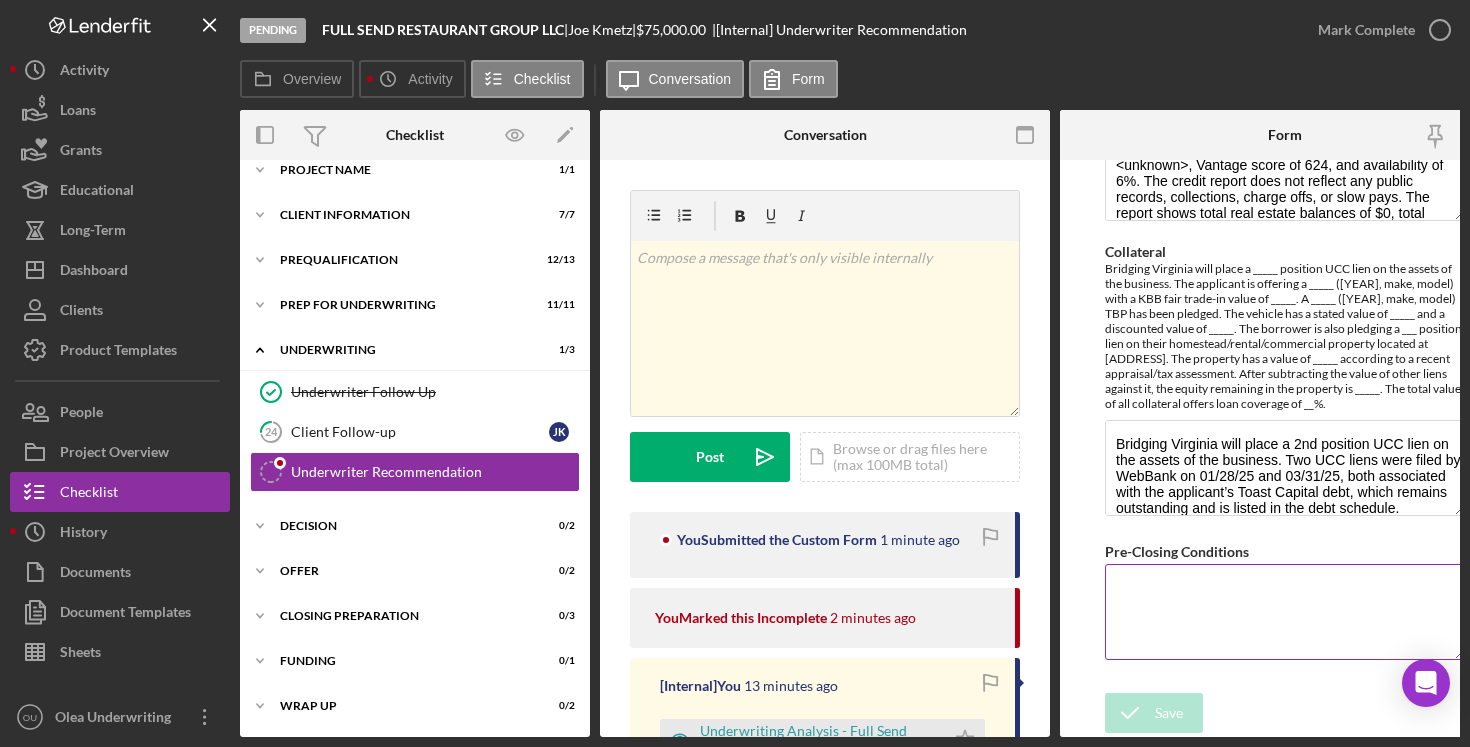 click on "Pre-Closing Conditions" at bounding box center [1285, 612] 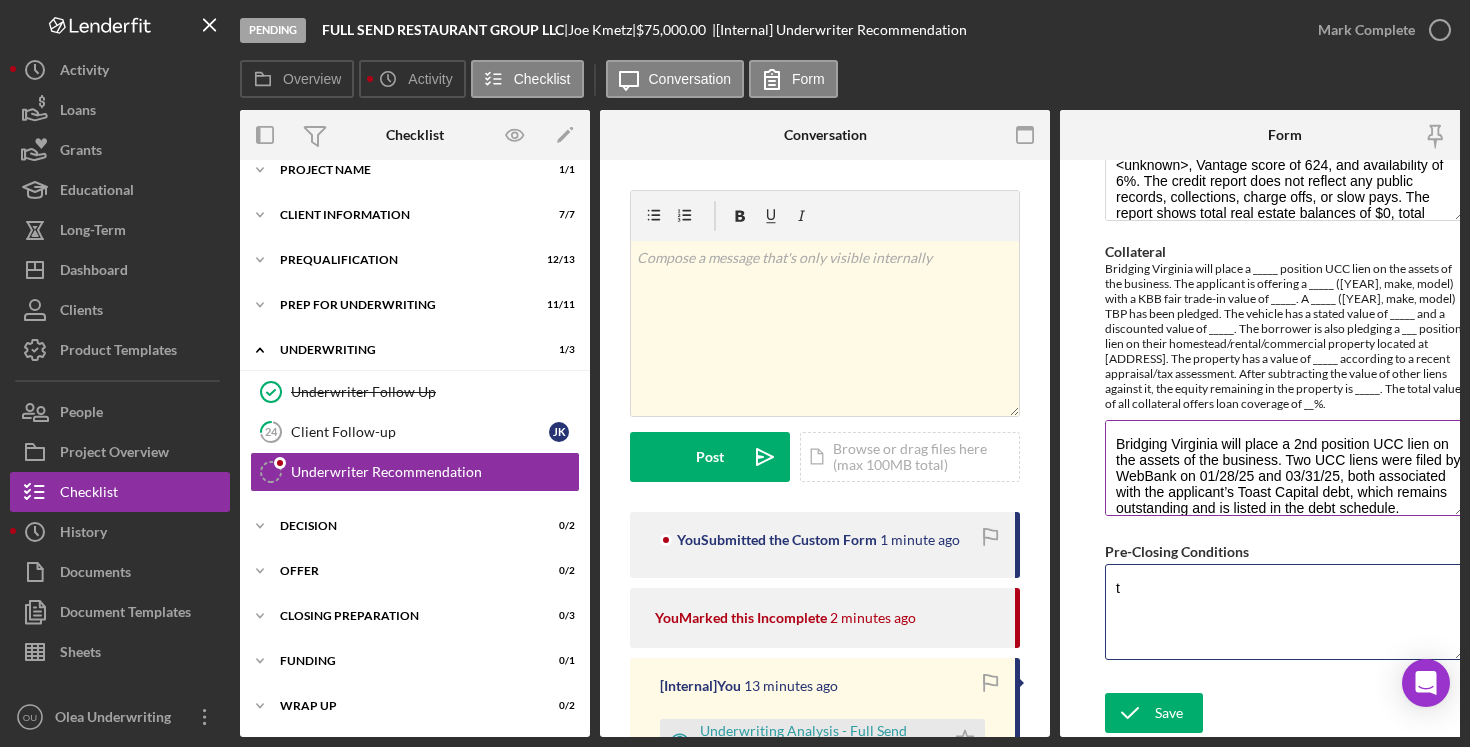 type 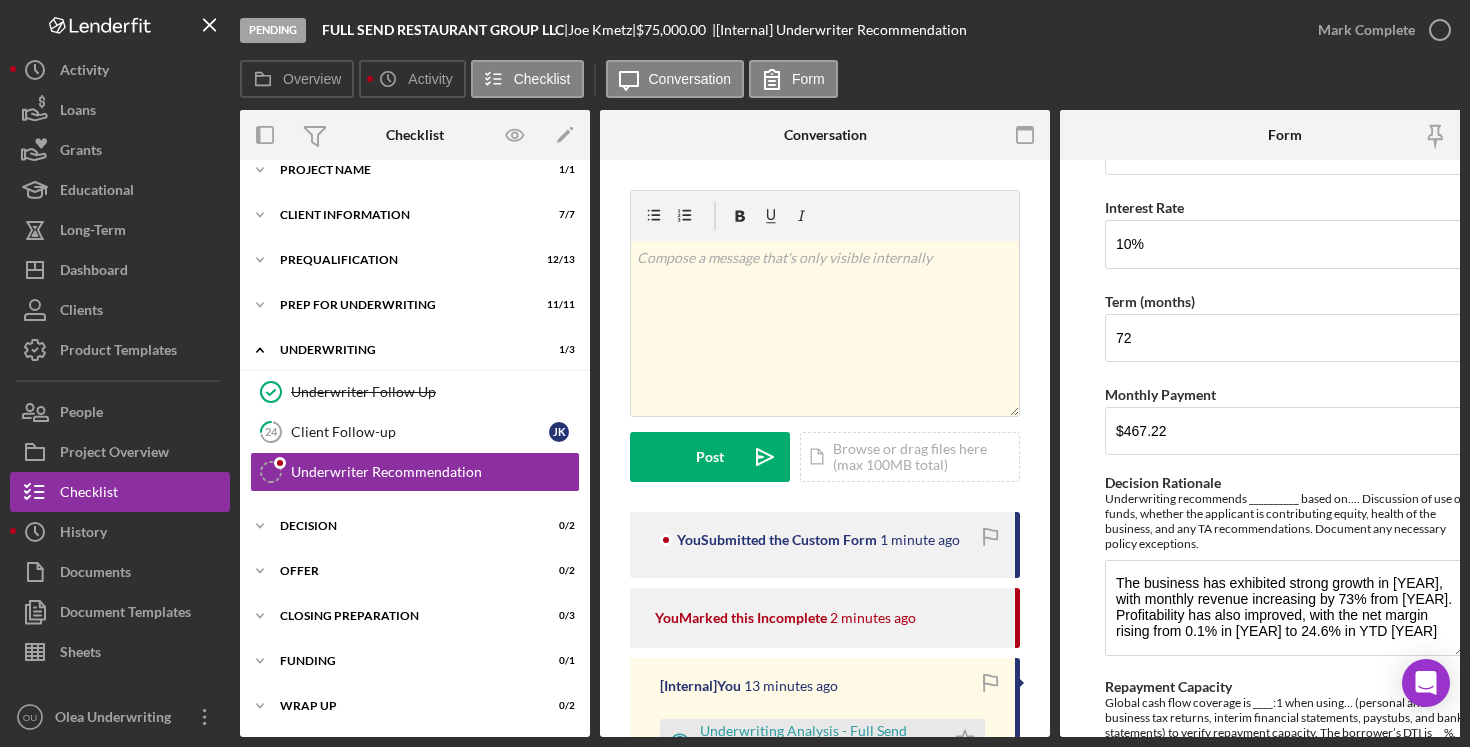 scroll, scrollTop: 0, scrollLeft: 0, axis: both 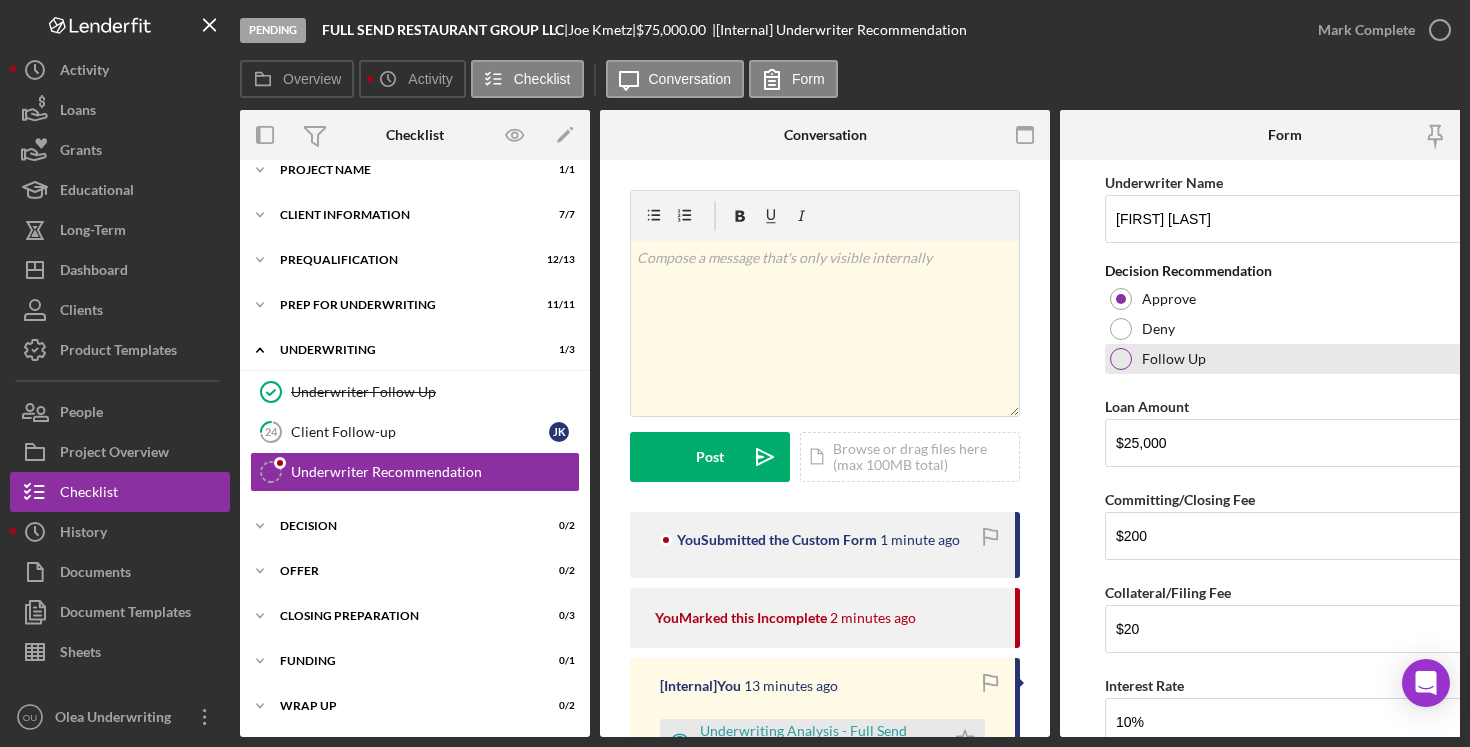 click at bounding box center (1121, 359) 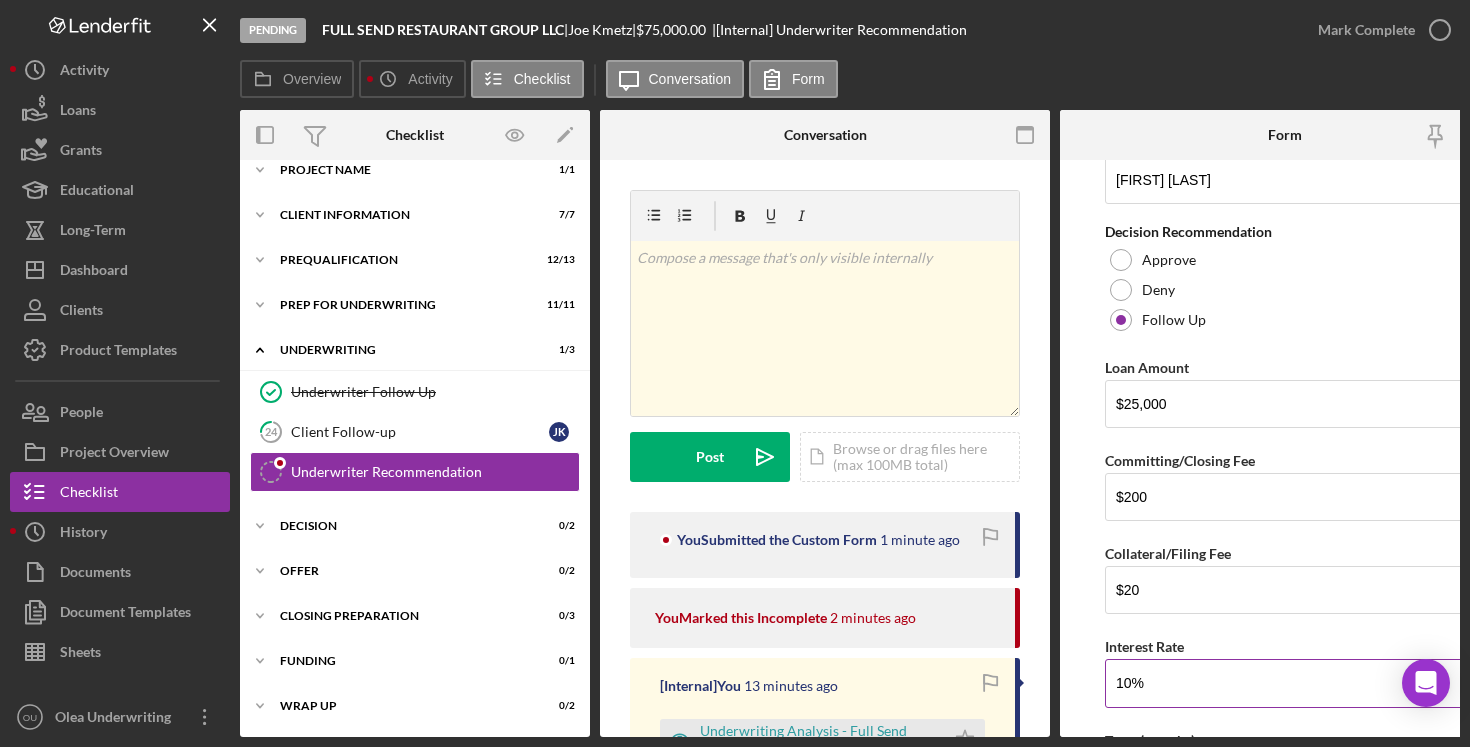 scroll, scrollTop: 0, scrollLeft: 0, axis: both 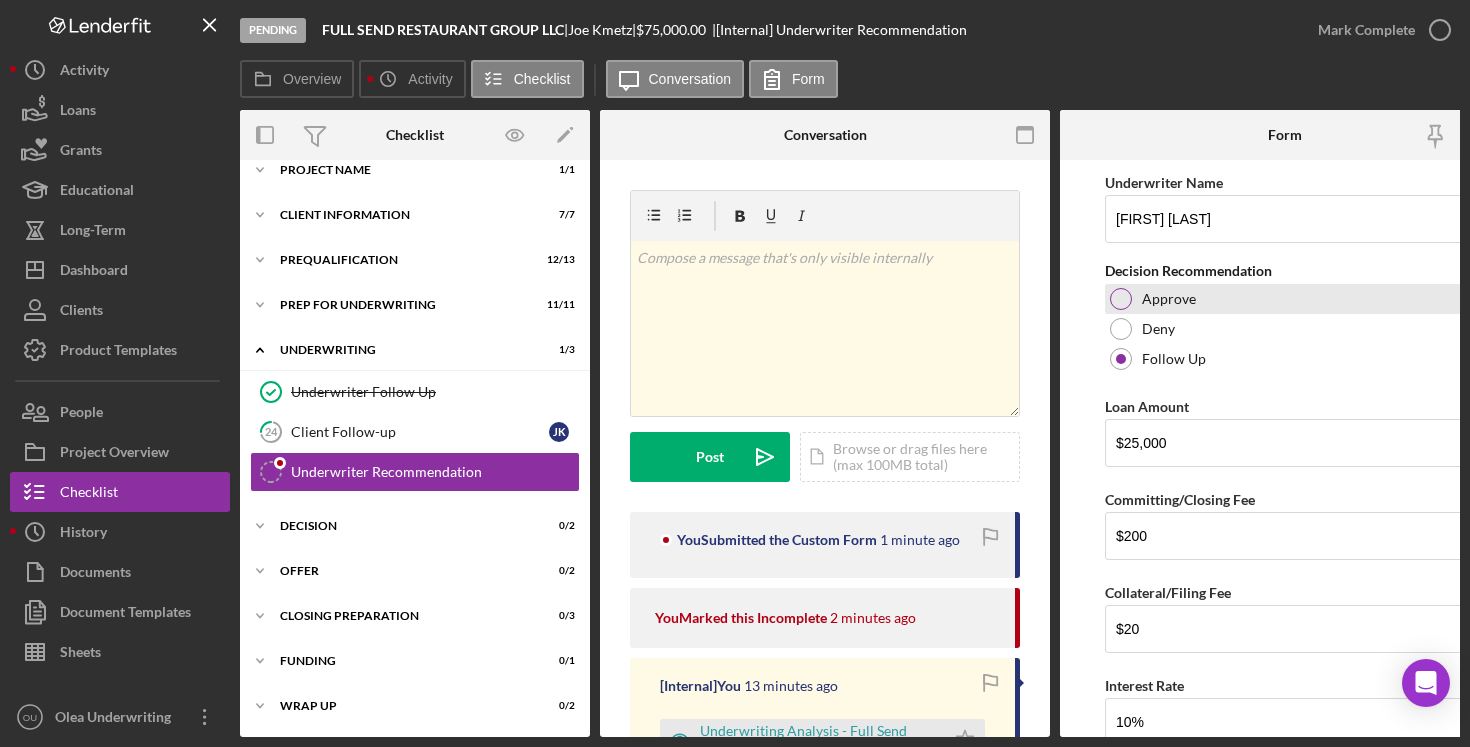 click at bounding box center [1121, 299] 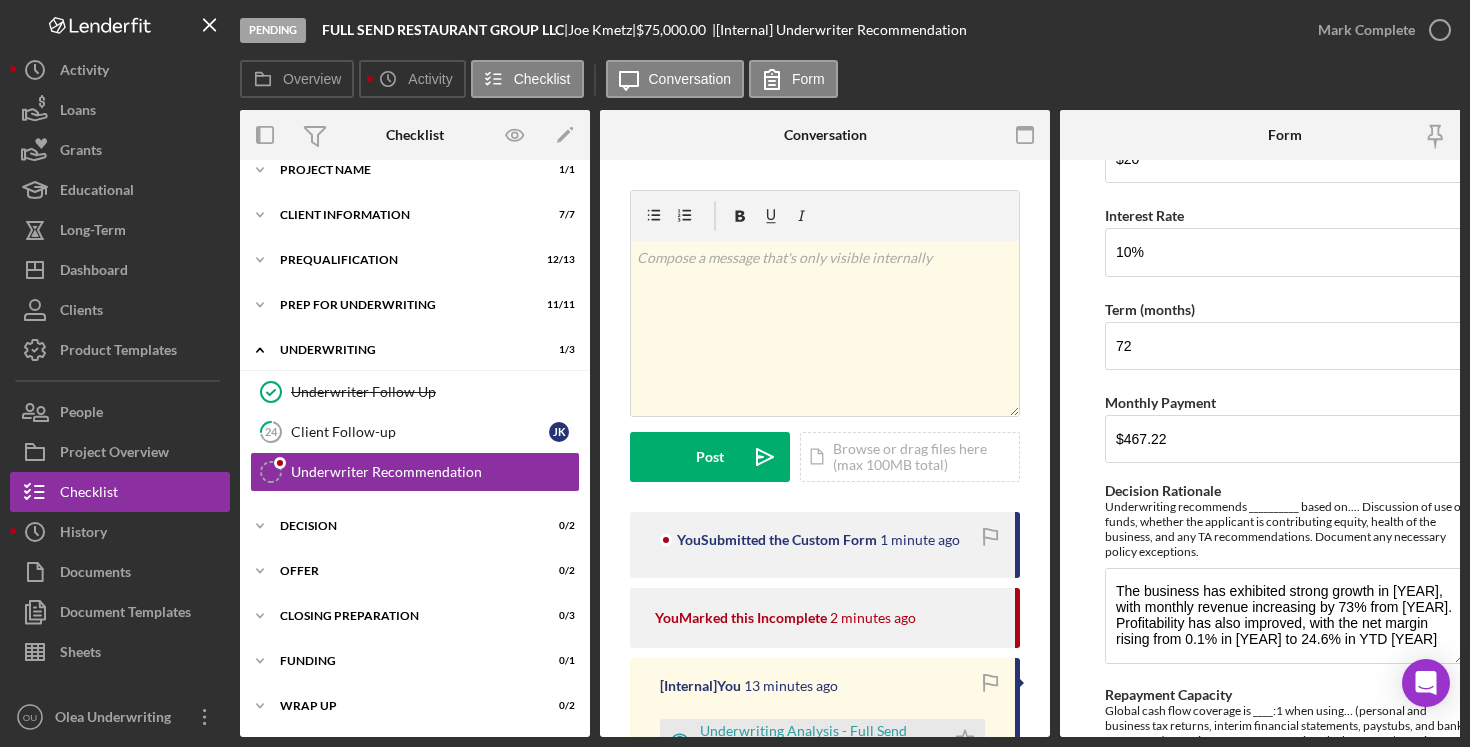 scroll, scrollTop: 0, scrollLeft: 0, axis: both 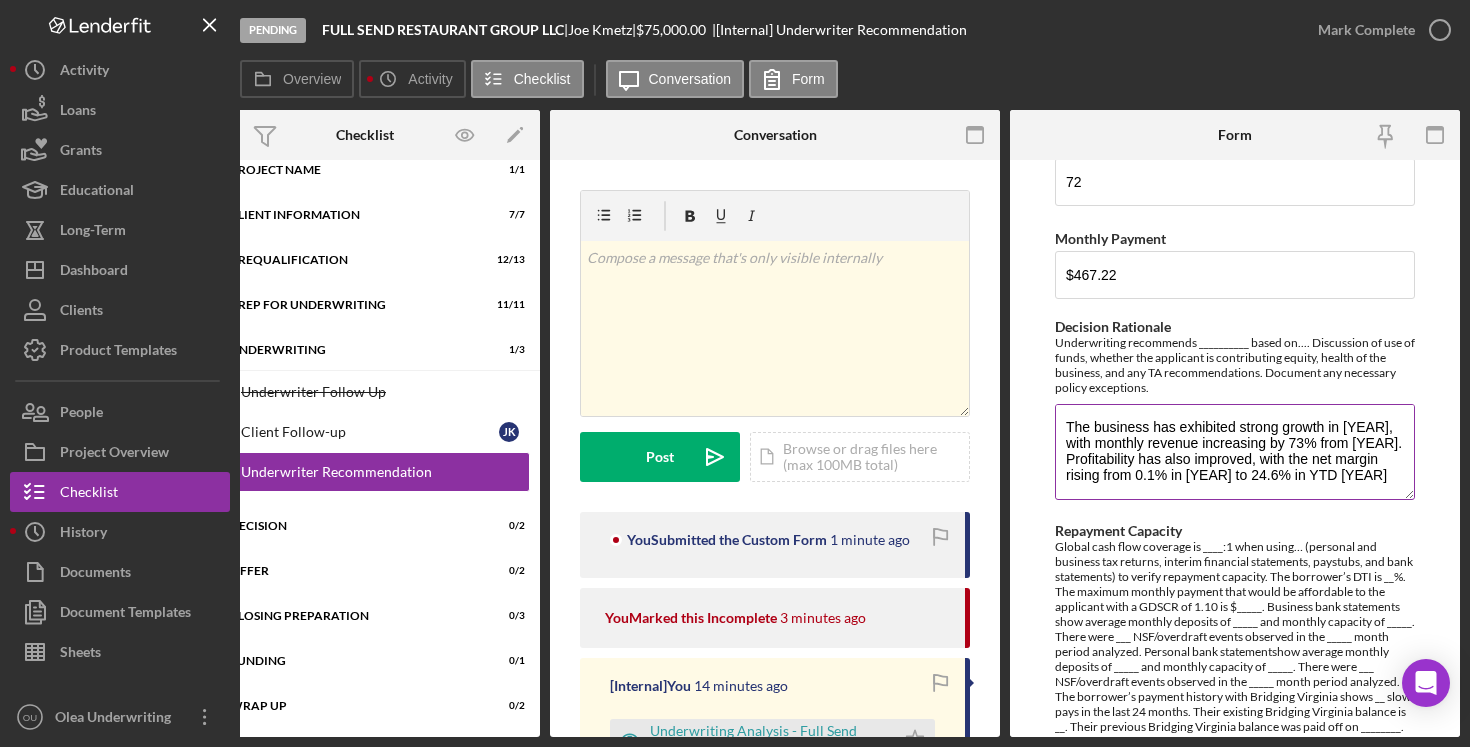 click on "Underwriting recommends approval for a reduced loan amount of $25,000 based on sufficient repayment capacity using interim financial statements. Underwriting is not comfortable approving loans >$25,000 based on internal financial statements, and the [YEAR] personal and business tax returns show insufficient repayment capacity for a loan of any size. Please see the Cash Flow section below for additional detail regarding the pre- and post-refinancing scenarios.
Funds are intended to be used for marketing and working capital.
The business has exhibited strong growth in [YEAR], with monthly revenue increasing by 73% from [YEAR]. Profitability has also improved, with the net margin rising from 0.1% in [YEAR] to 24.6% in YTD [YEAR]" at bounding box center [1235, 452] 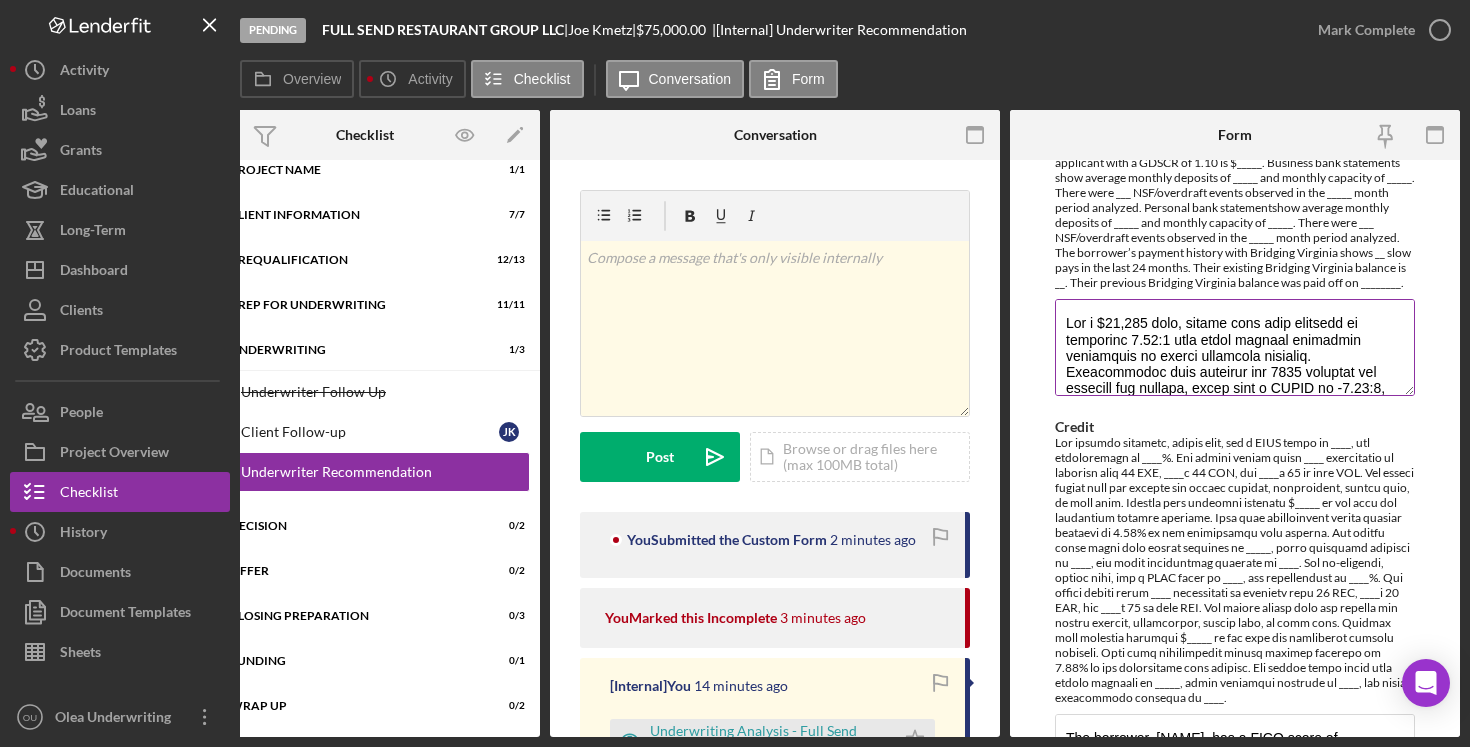 scroll, scrollTop: 1201, scrollLeft: 0, axis: vertical 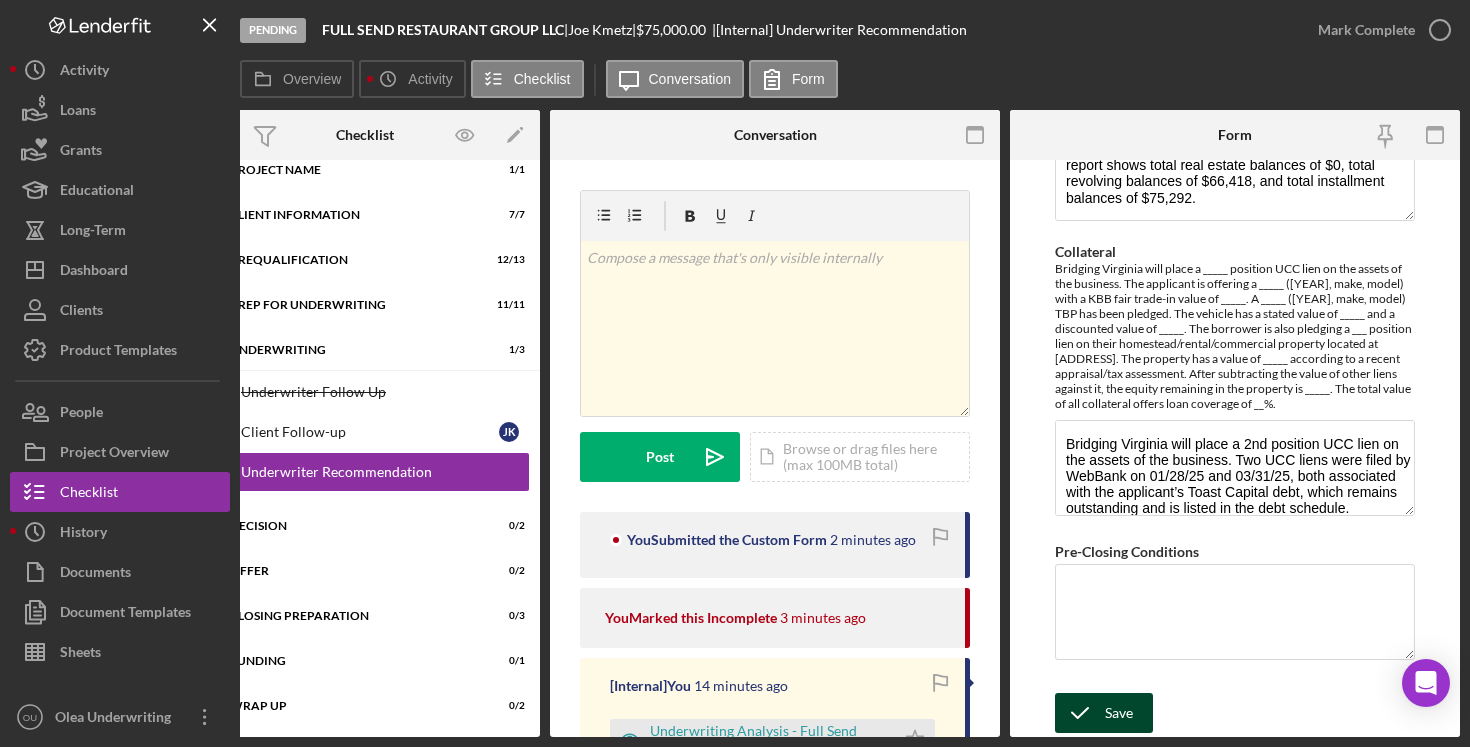 type on "Underwriting recommends approval for a reduced loan amount of $25,000 based on sufficient repayment capacity using interim financial statements. Underwriting is not comfortable approving loans >$25,000 based on internal financial statements, and the [YEAR] personal and business tax returns show insufficient repayment capacity for a loan of any size. Please see the Cash Flow section below for additional detail regarding the pre- and post-refinancing scenarios.
Funds are intended to be used for marketing and working capital.
The business has exhibited strong growth in [YEAR], with monthly revenue increasing by 73% from [YEAR]. Profitability has also improved, with the net margin rising from 0.1% in [YEAR] to 24.6% in YTD [YEAR]" 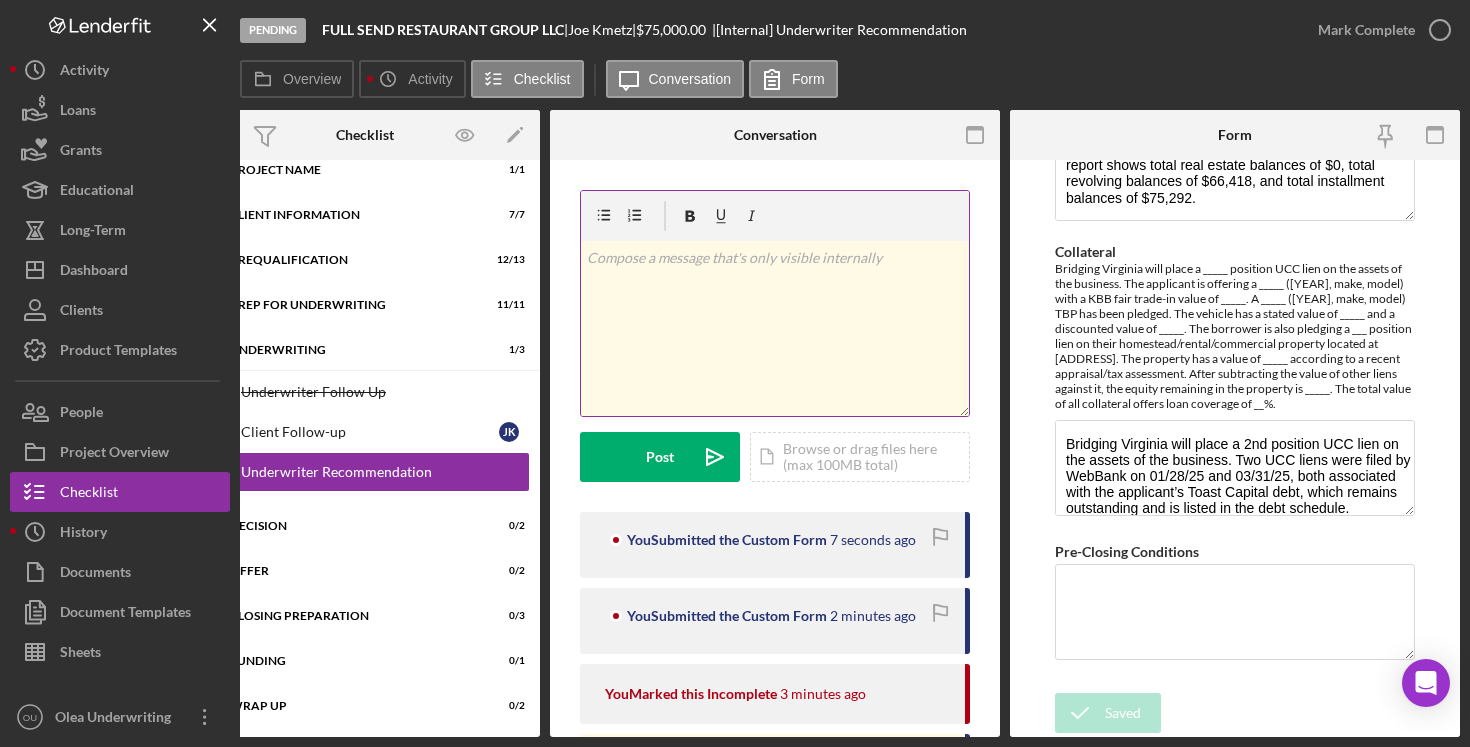 scroll, scrollTop: 0, scrollLeft: 0, axis: both 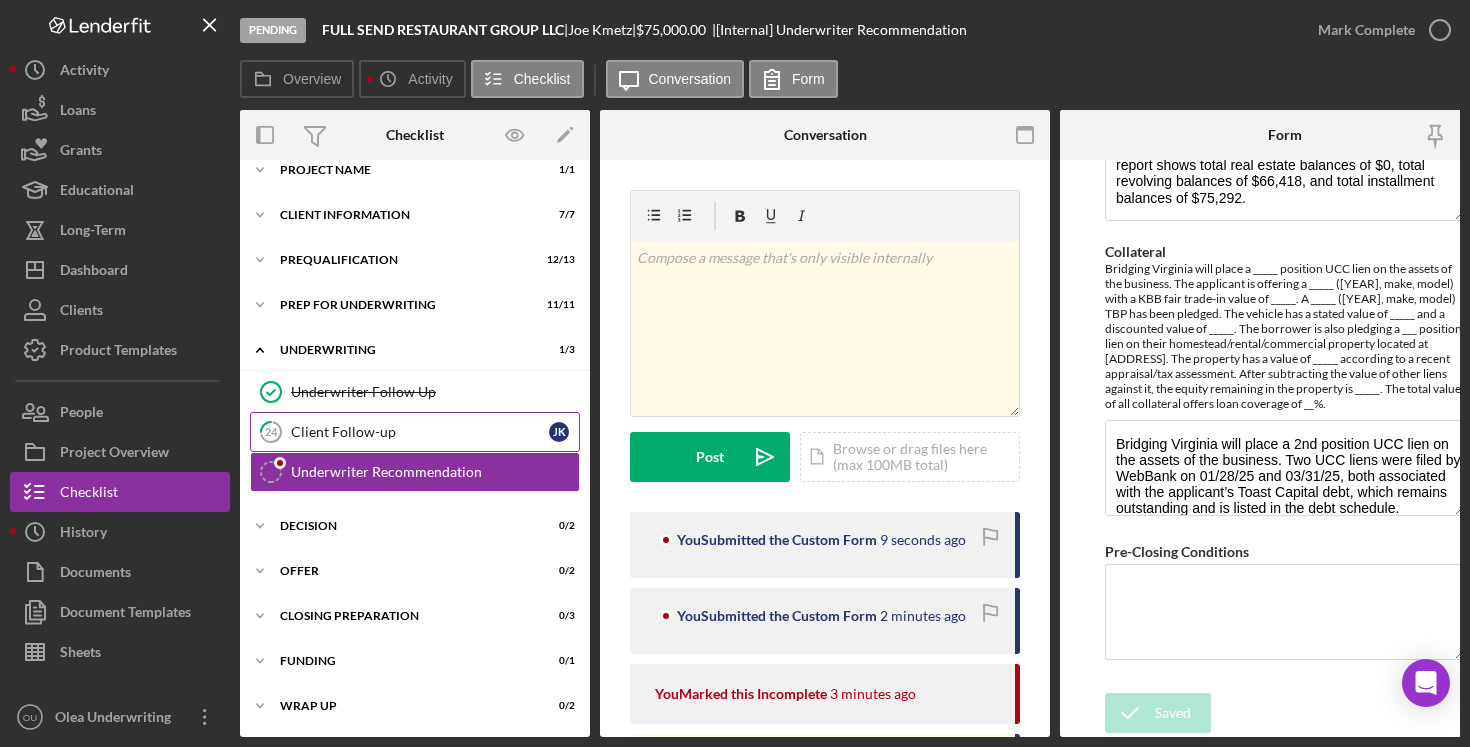 click on "24 Client Follow-up J K" at bounding box center [415, 432] 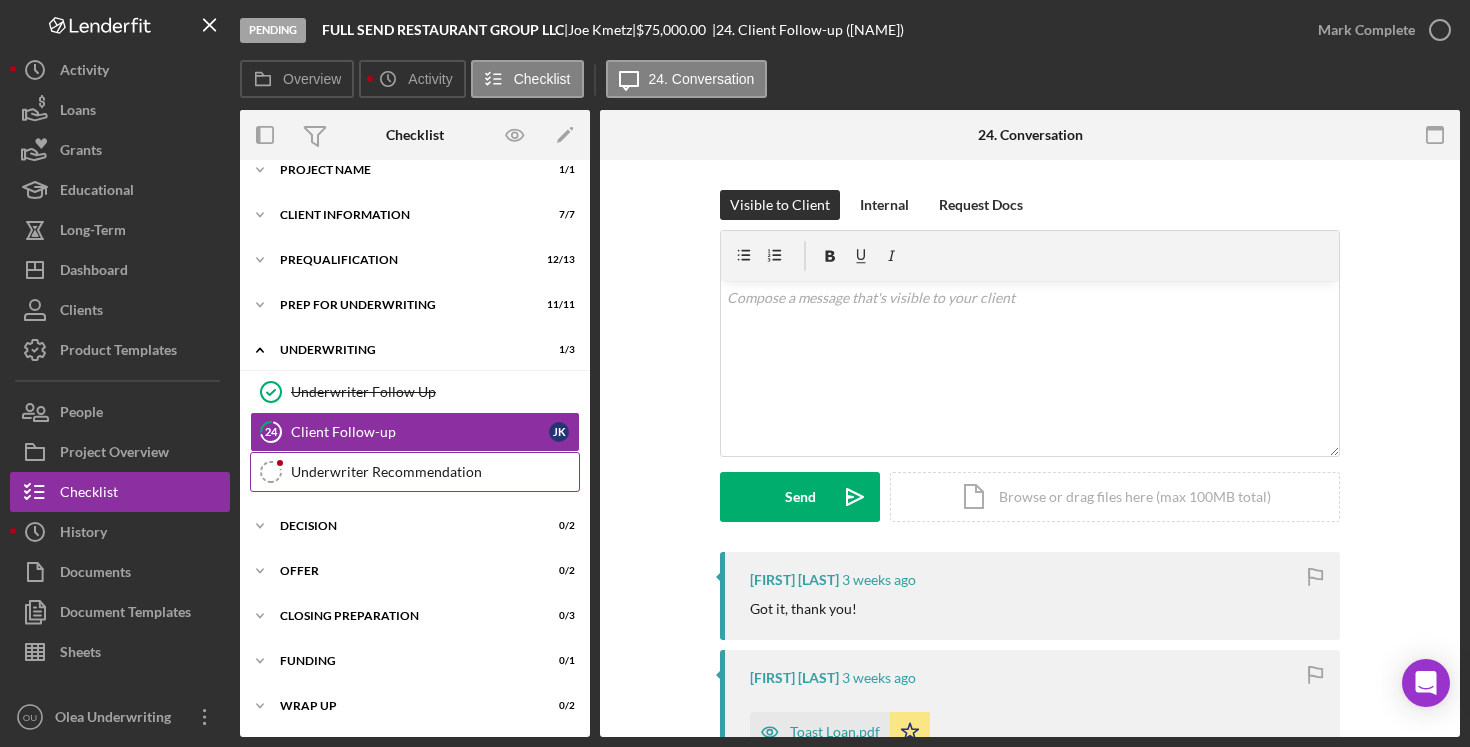 click on "Underwriter Recommendation" at bounding box center (435, 472) 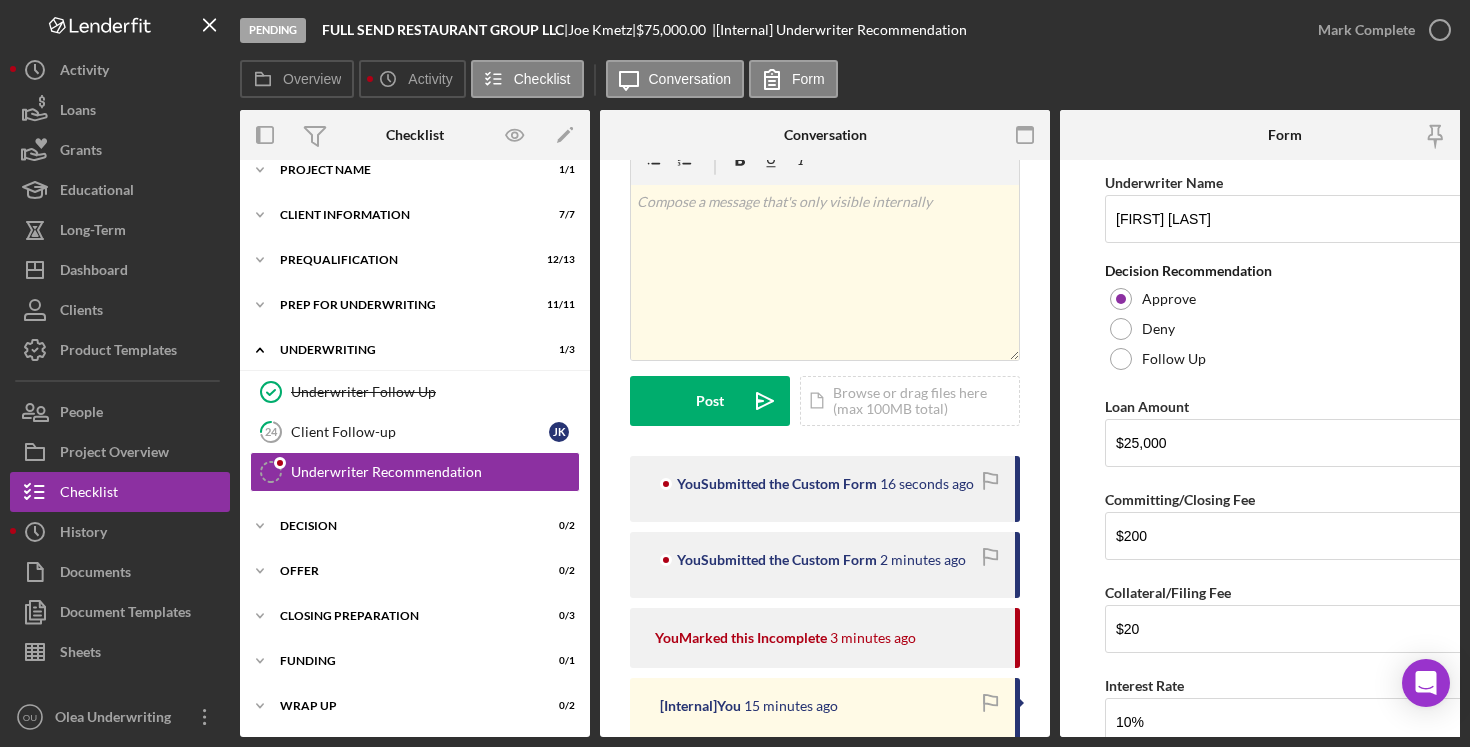 scroll, scrollTop: 0, scrollLeft: 0, axis: both 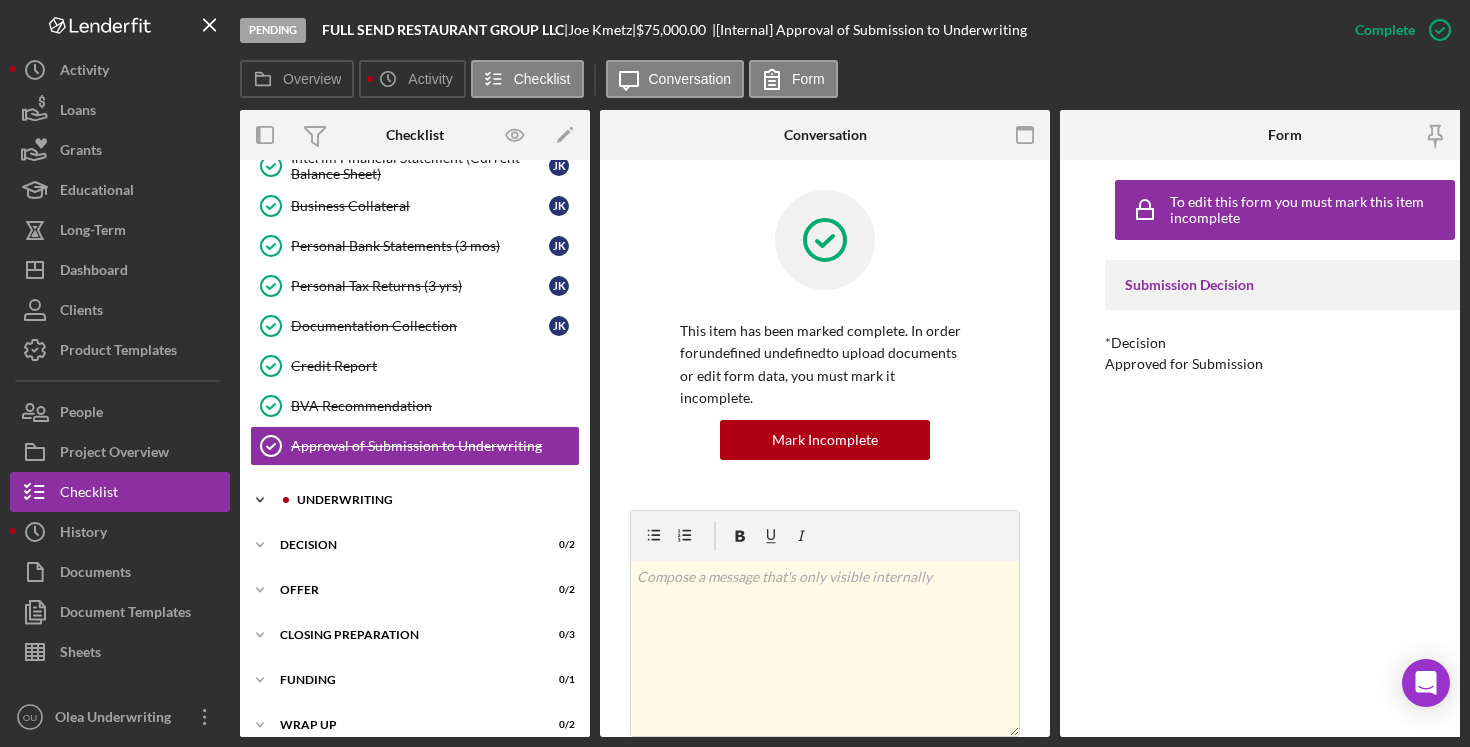 click on "Icon/Expander" 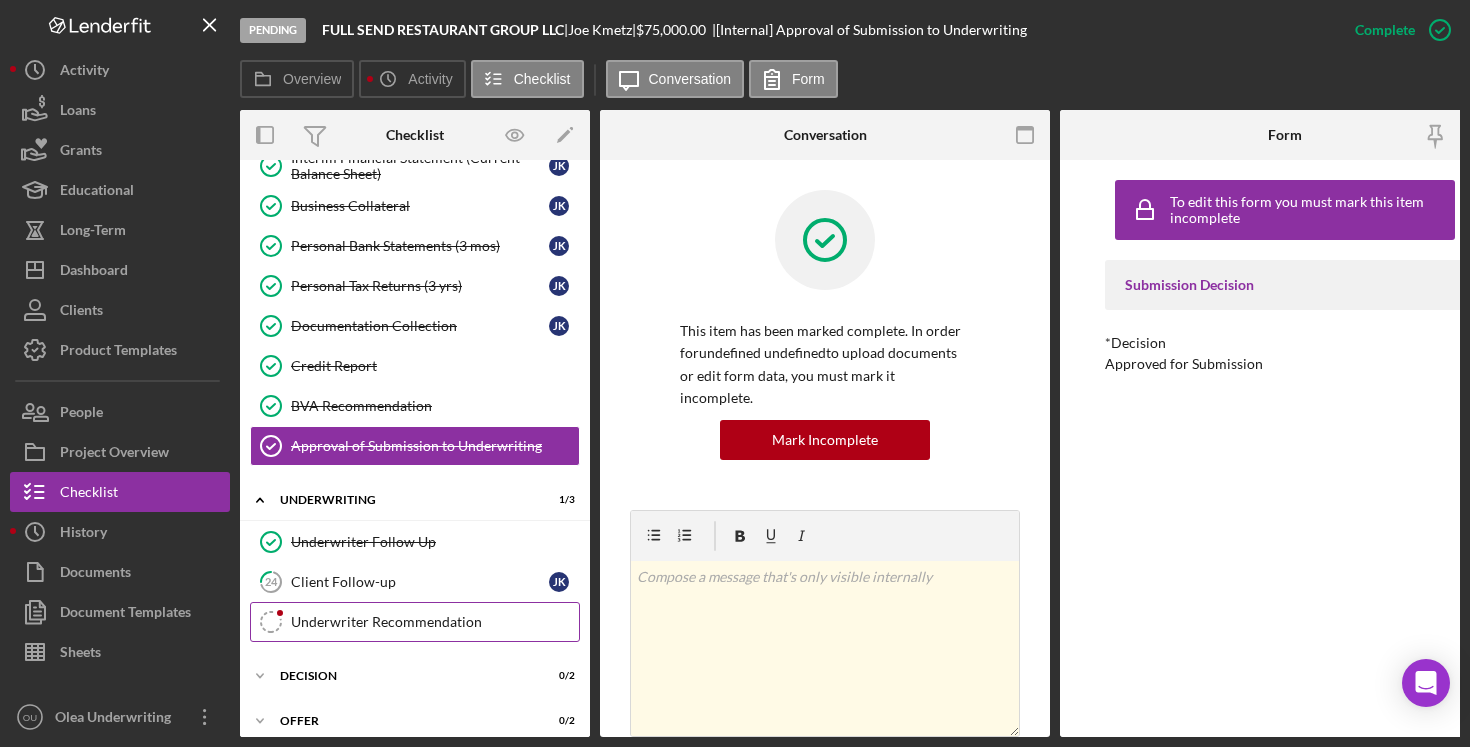 click on "Underwriter Recommendation" at bounding box center [435, 622] 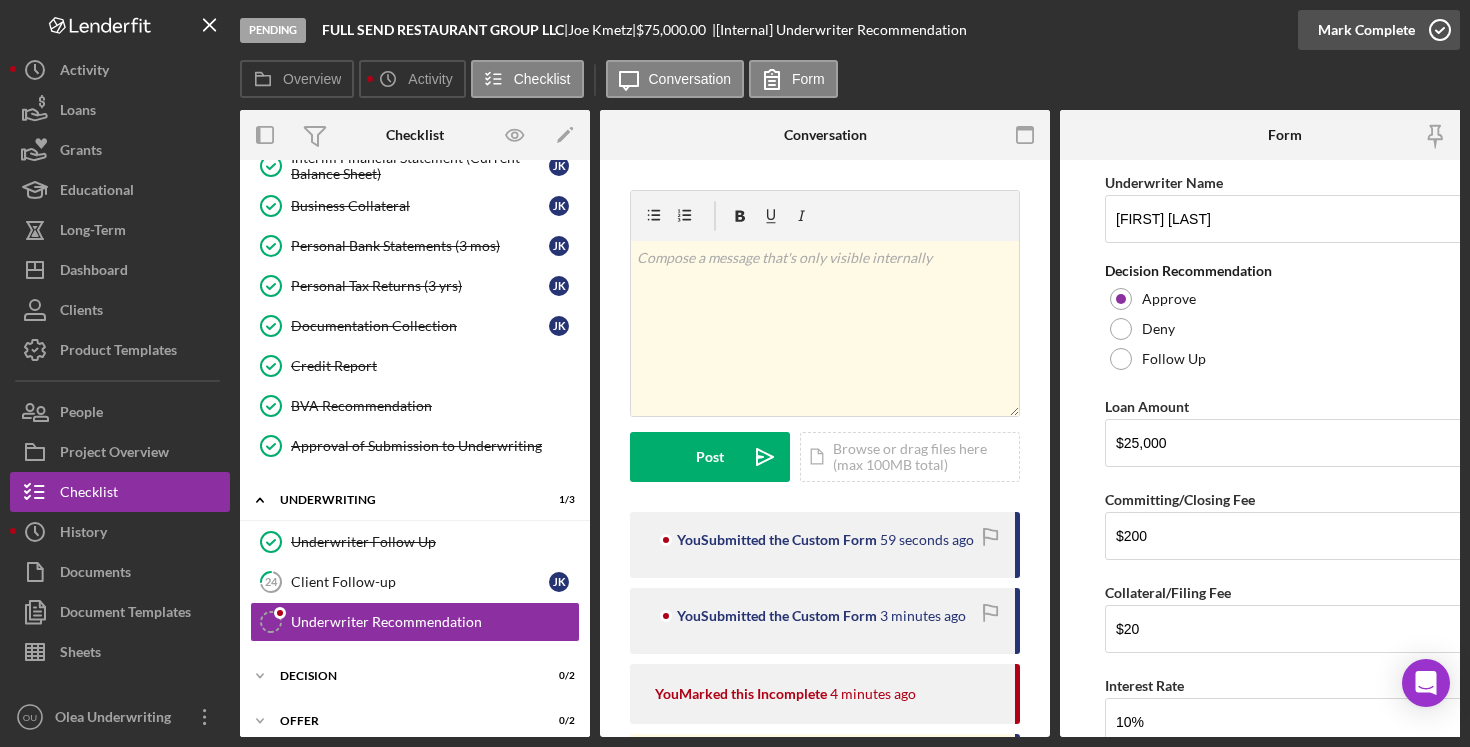 click on "Mark Complete" at bounding box center [1366, 30] 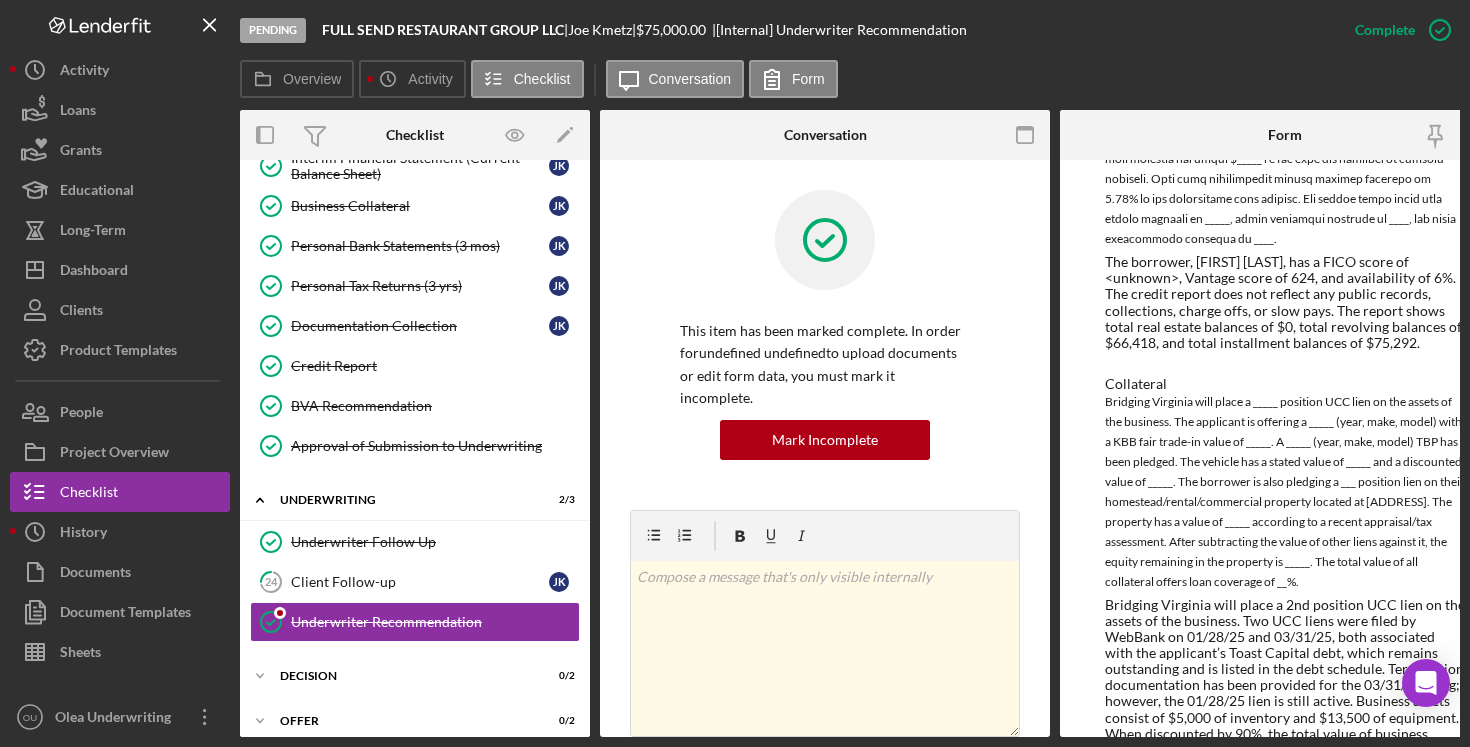 scroll, scrollTop: 2582, scrollLeft: 0, axis: vertical 